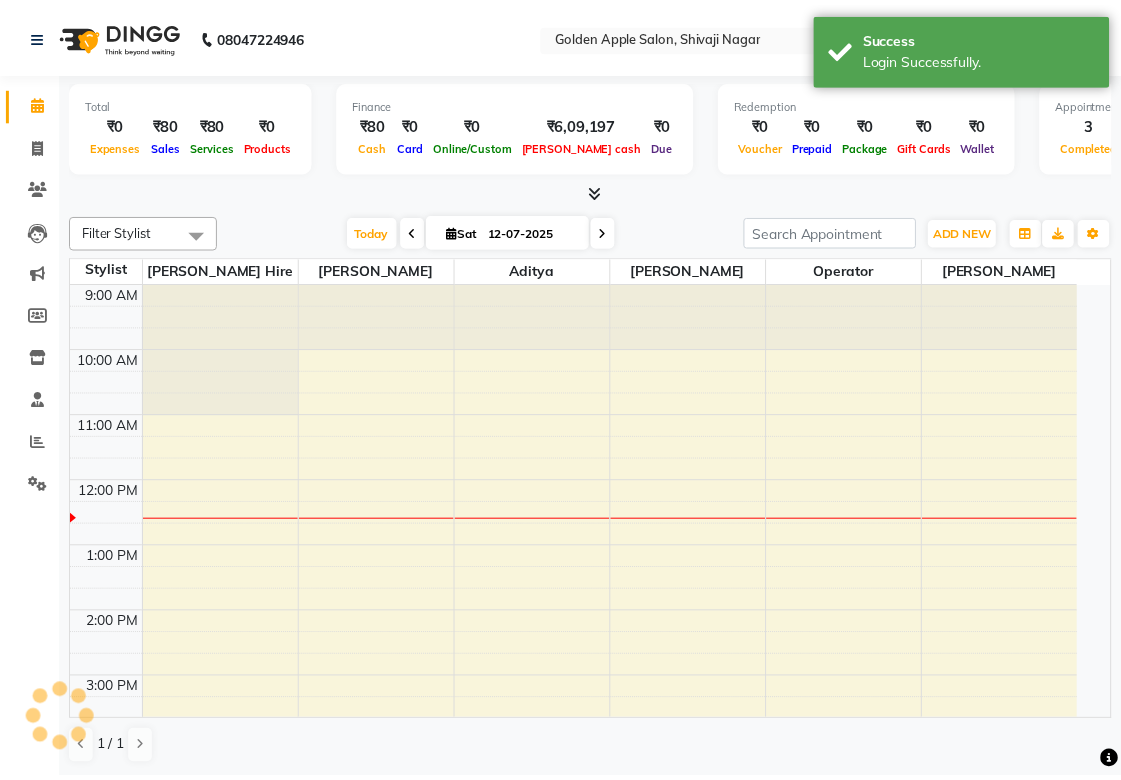 scroll, scrollTop: 0, scrollLeft: 0, axis: both 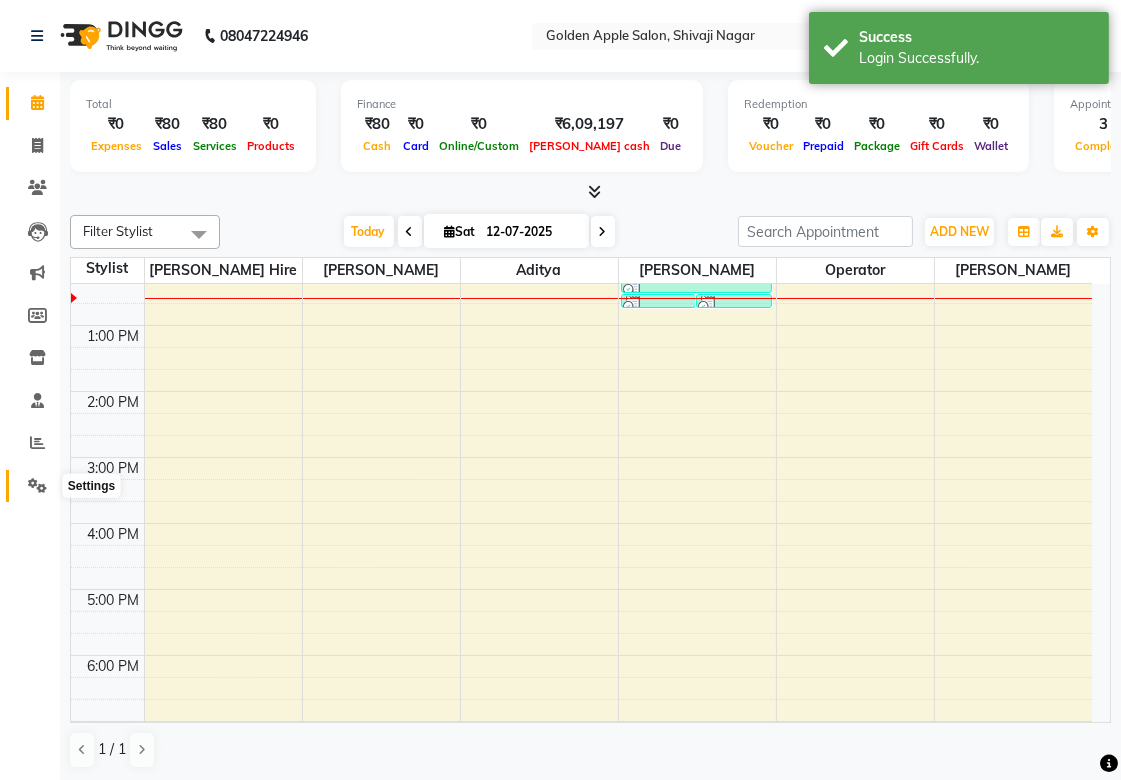click 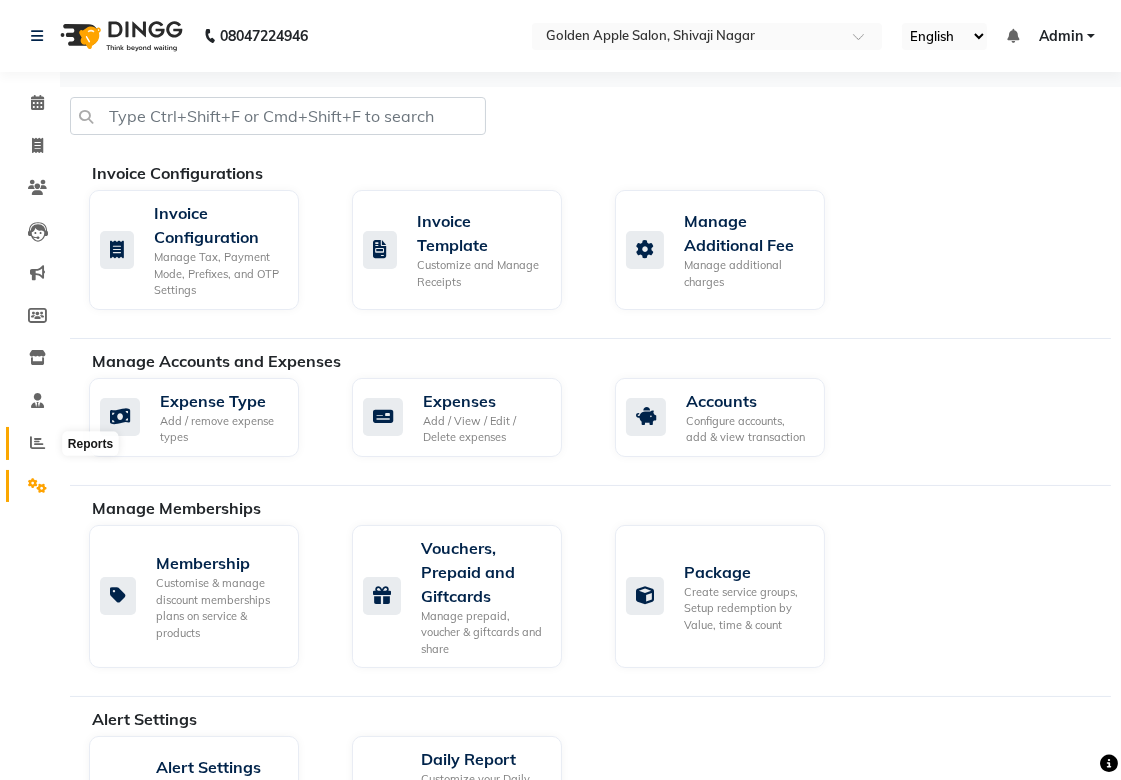 click 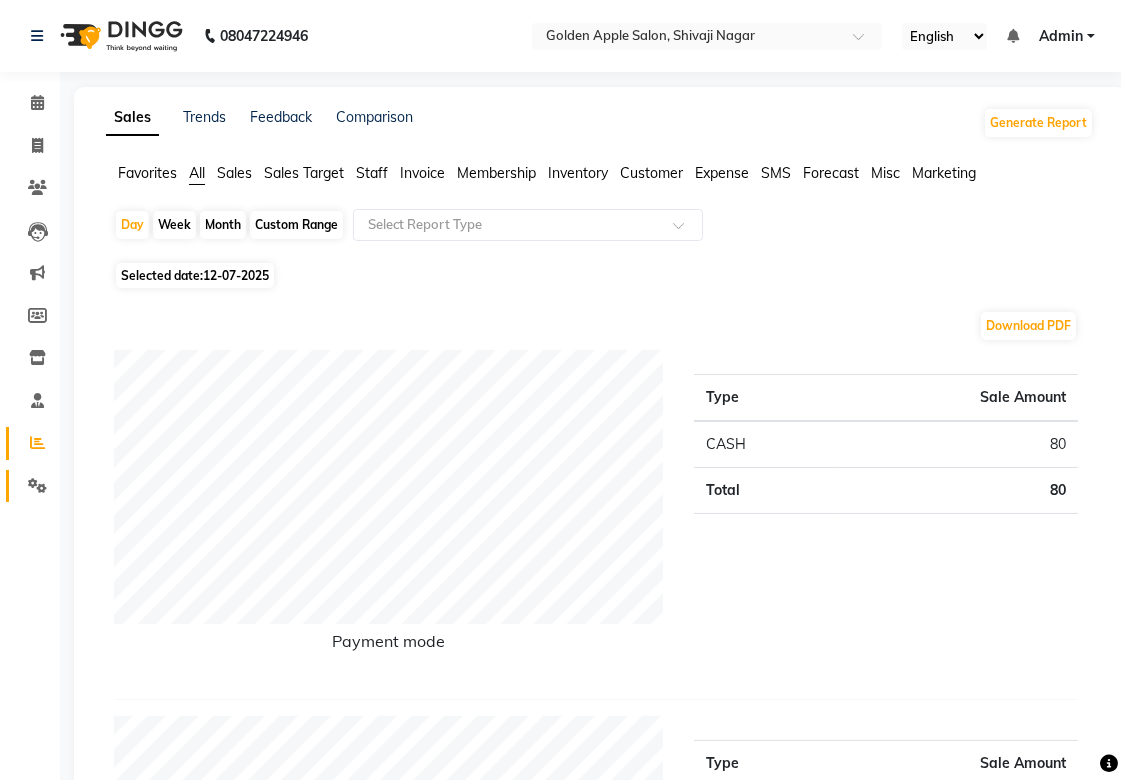 click on "Settings" 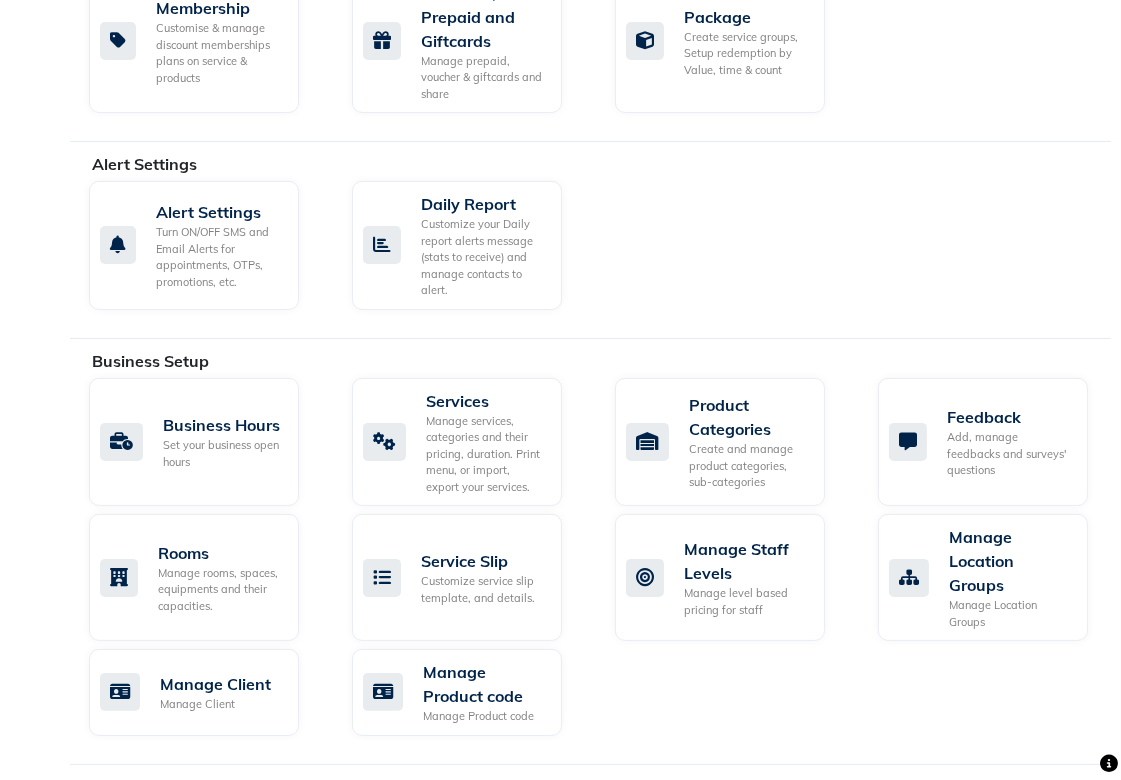 scroll, scrollTop: 666, scrollLeft: 0, axis: vertical 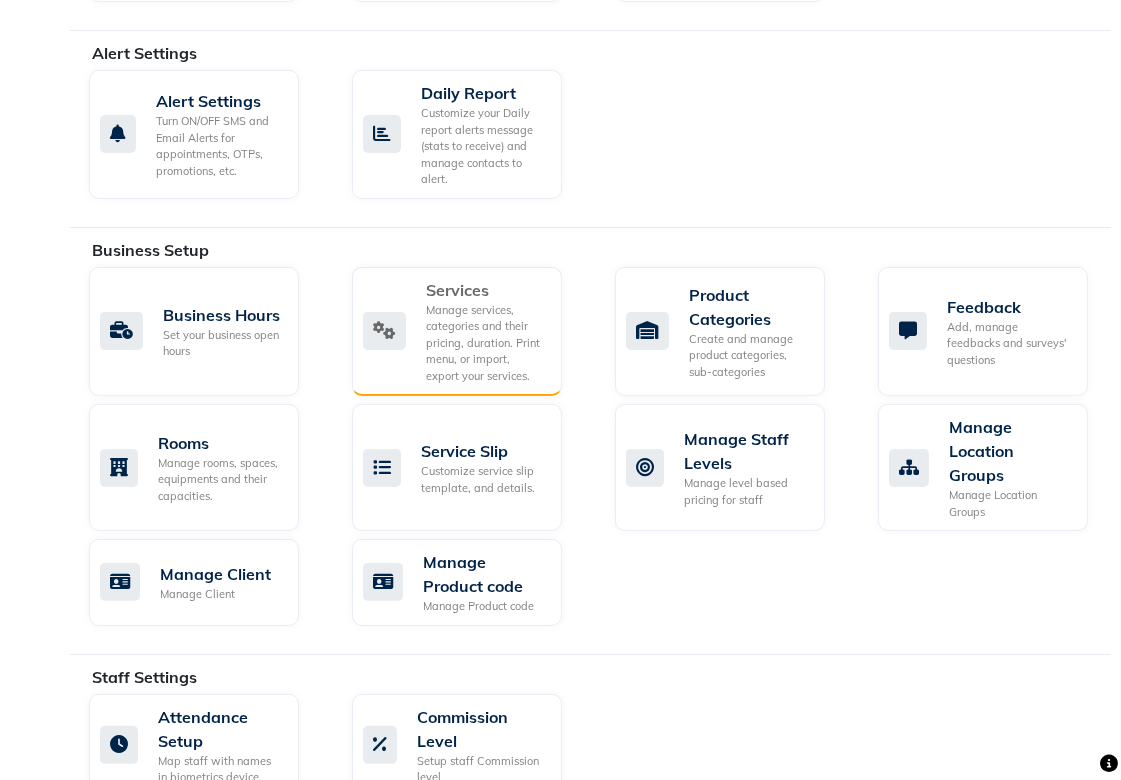 click on "Manage services, categories and their pricing, duration. Print menu, or import, export your services." 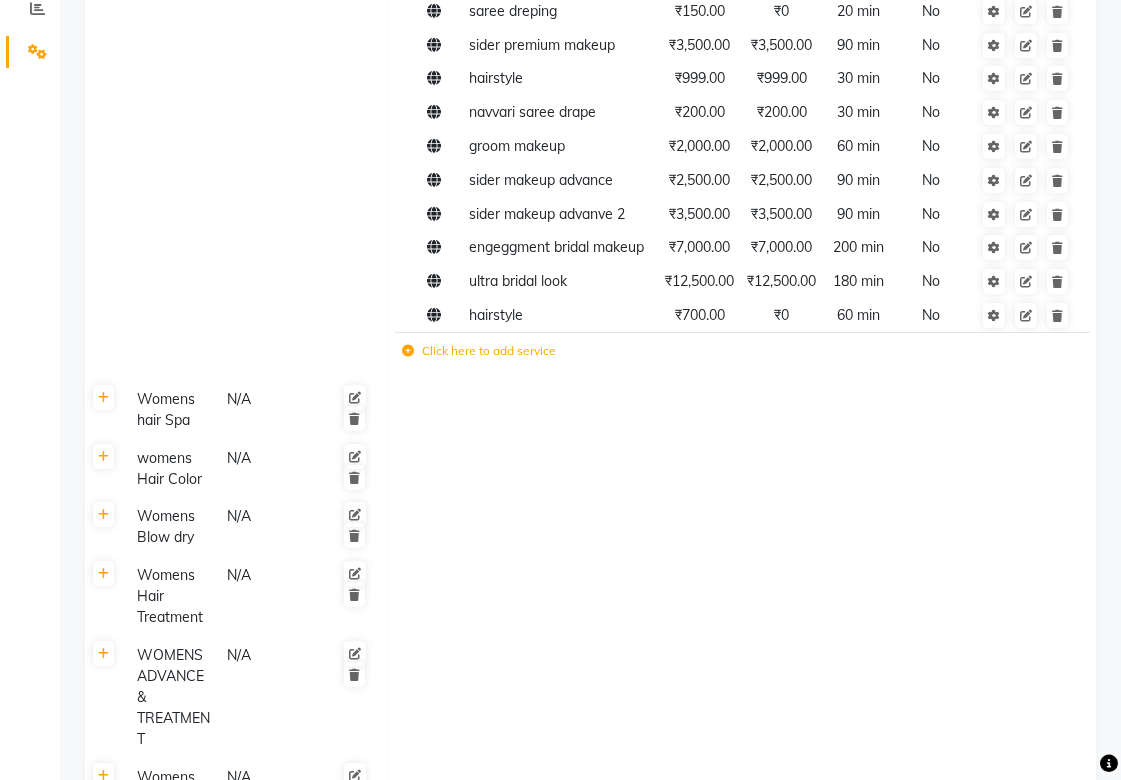 scroll, scrollTop: 444, scrollLeft: 0, axis: vertical 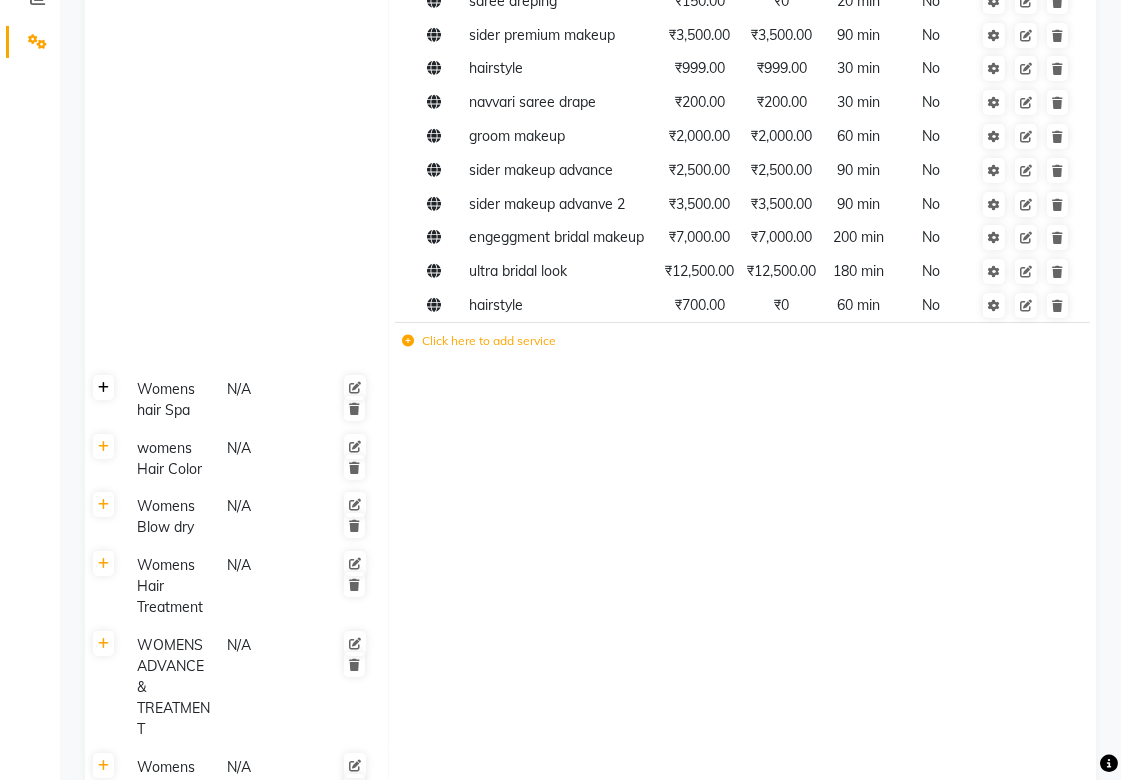 click 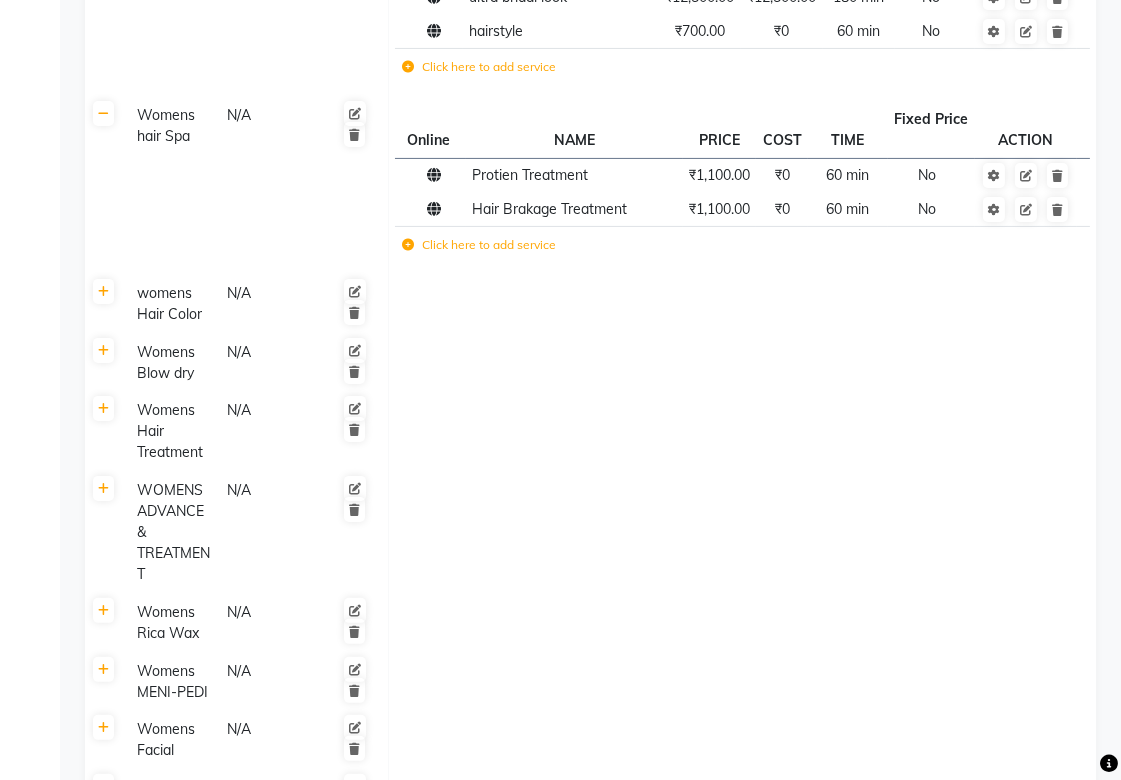 scroll, scrollTop: 777, scrollLeft: 0, axis: vertical 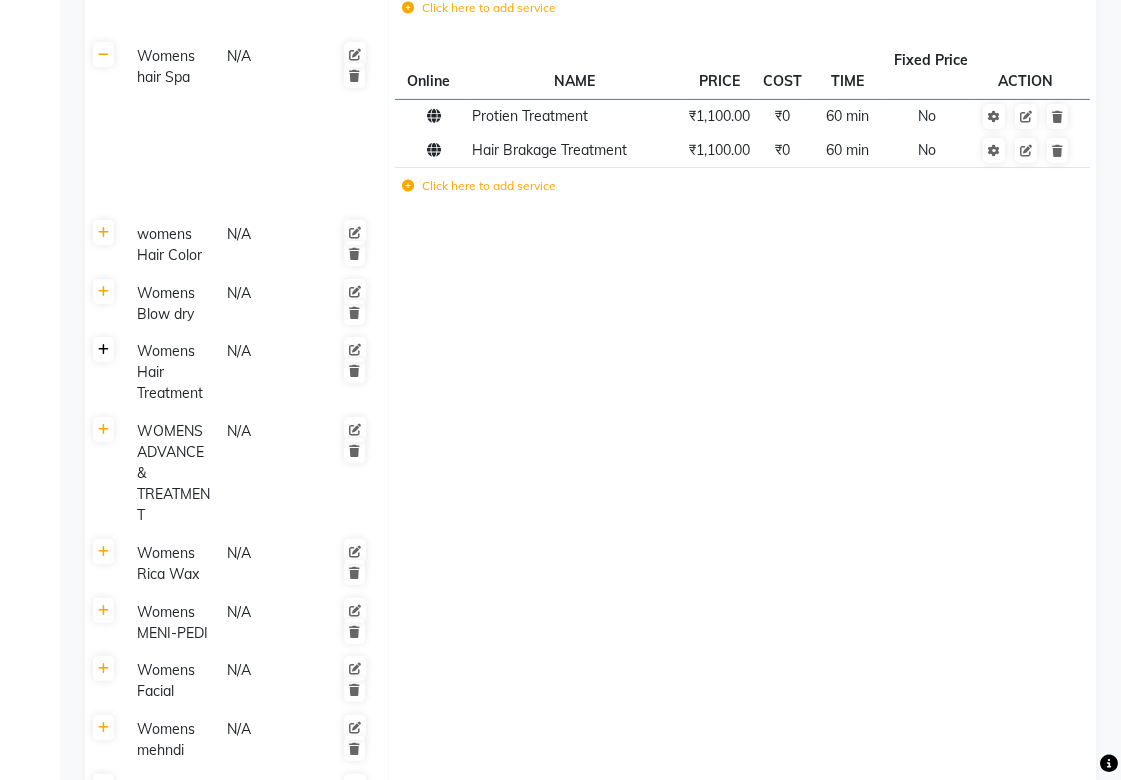 click 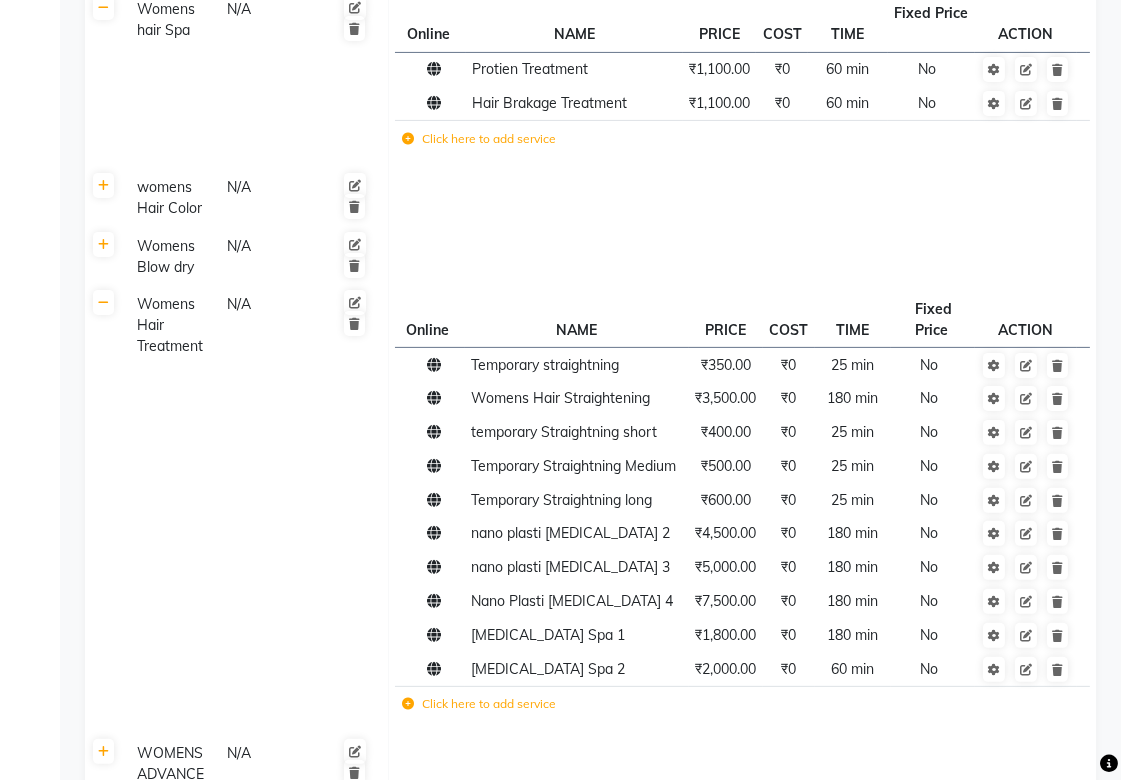 scroll, scrollTop: 777, scrollLeft: 0, axis: vertical 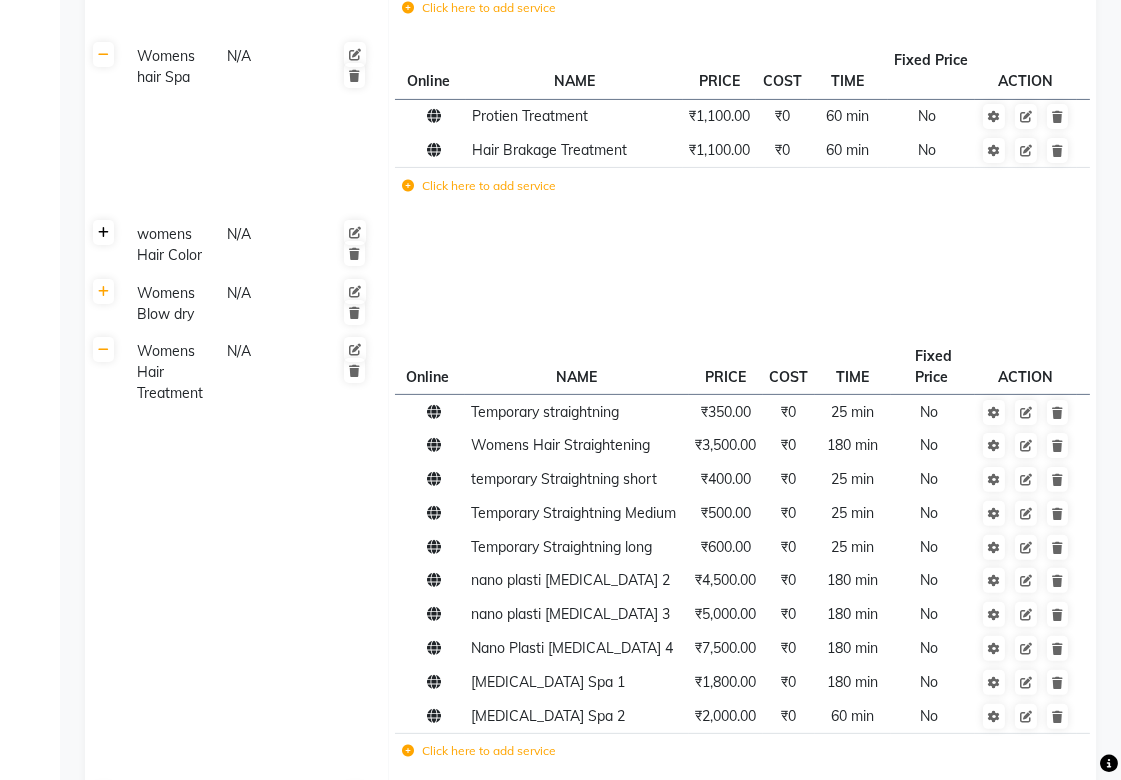 click 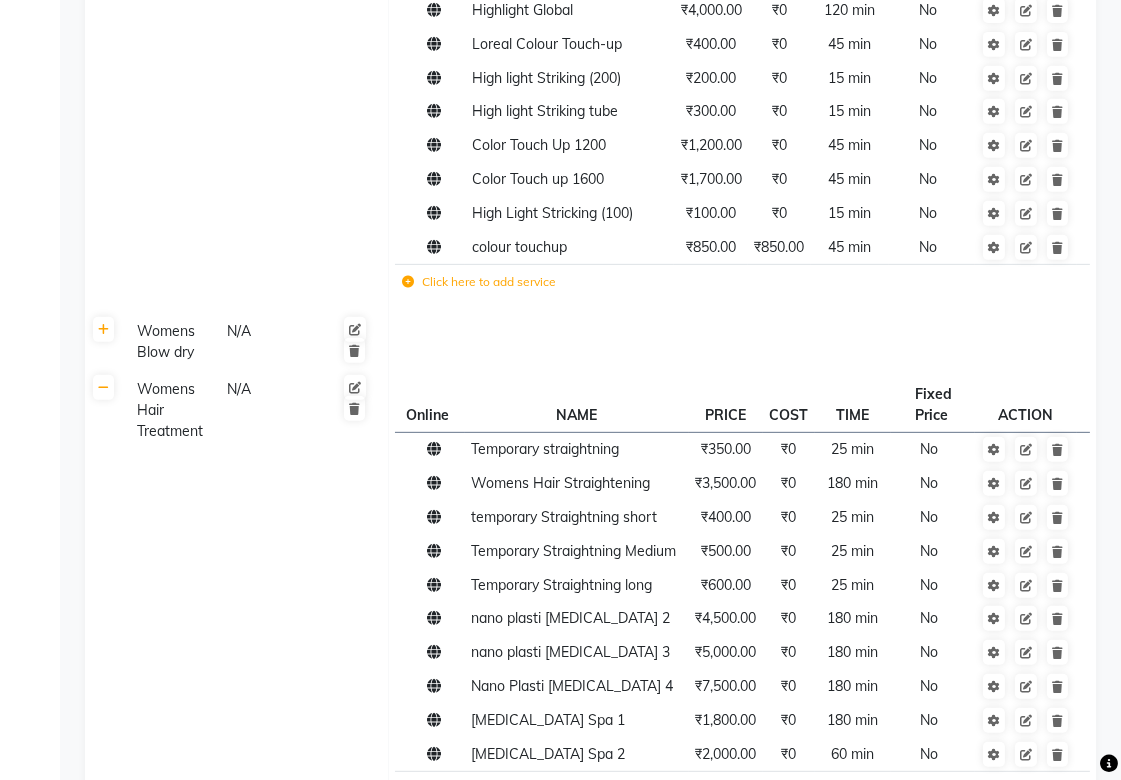 scroll, scrollTop: 1222, scrollLeft: 0, axis: vertical 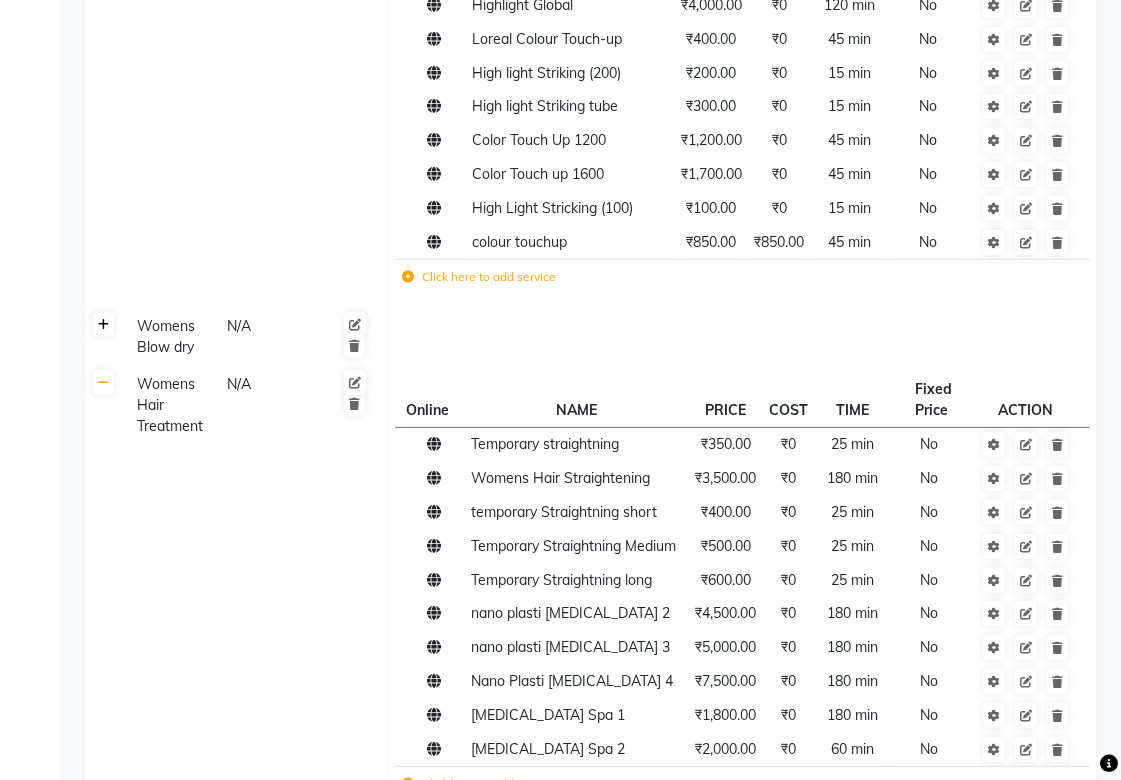 click 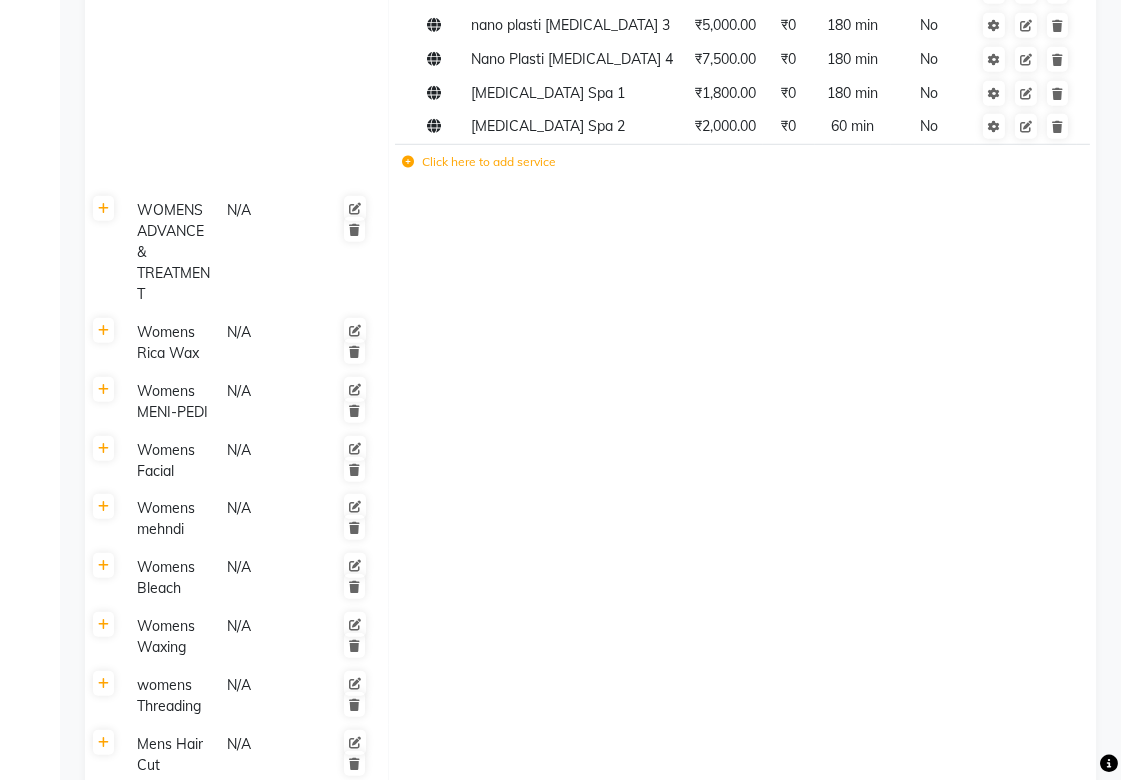 scroll, scrollTop: 2000, scrollLeft: 0, axis: vertical 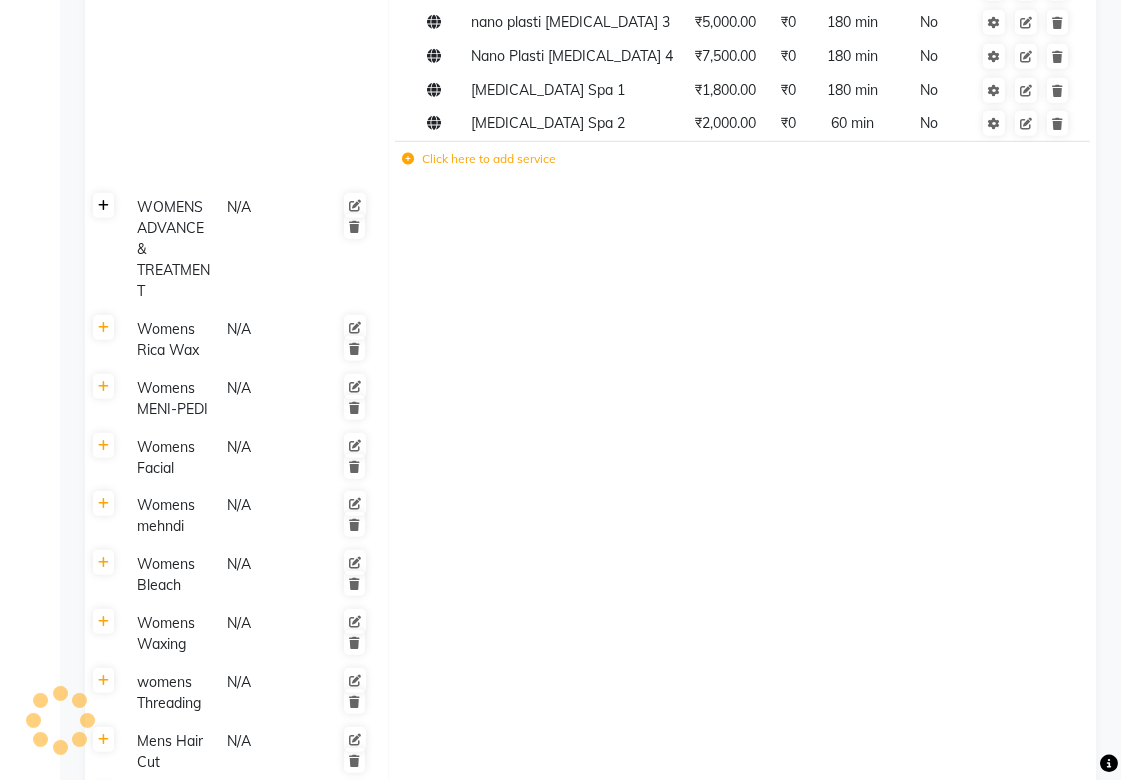 click 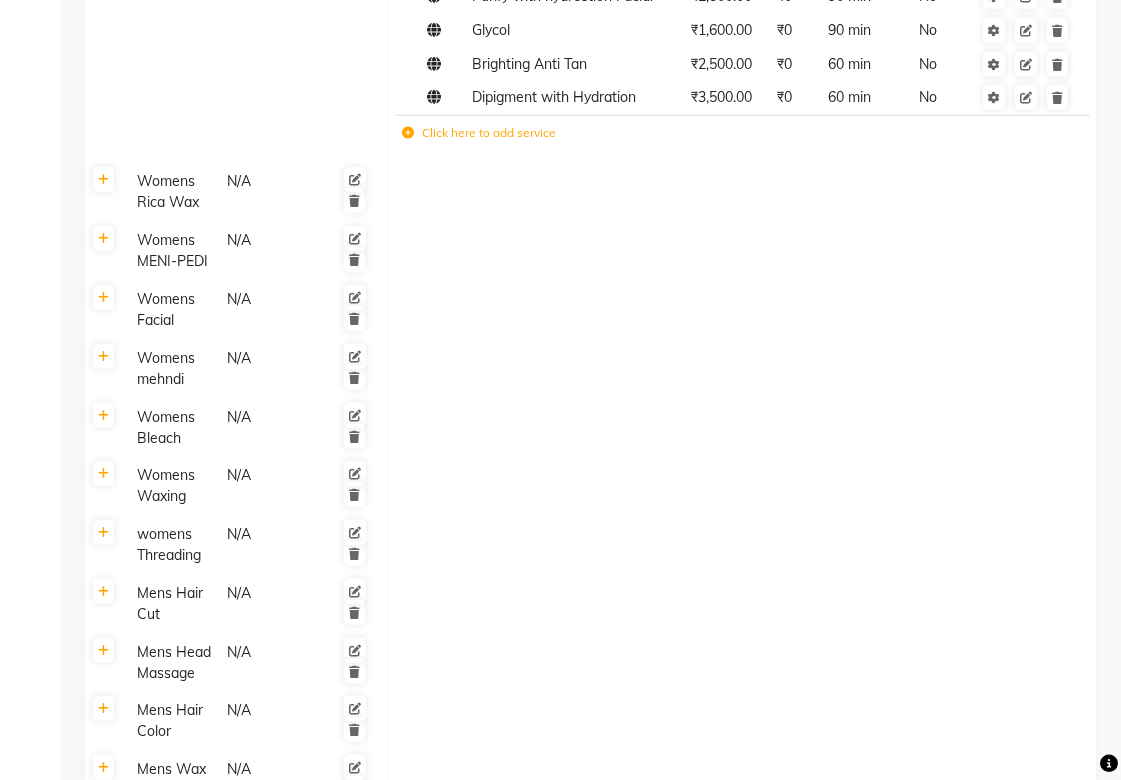 scroll, scrollTop: 2666, scrollLeft: 0, axis: vertical 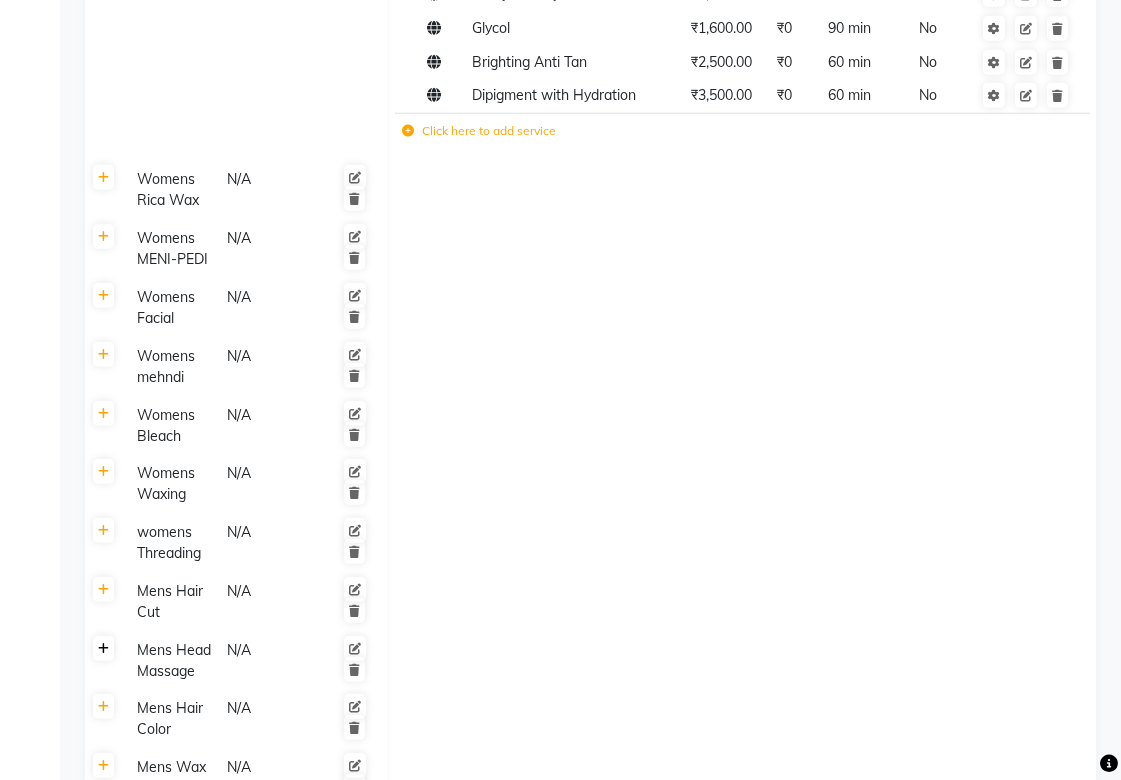 click 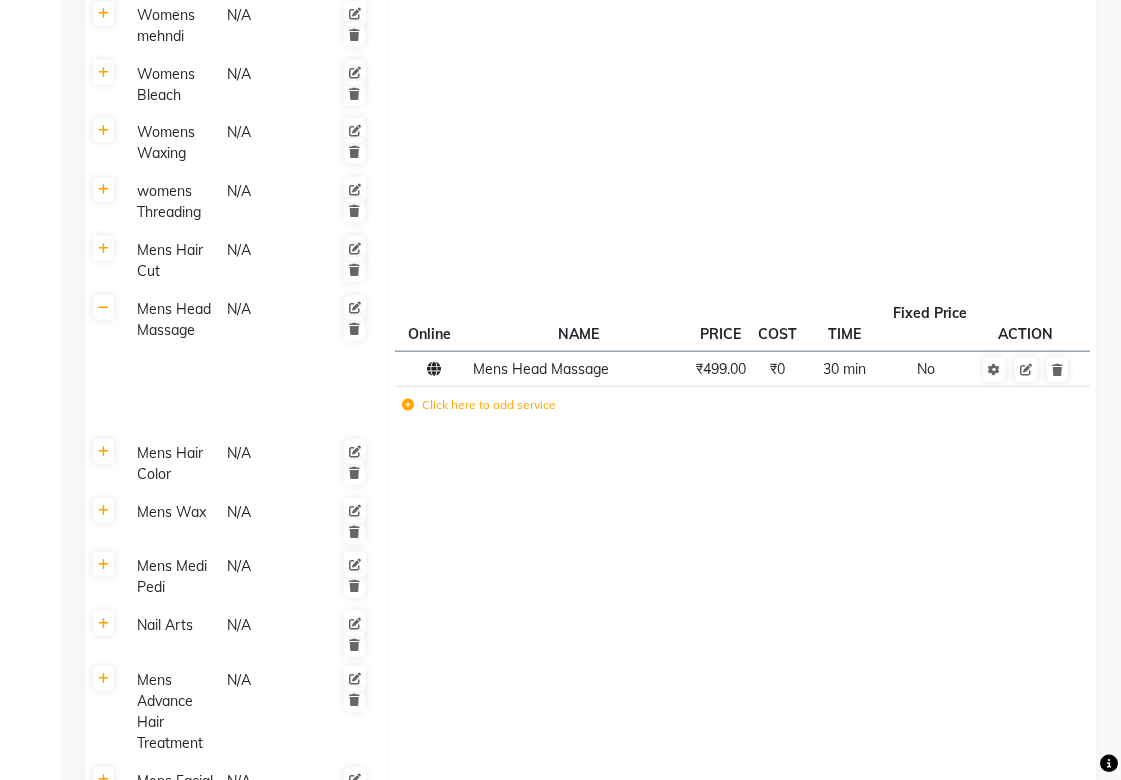scroll, scrollTop: 3111, scrollLeft: 0, axis: vertical 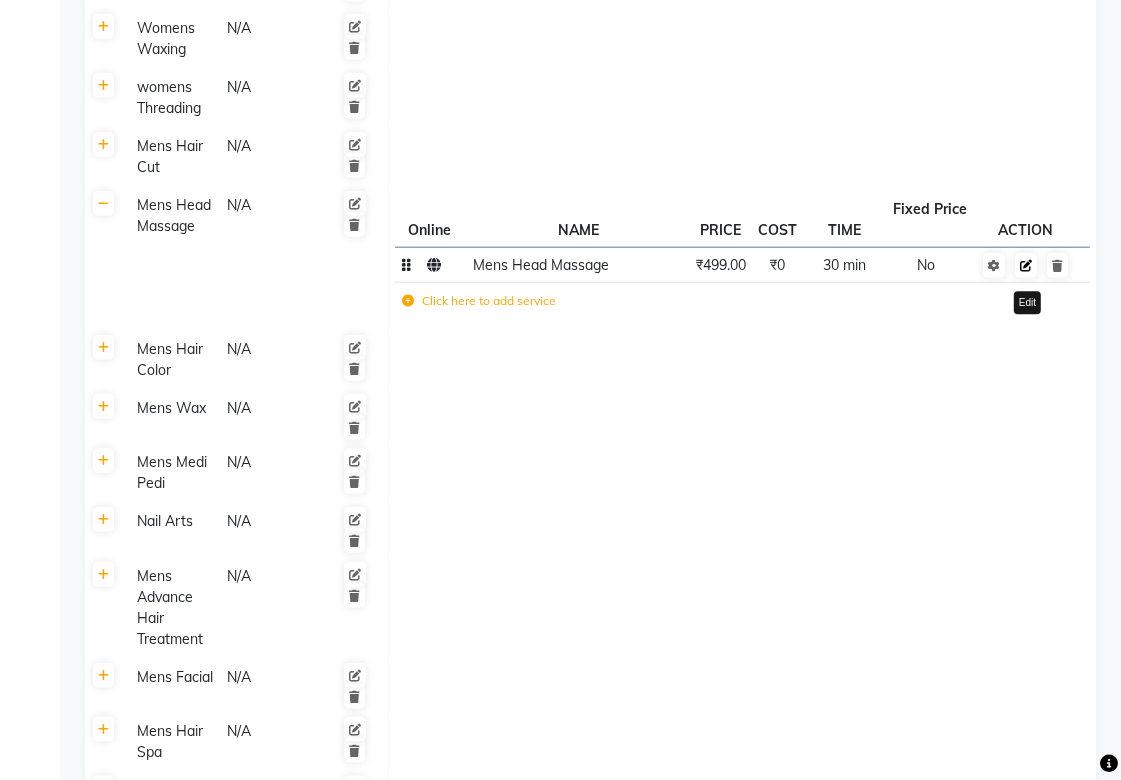 click 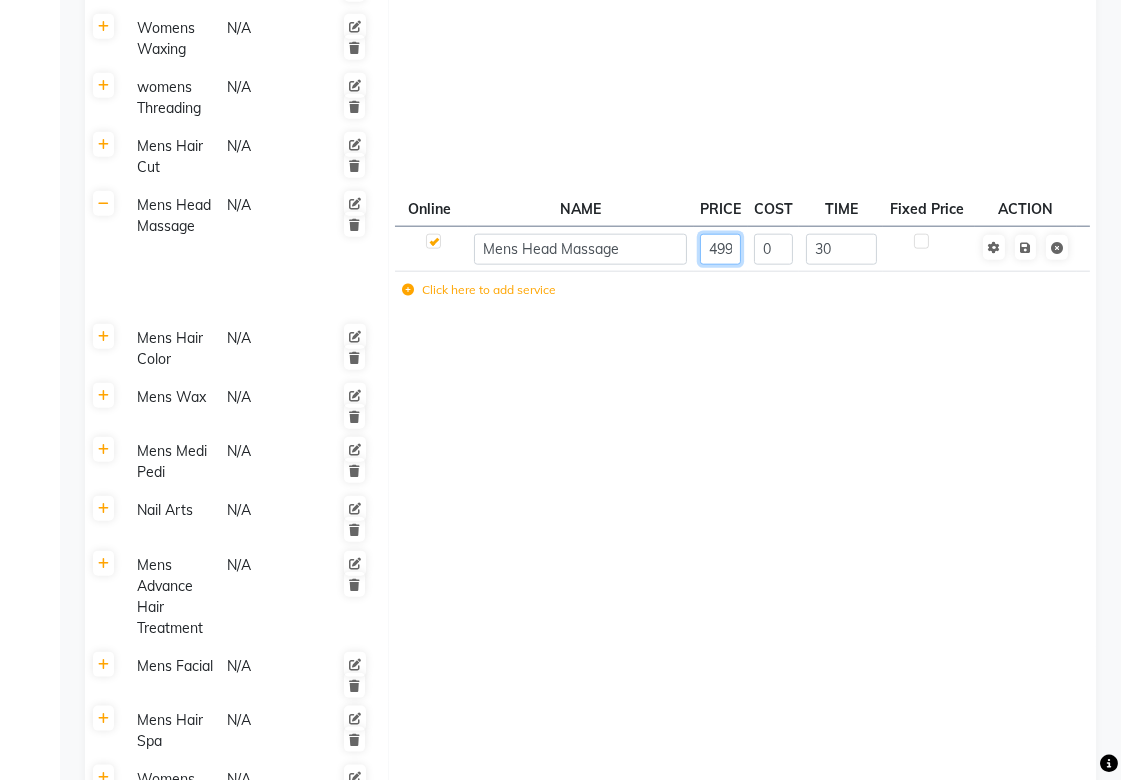 click on "499" 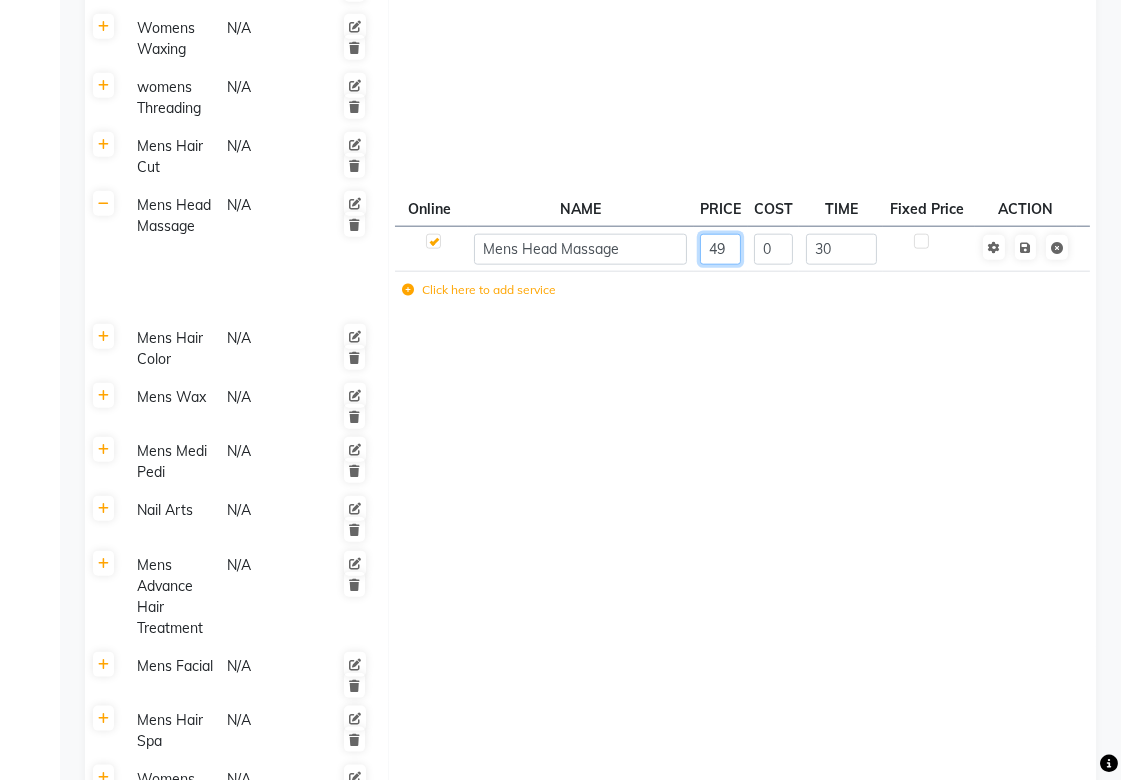 type on "9" 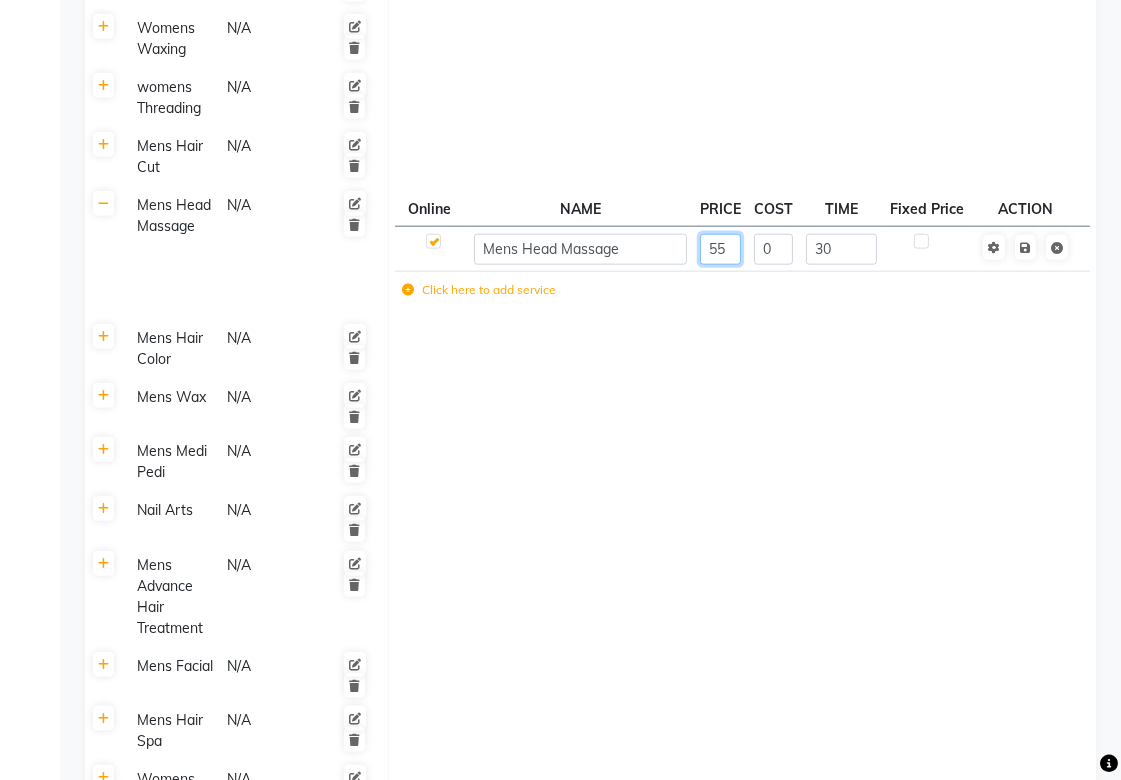 type on "550" 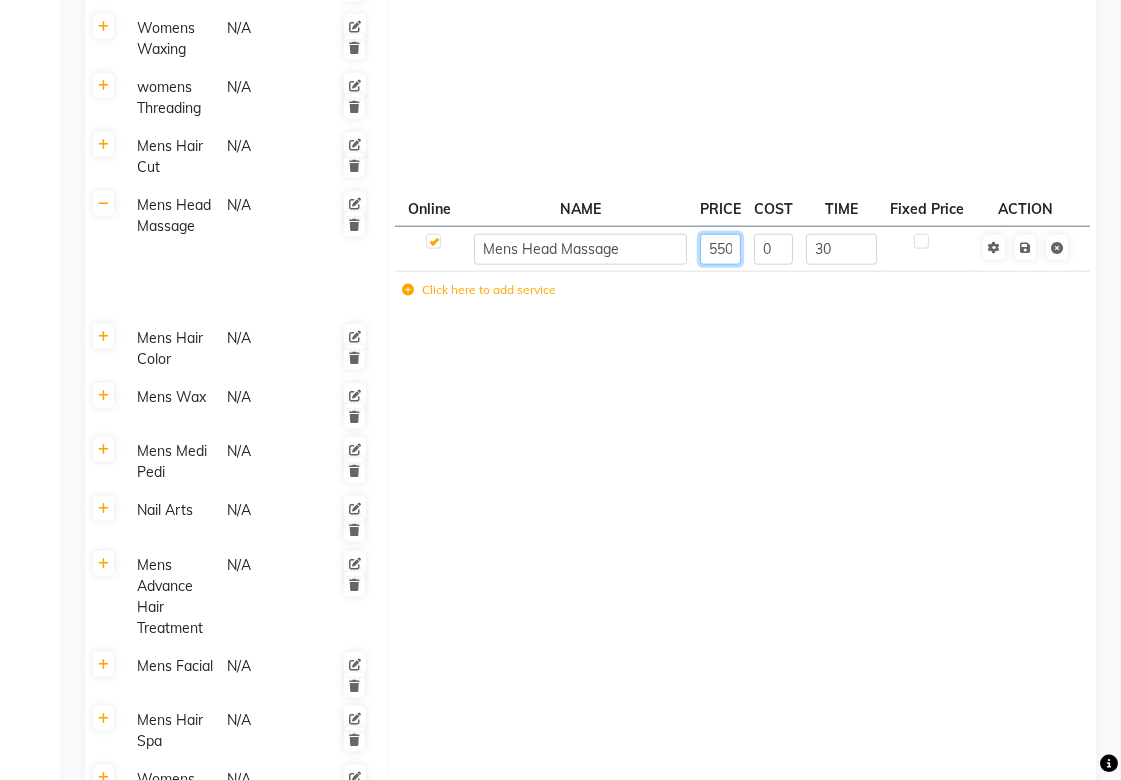 scroll, scrollTop: 0, scrollLeft: 2, axis: horizontal 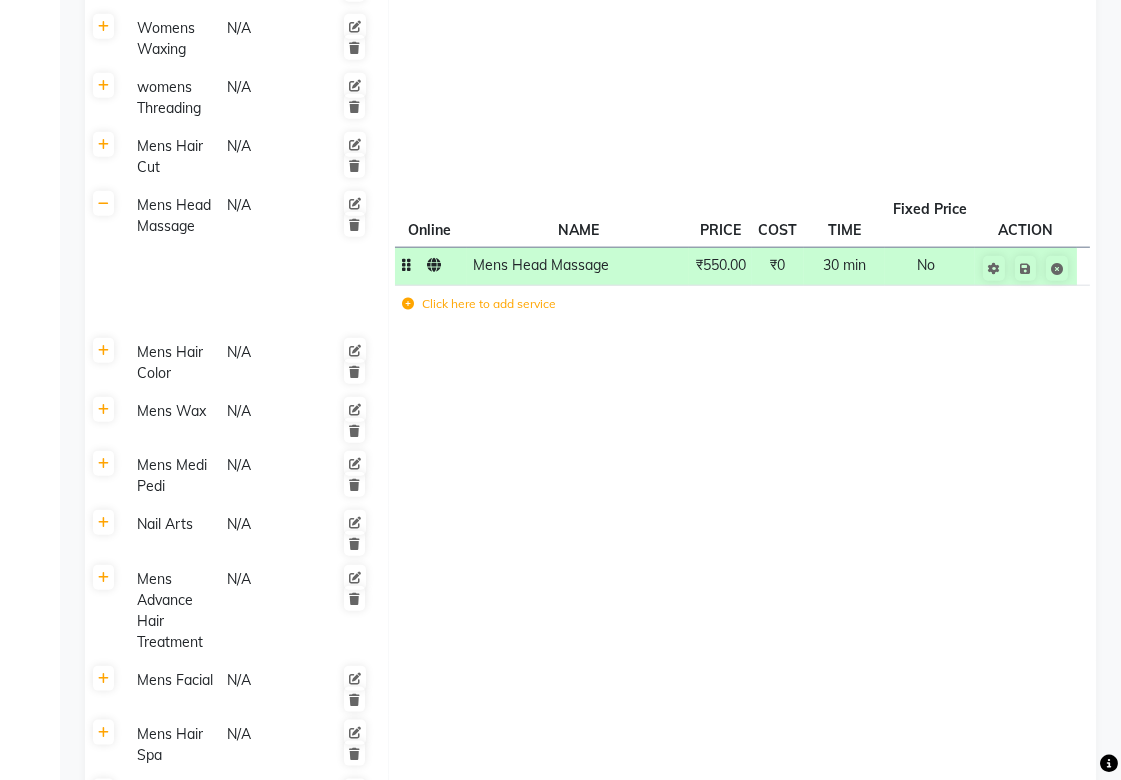 click on "₹550.00" 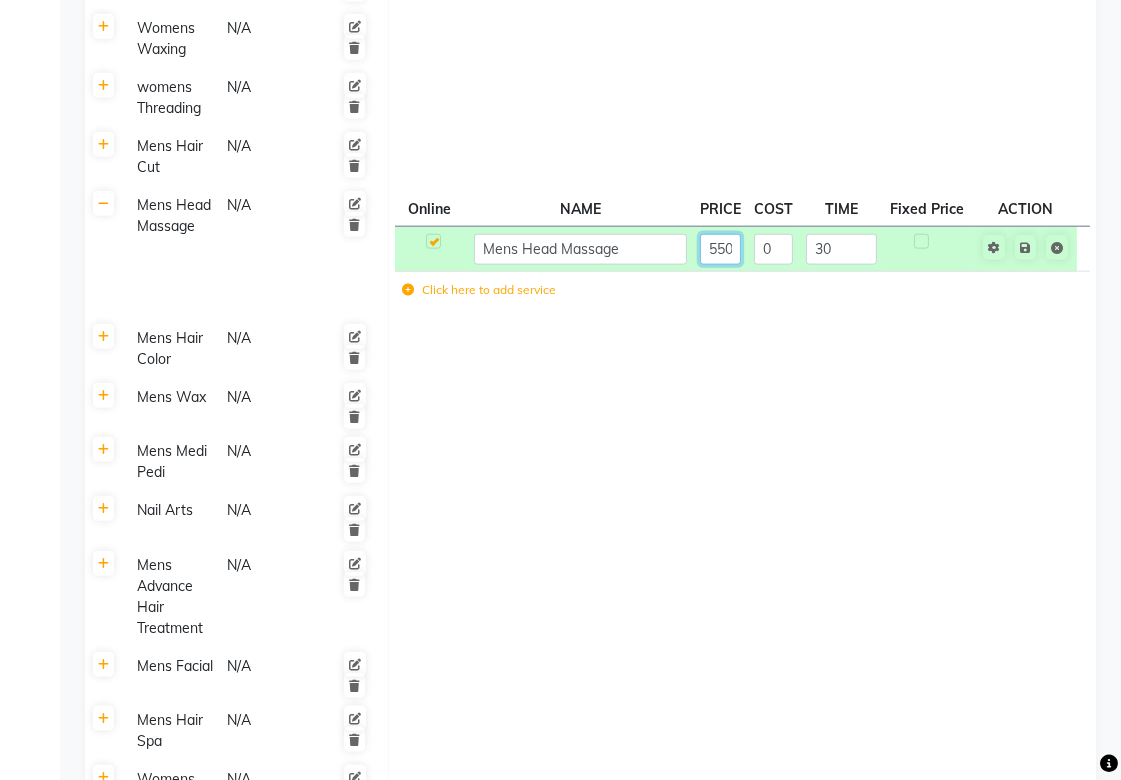 click on "550" 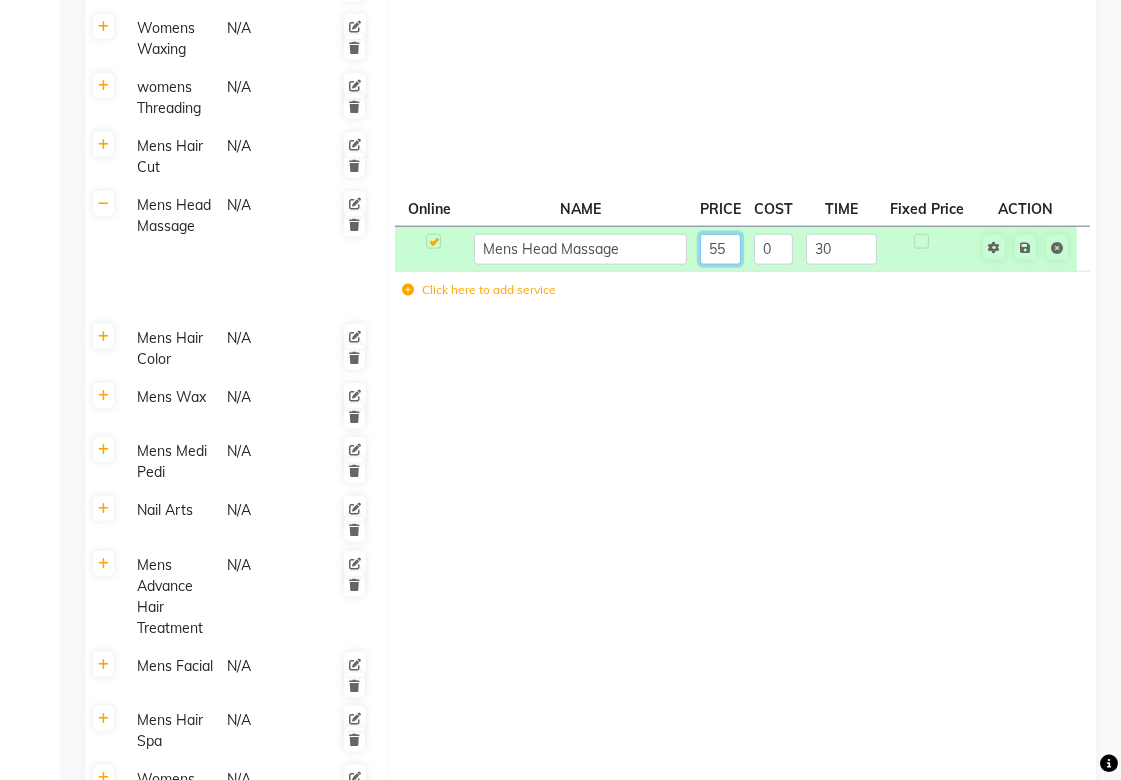 type on "5" 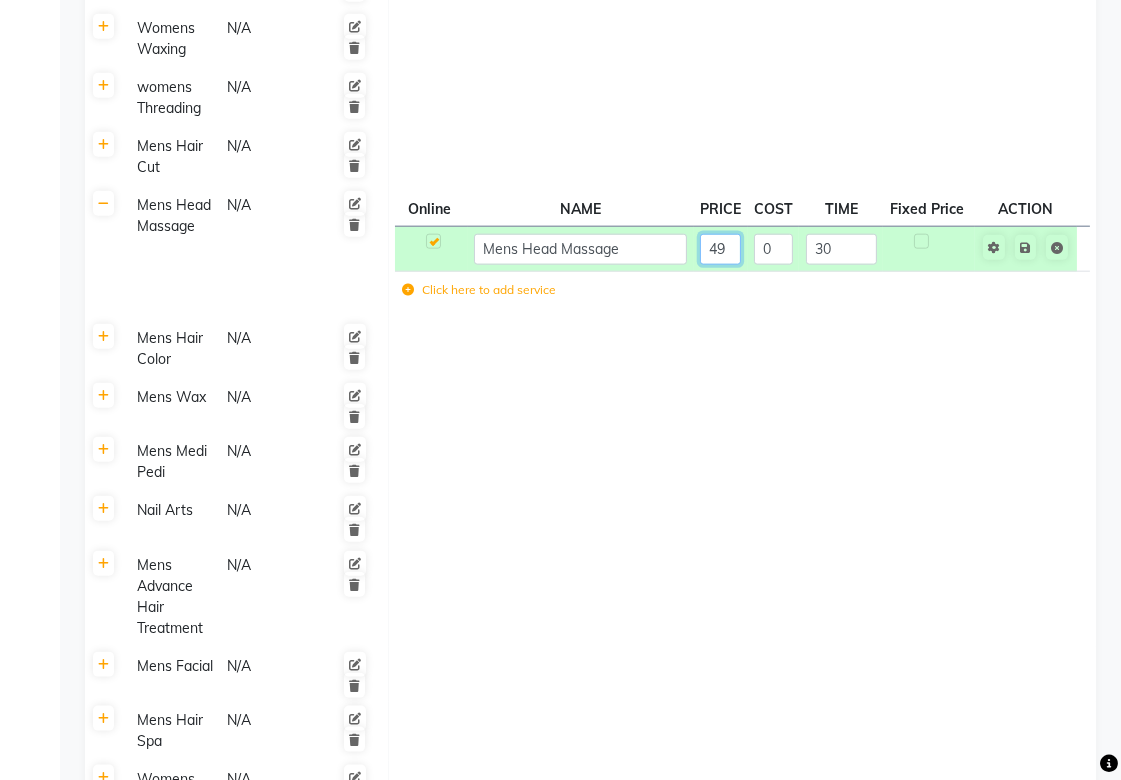 type on "499" 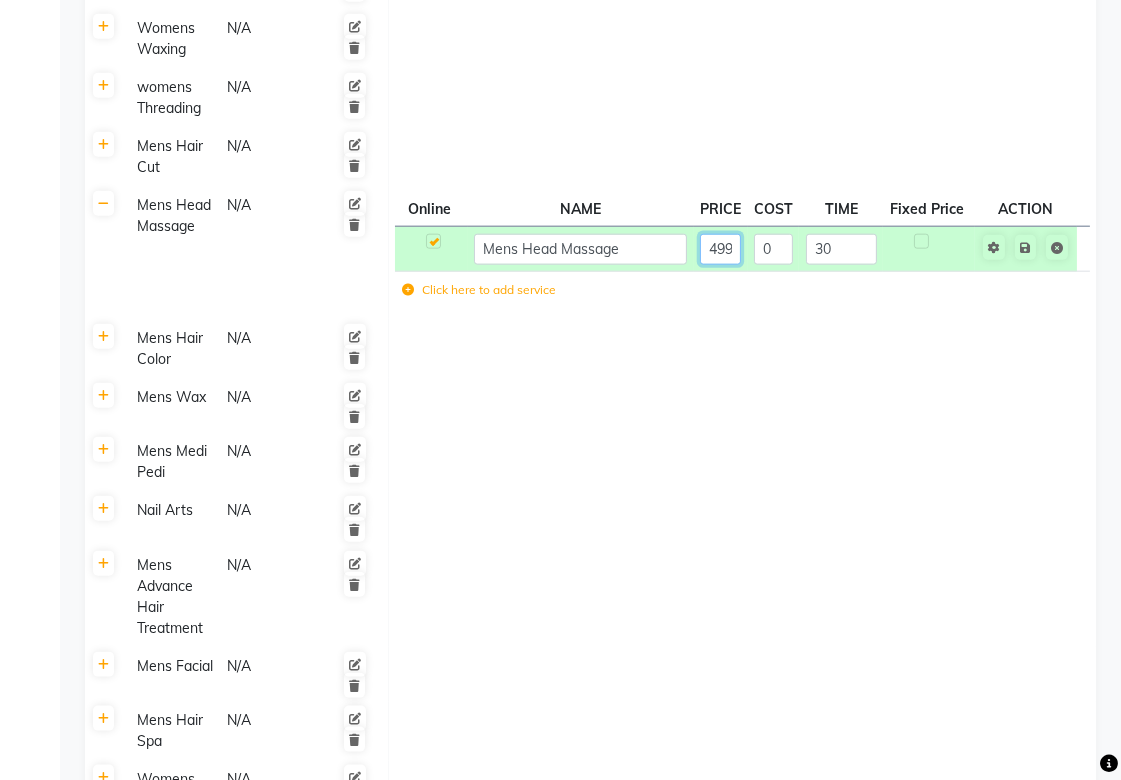 scroll, scrollTop: 0, scrollLeft: 2, axis: horizontal 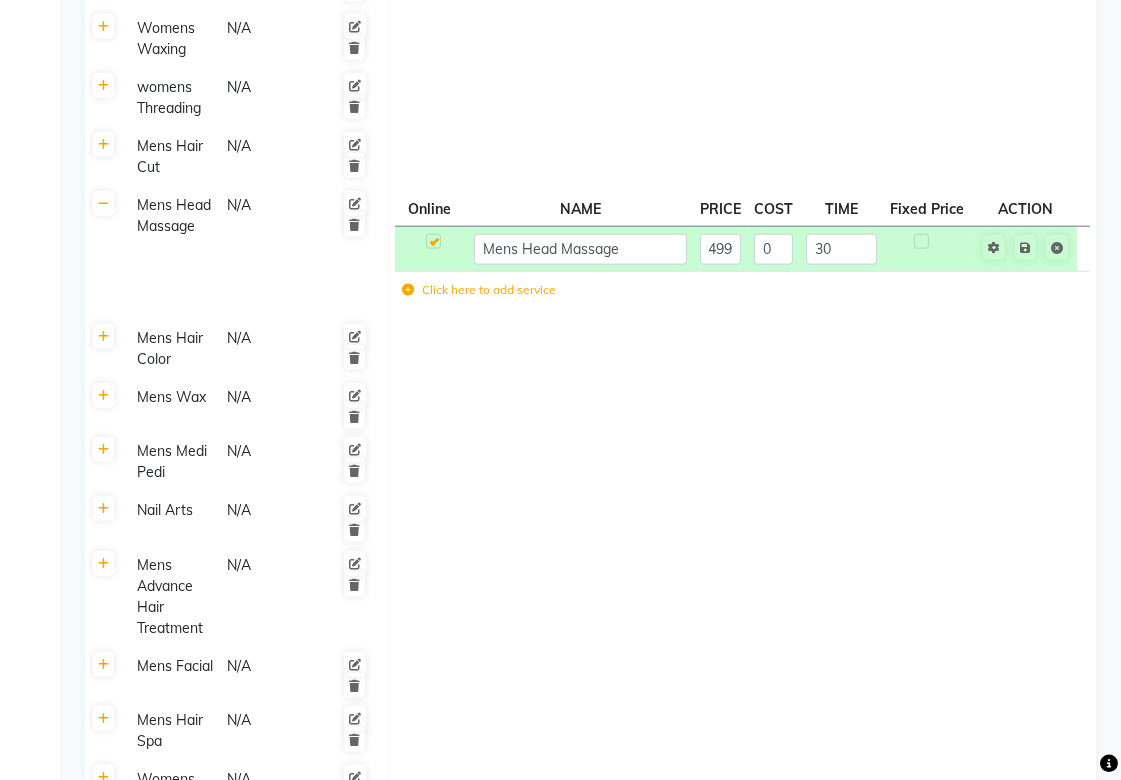 click on "Sider makeup N/A Online  NAME  PRICE COST TIME Fixed Price  ACTION Sider makeup ₹1,500.00 ₹0 60 min  No  Sider makeup hd ₹2,000.00 ₹0 60 min  No  saree dreping ₹150.00 ₹0 20 min  No  sider premium  makeup ₹3,500.00 ₹3,500.00 90 min  No  hairstyle  ₹999.00 ₹999.00 30 min  No  navvari saree drape  ₹200.00 ₹200.00 30 min  No  groom makeup  ₹2,000.00 ₹2,000.00 60 min  No  sider makeup advance  ₹2,500.00 ₹2,500.00 90 min  No  sider makeup advanve 2 ₹3,500.00 ₹3,500.00 90 min  No  engeggment bridal makeup ₹7,000.00 ₹7,000.00 200 min  No  ultra bridal look ₹12,500.00 ₹12,500.00 180 min  No  hairstyle  ₹700.00 ₹0 60 min  No  Click here to add service Womens hair Spa N/A Online  NAME  PRICE COST TIME Fixed Price  ACTION Protien Treatment ₹1,100.00 ₹0 60 min  No  Hair Brakage Treatment ₹1,100.00 ₹0 60 min  No  Click here to add service womens Hair Color N/A Online  NAME  PRICE COST TIME Fixed Price  ACTION Balayage ₹3,500.00 ₹0 90 min  No  Colour Touch-up  N/A" 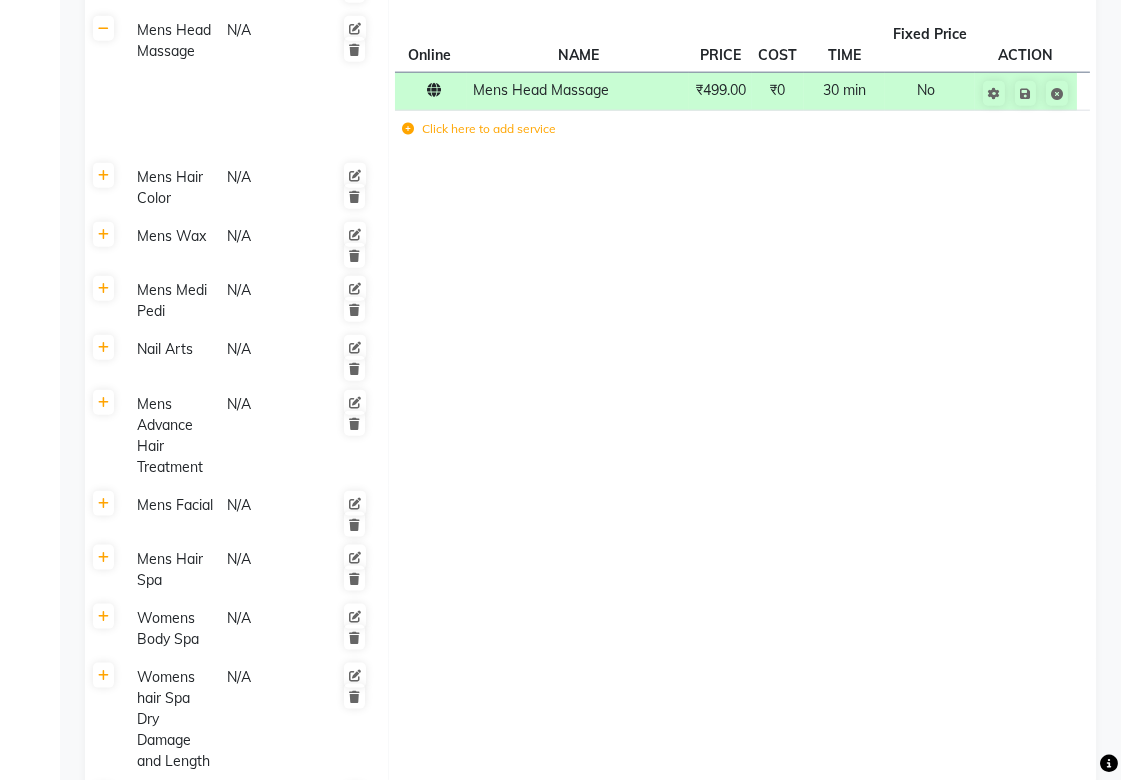 scroll, scrollTop: 3333, scrollLeft: 0, axis: vertical 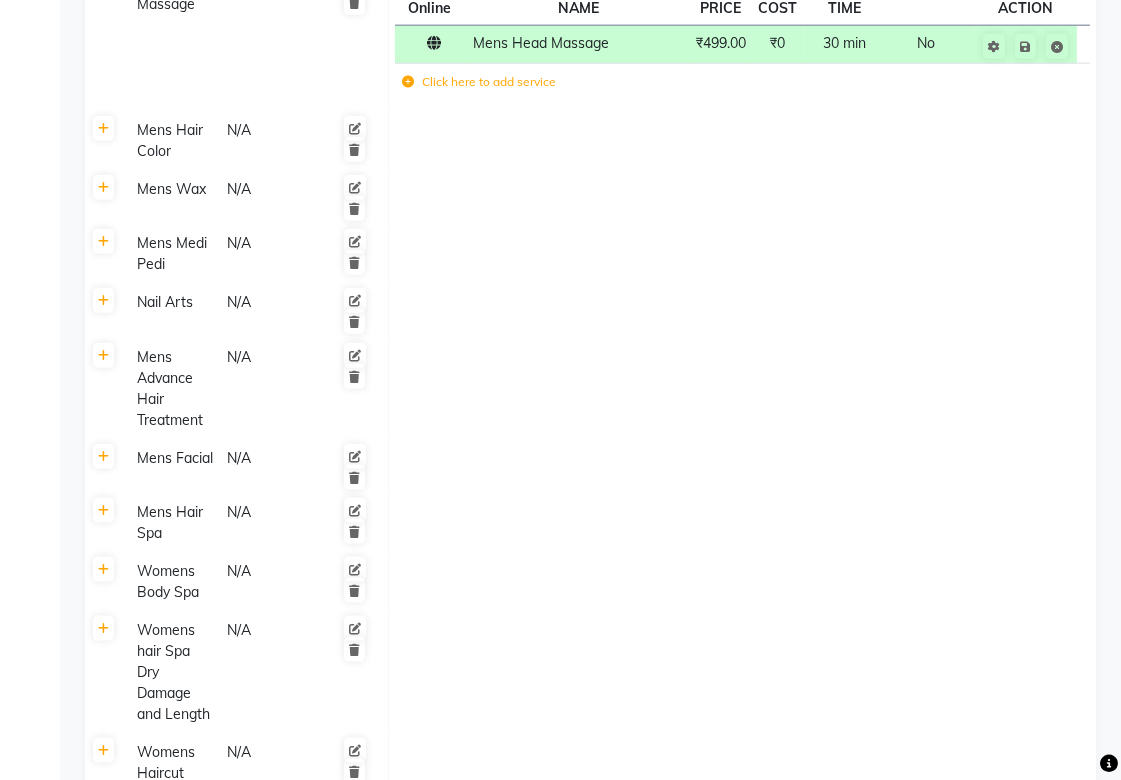 click on "Womens Body Spa" 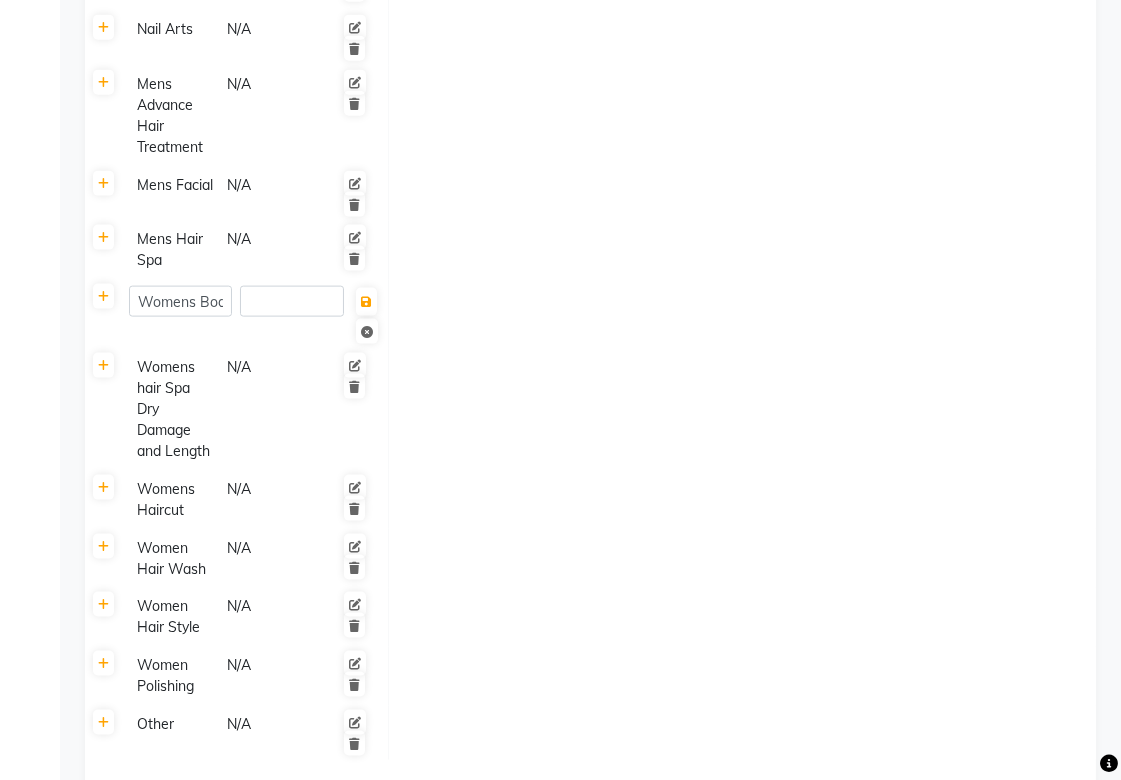 scroll, scrollTop: 3666, scrollLeft: 0, axis: vertical 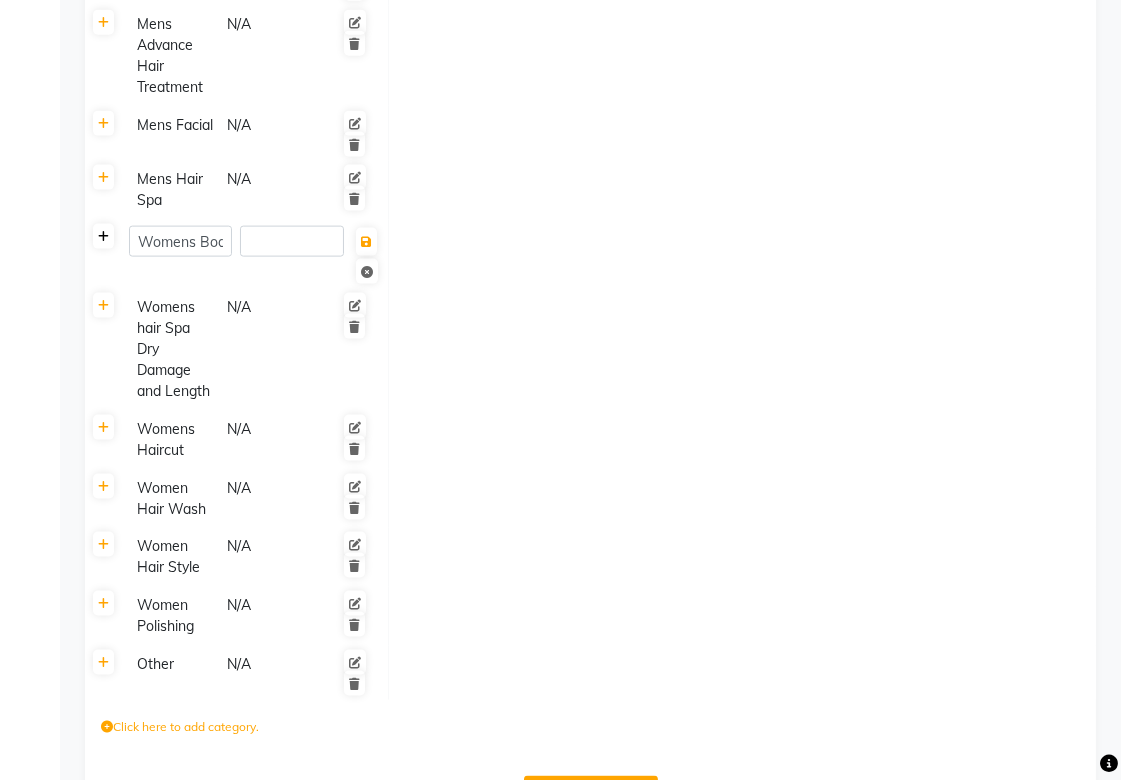 click 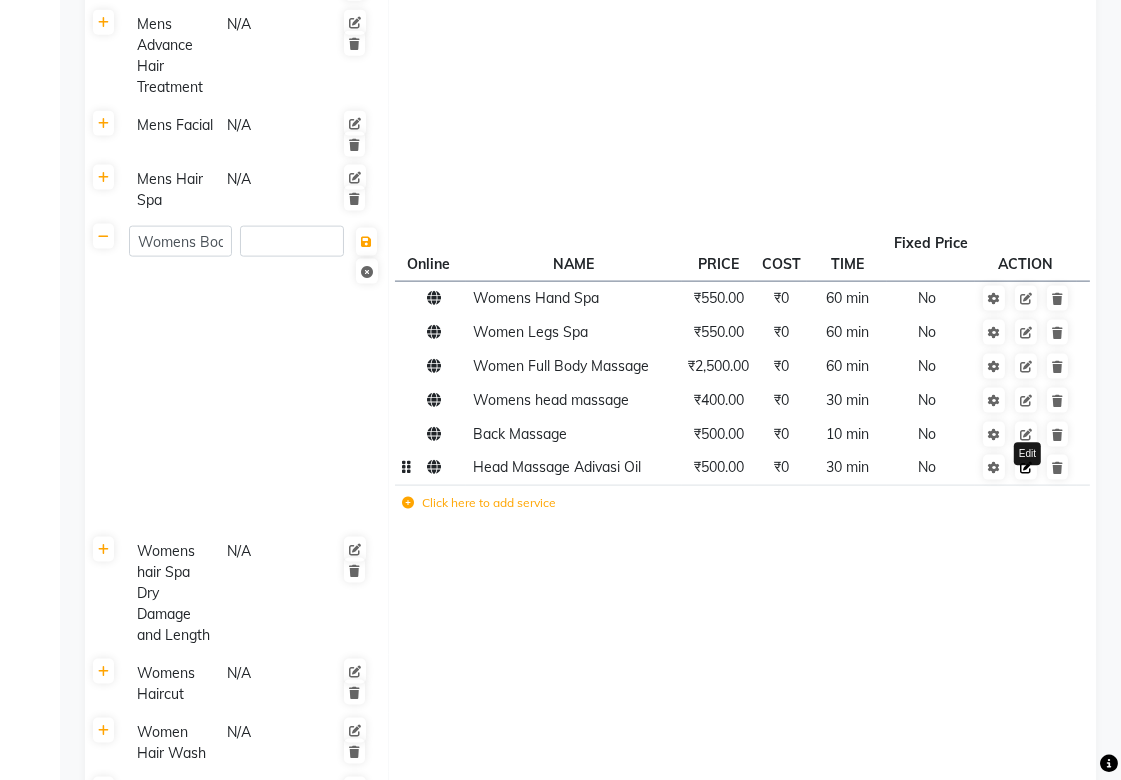 click 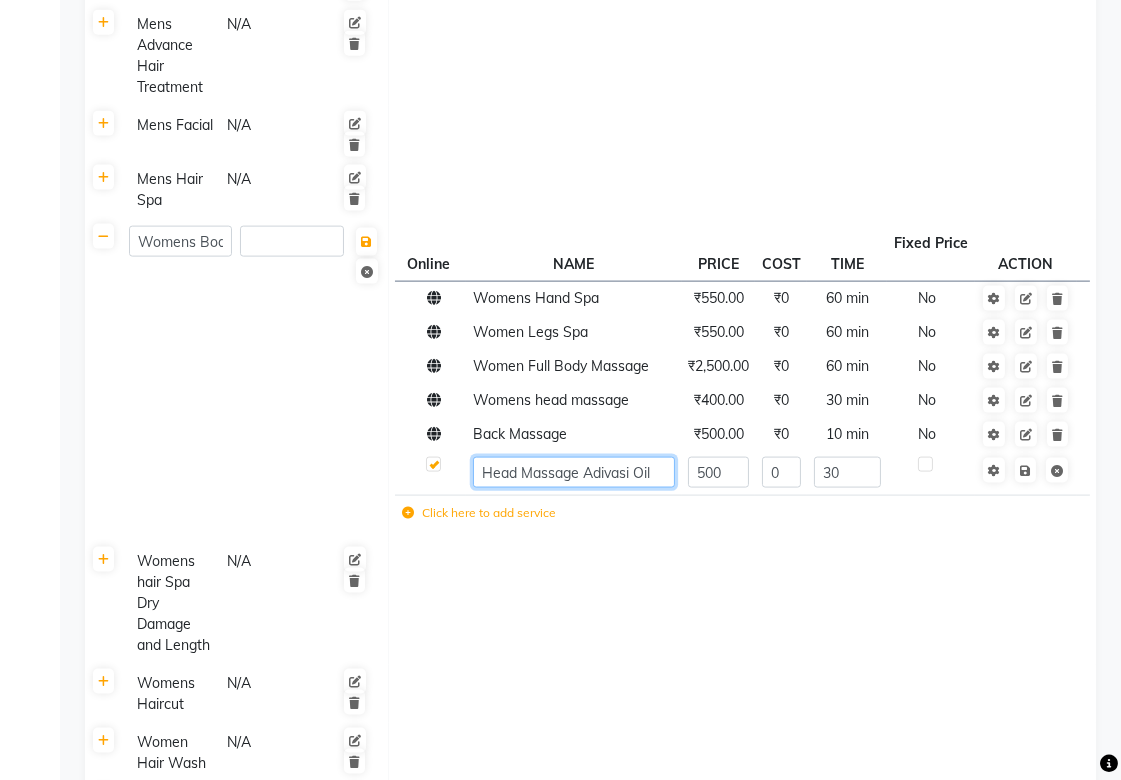 click on "Head Massage Adivasi Oil" 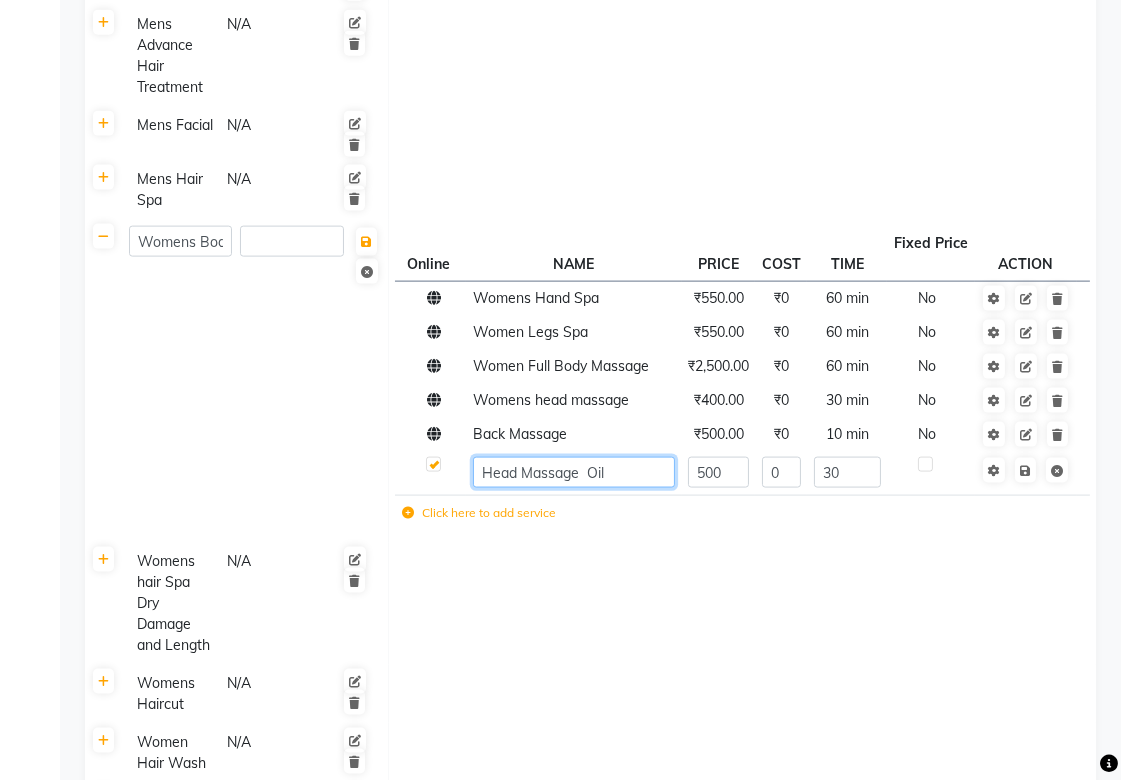 type on "Head Massage Oil" 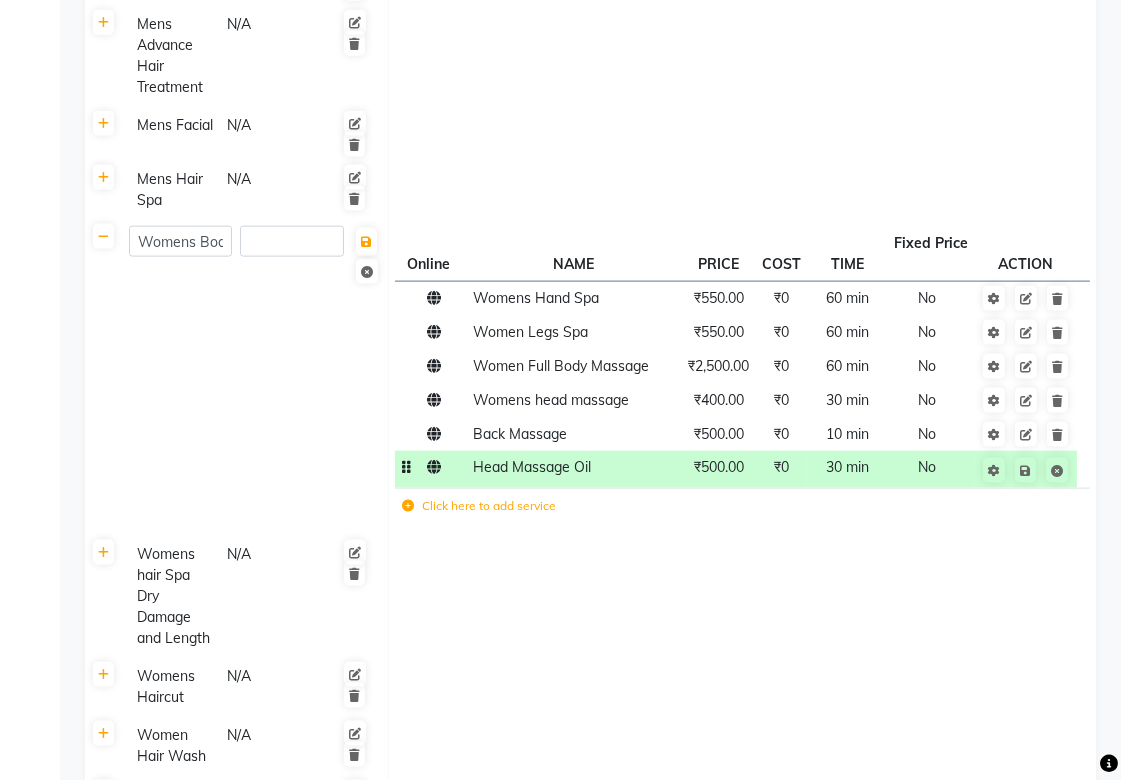 click on "₹500.00" 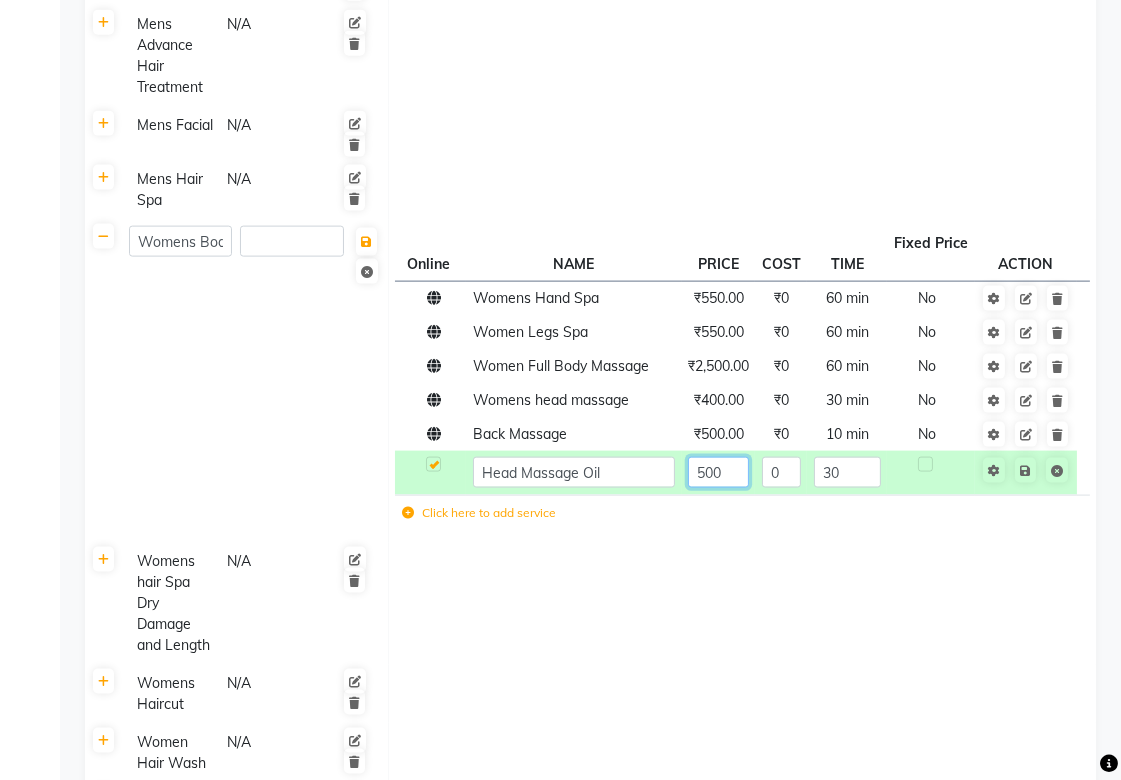 click on "500" 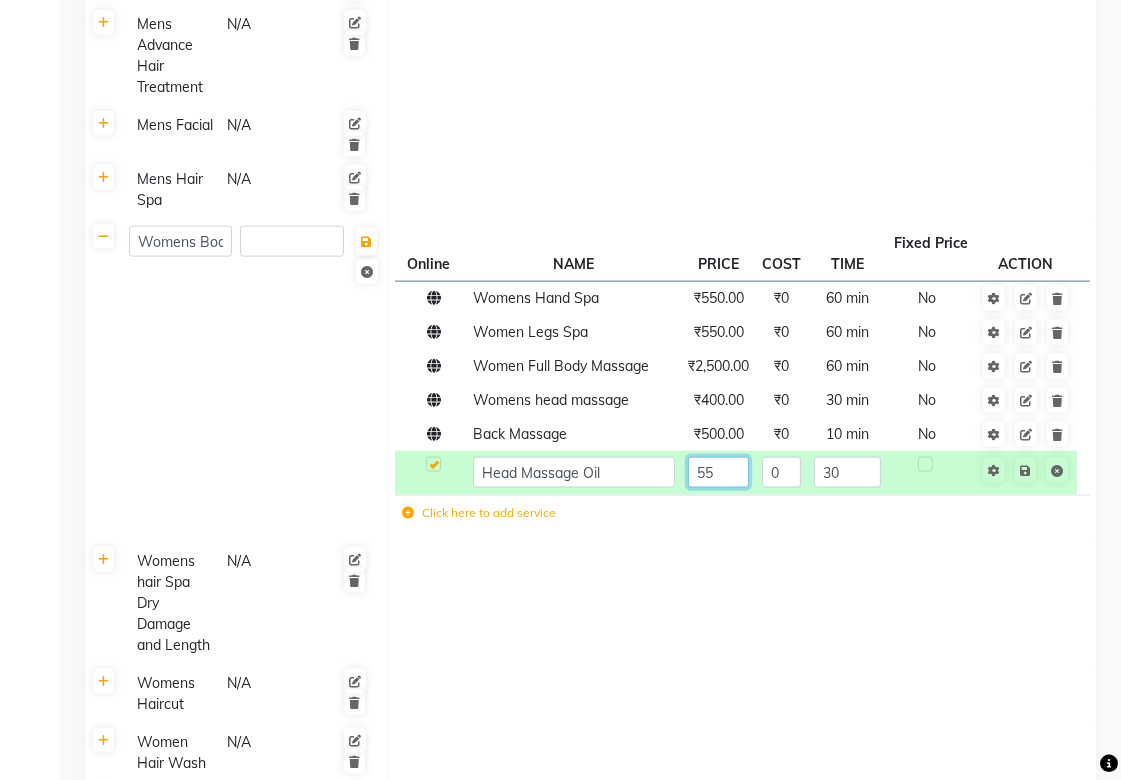 type on "550" 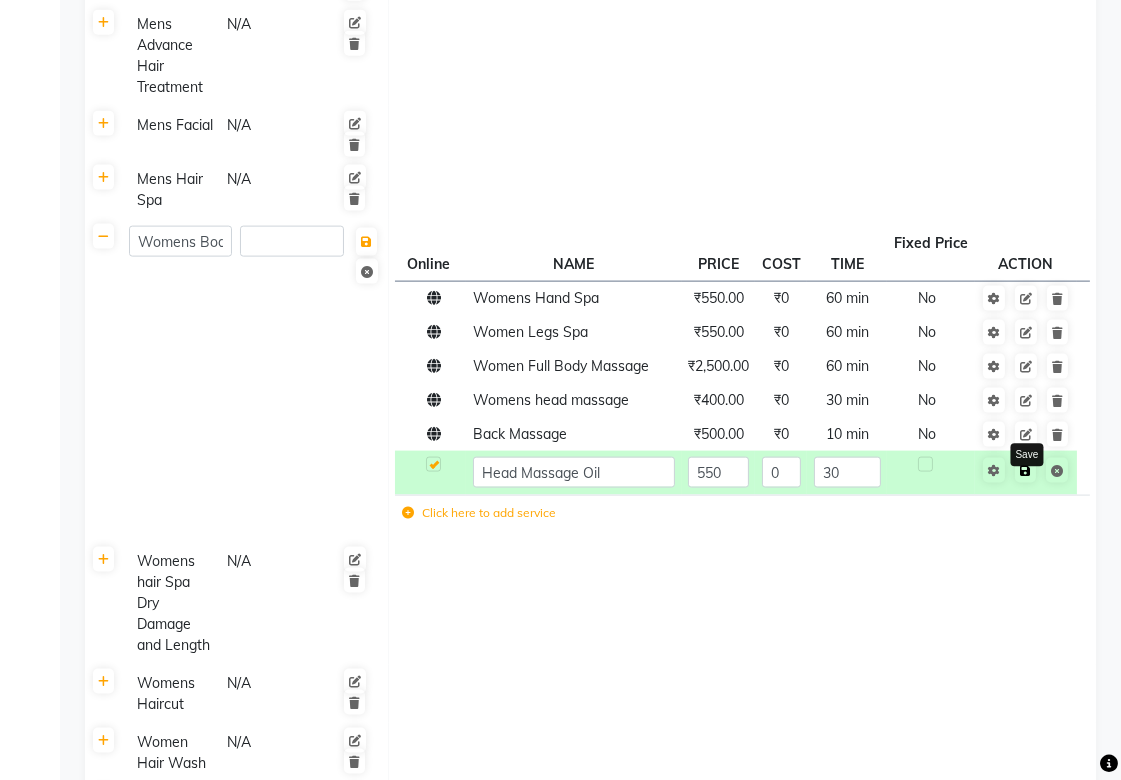 click 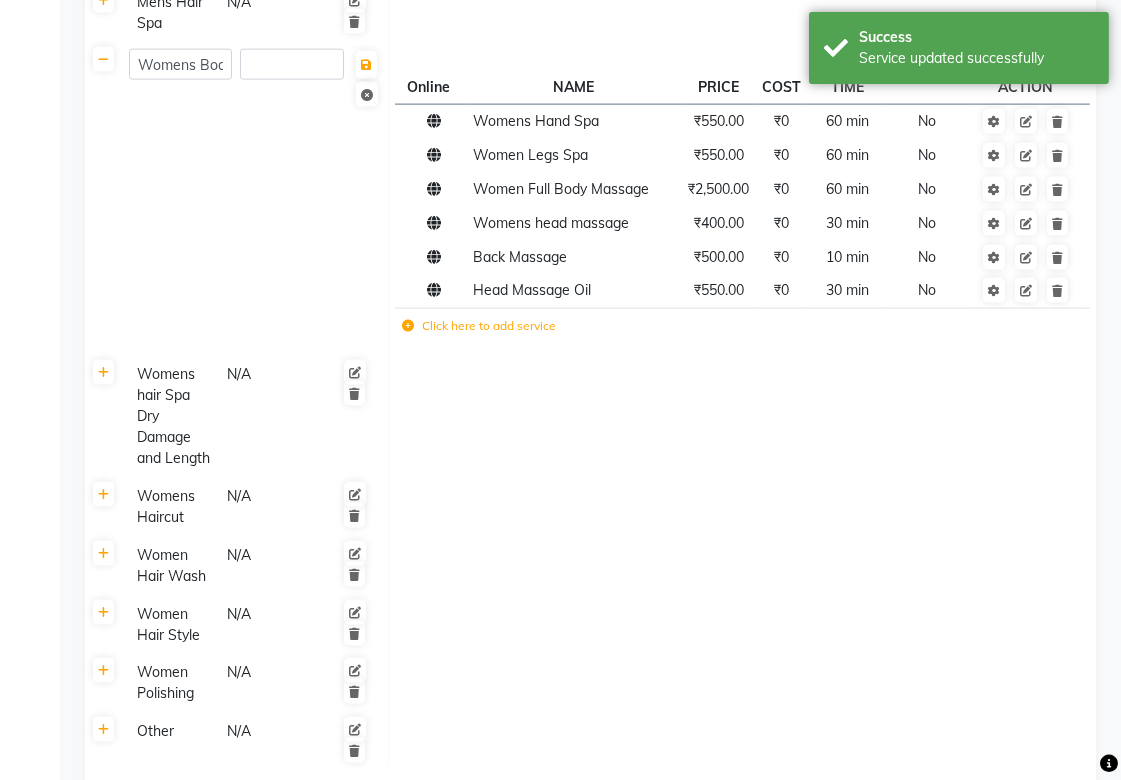 scroll, scrollTop: 3888, scrollLeft: 0, axis: vertical 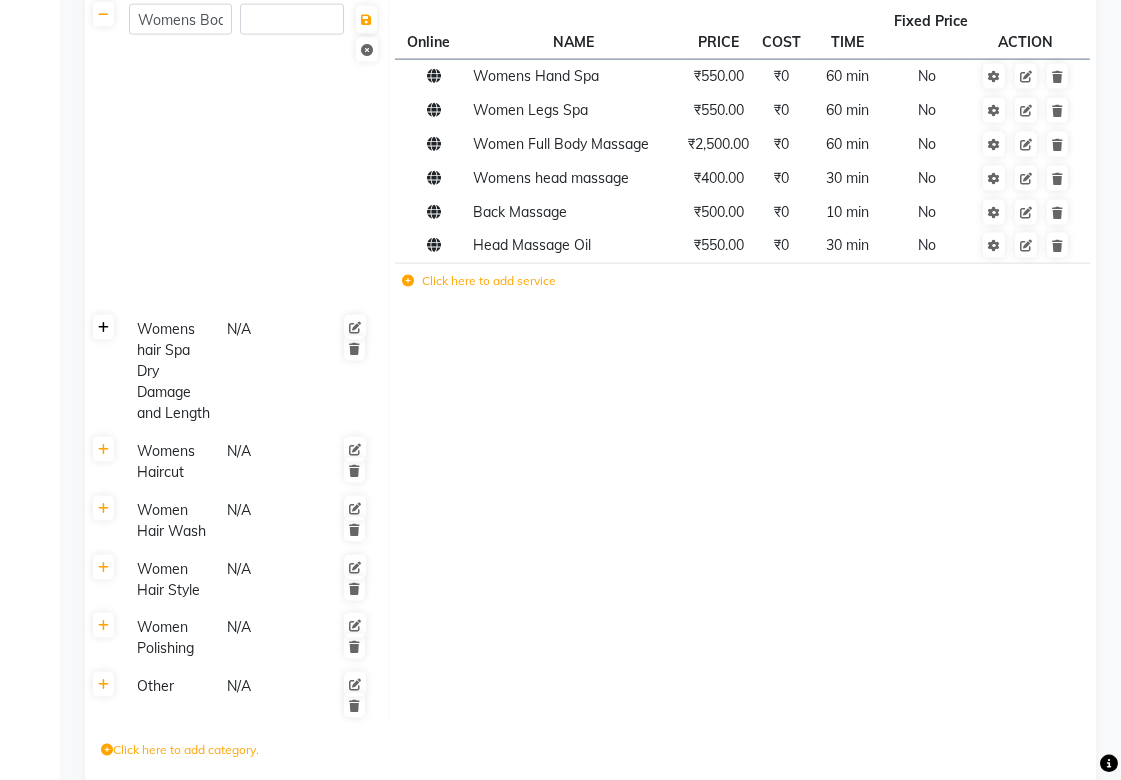 click 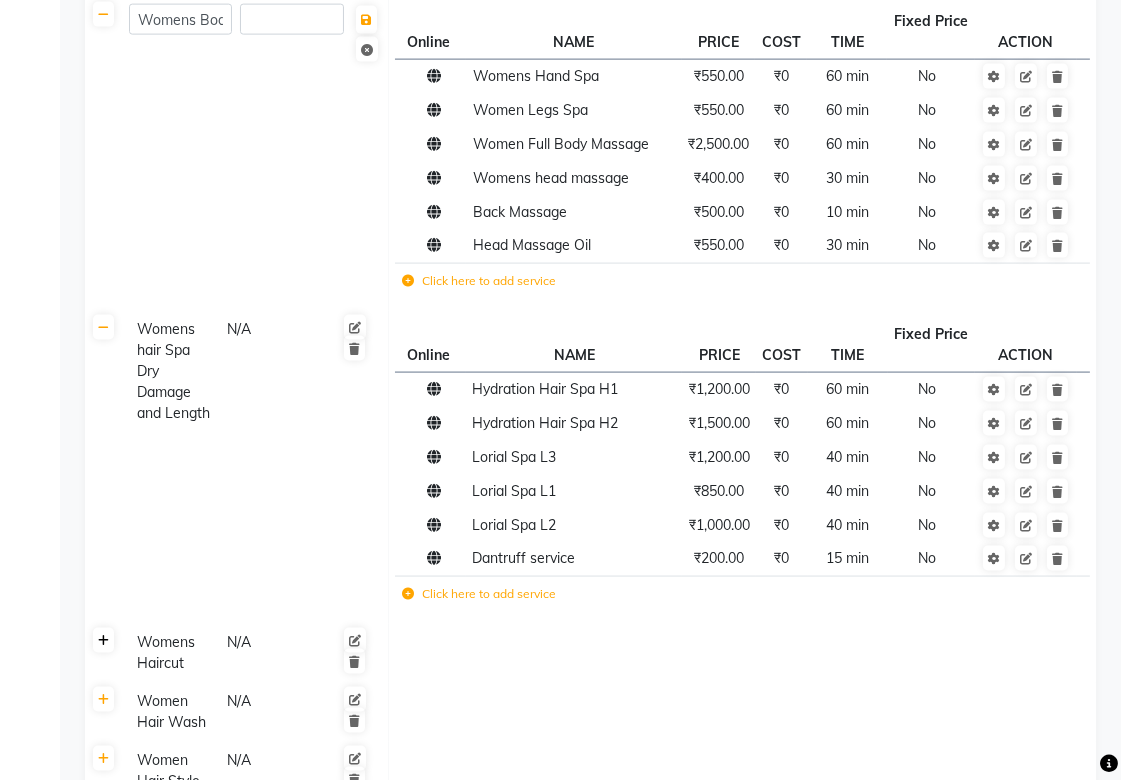click 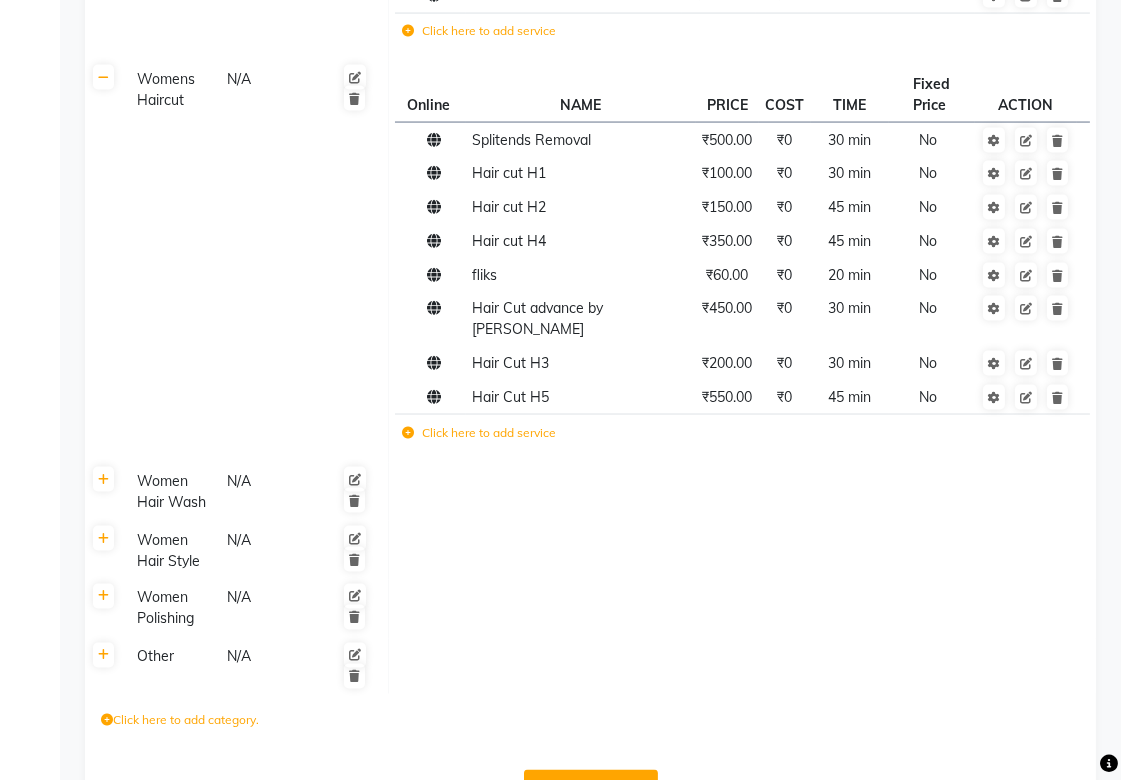 scroll, scrollTop: 4472, scrollLeft: 0, axis: vertical 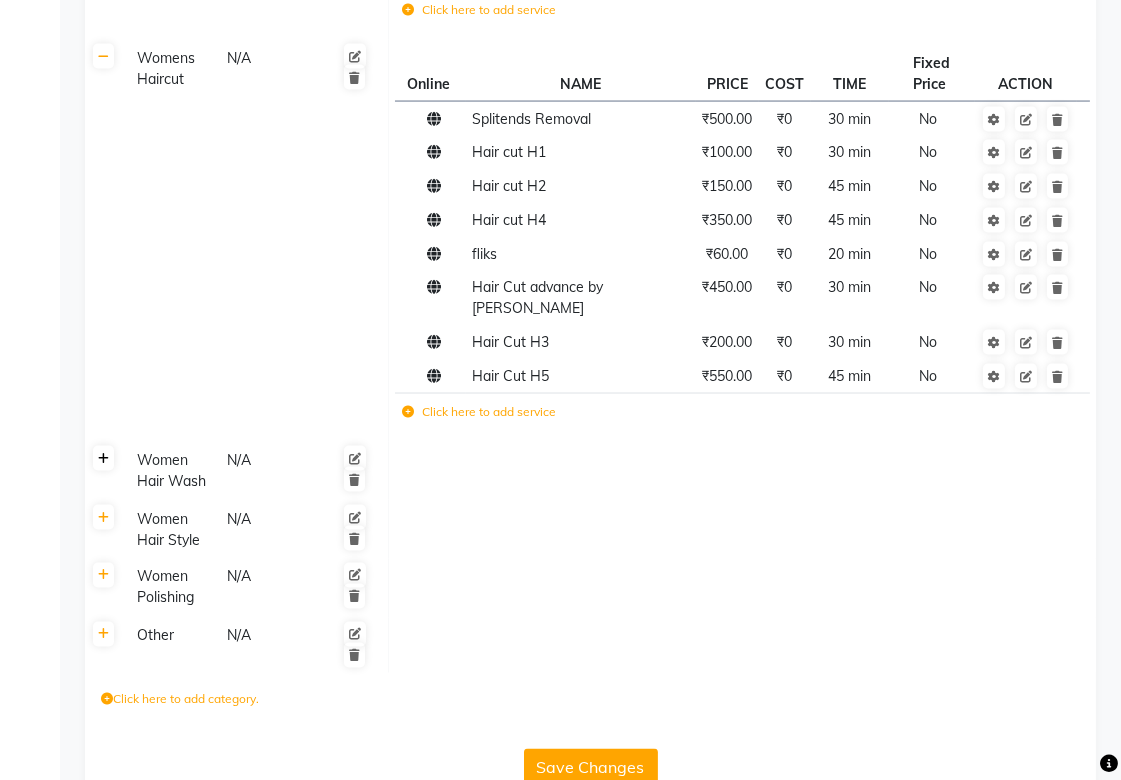 click 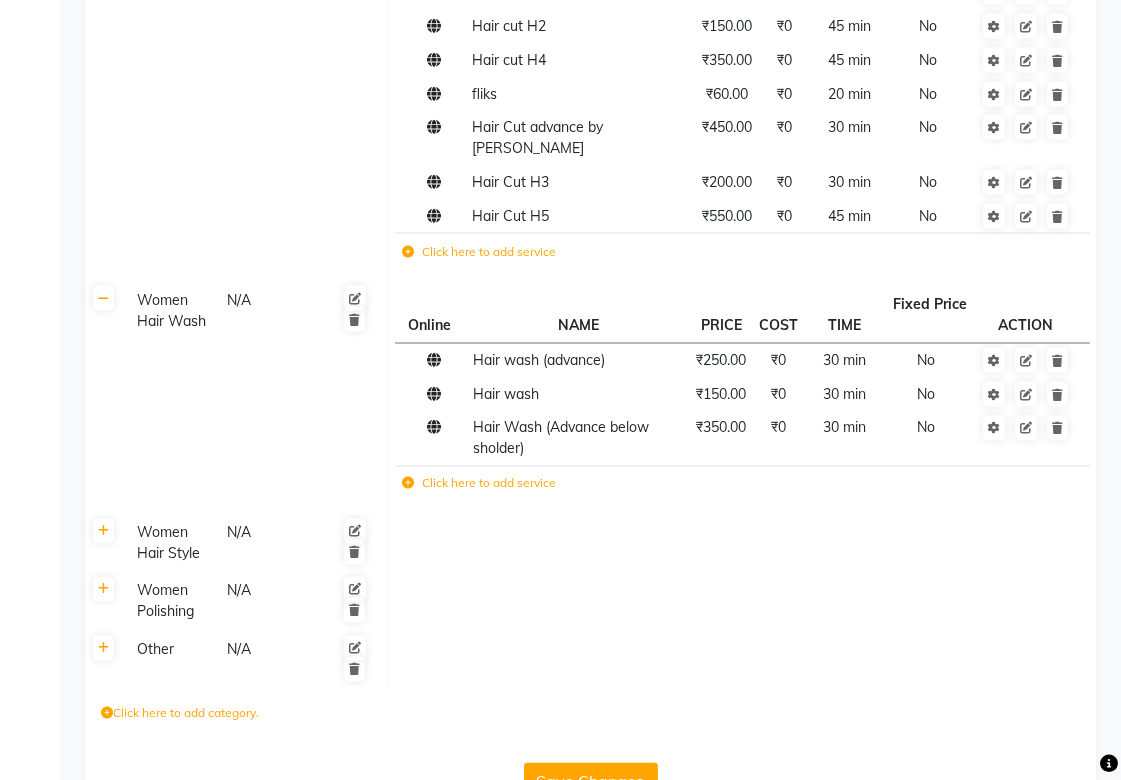 scroll, scrollTop: 4646, scrollLeft: 0, axis: vertical 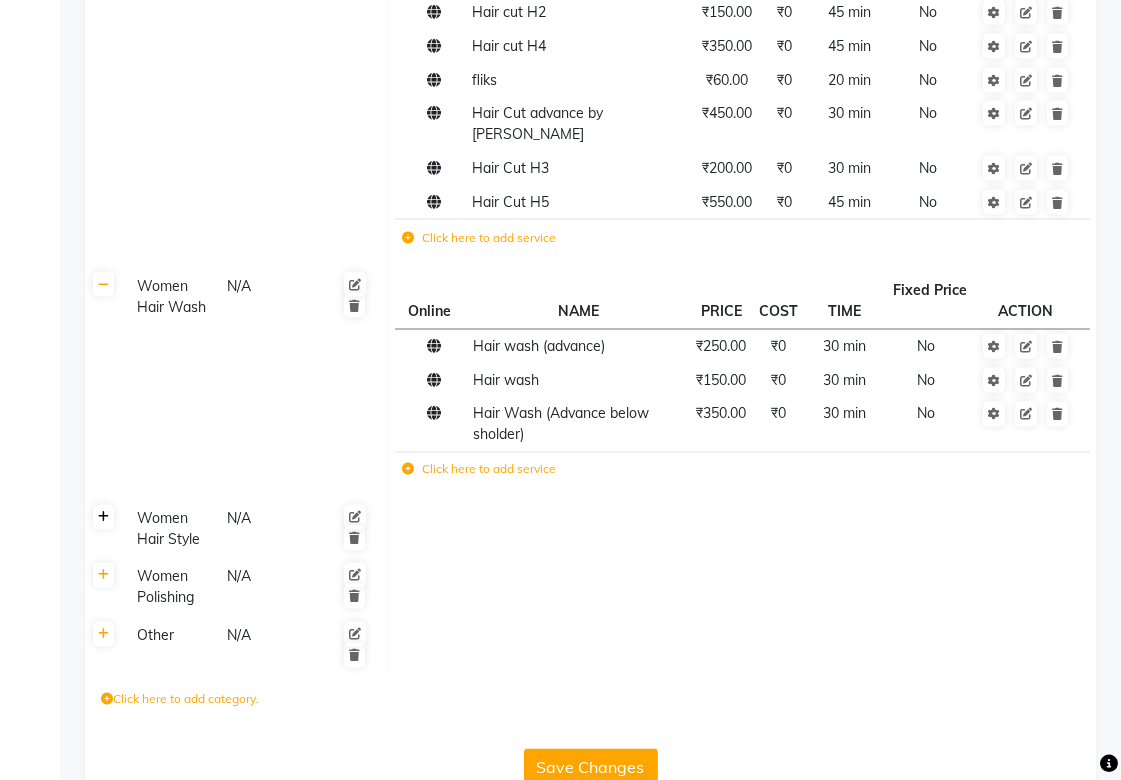 click 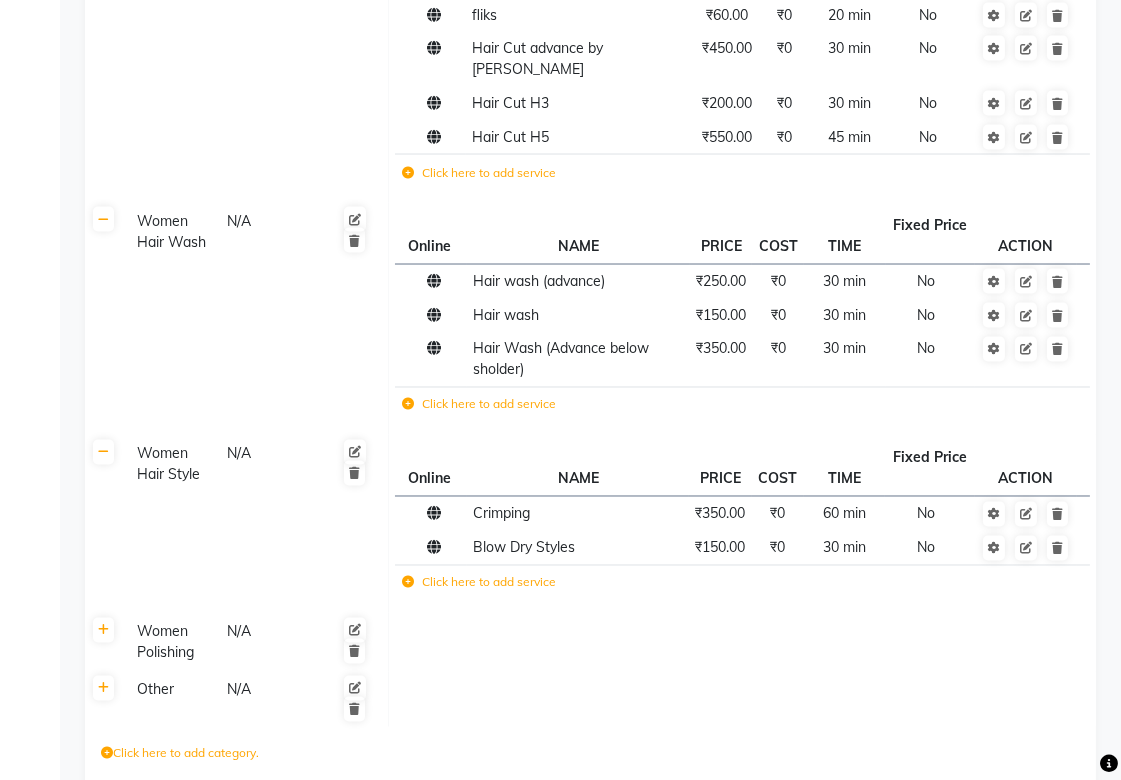 scroll, scrollTop: 4765, scrollLeft: 0, axis: vertical 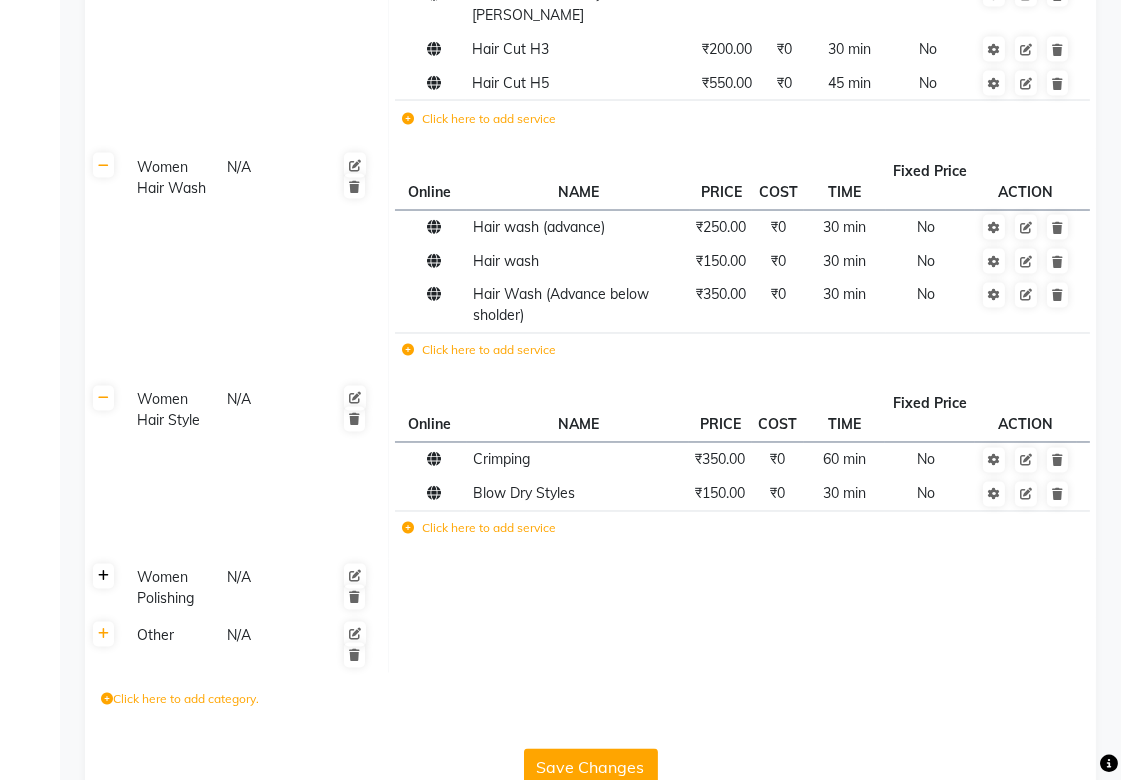 click 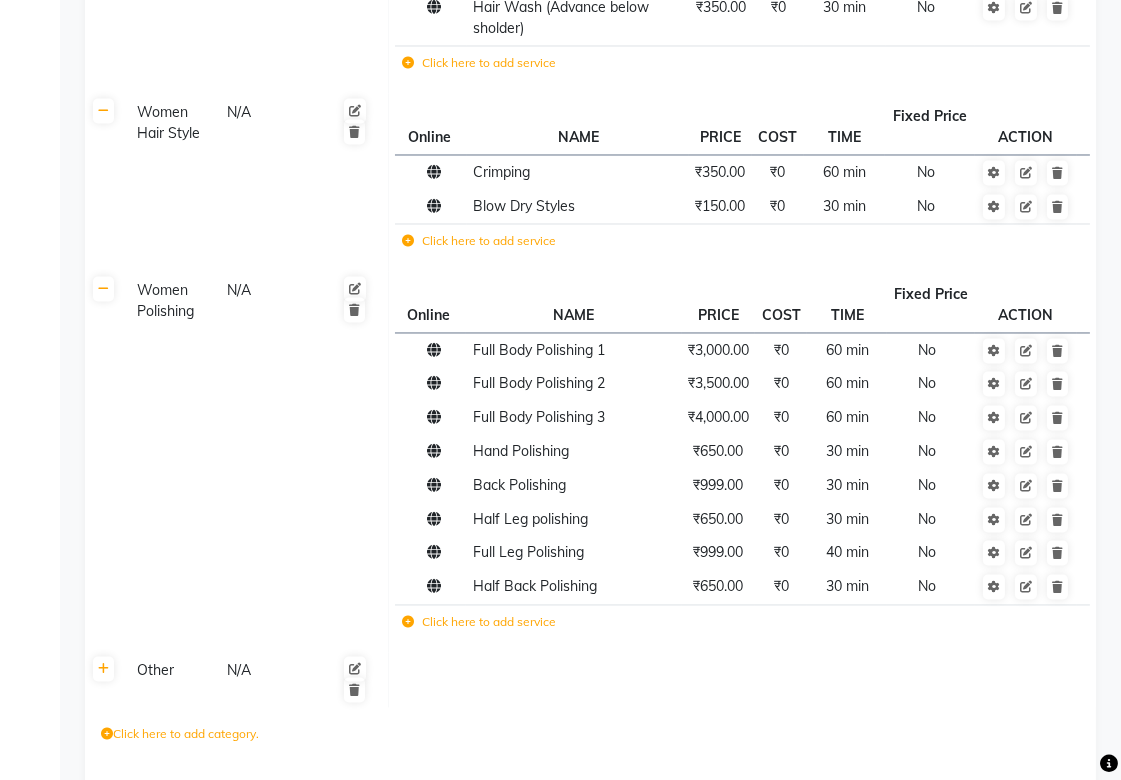scroll, scrollTop: 5087, scrollLeft: 0, axis: vertical 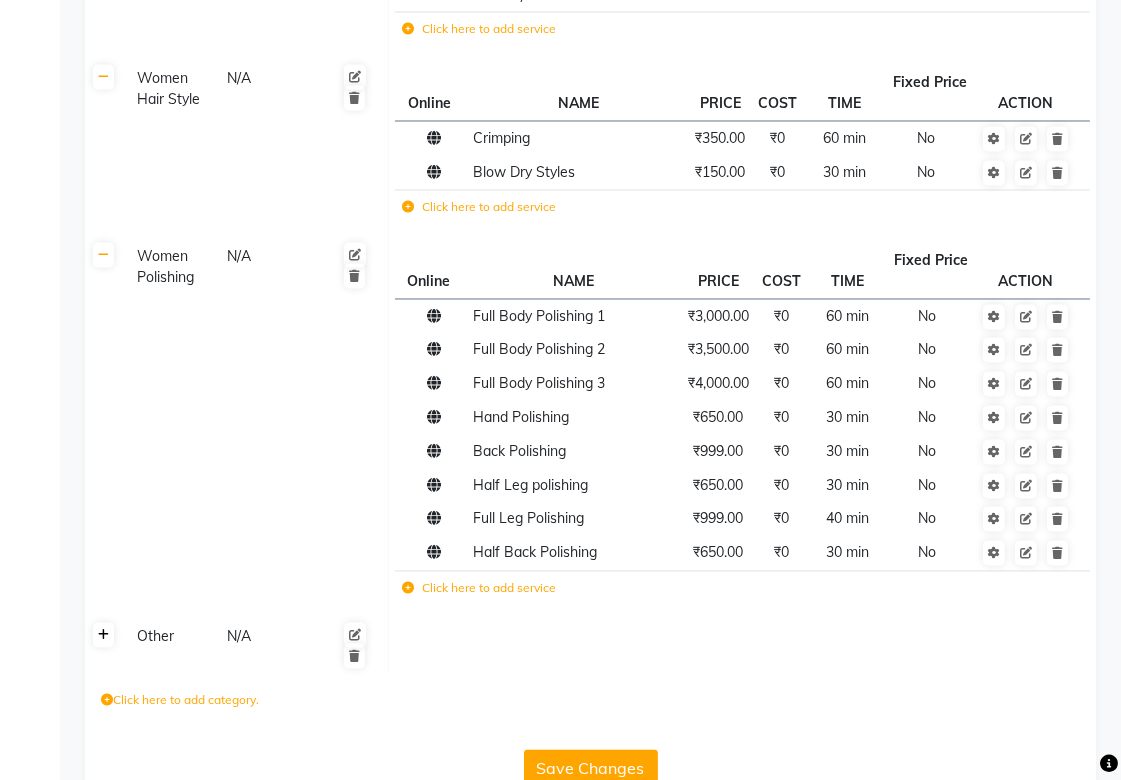 click 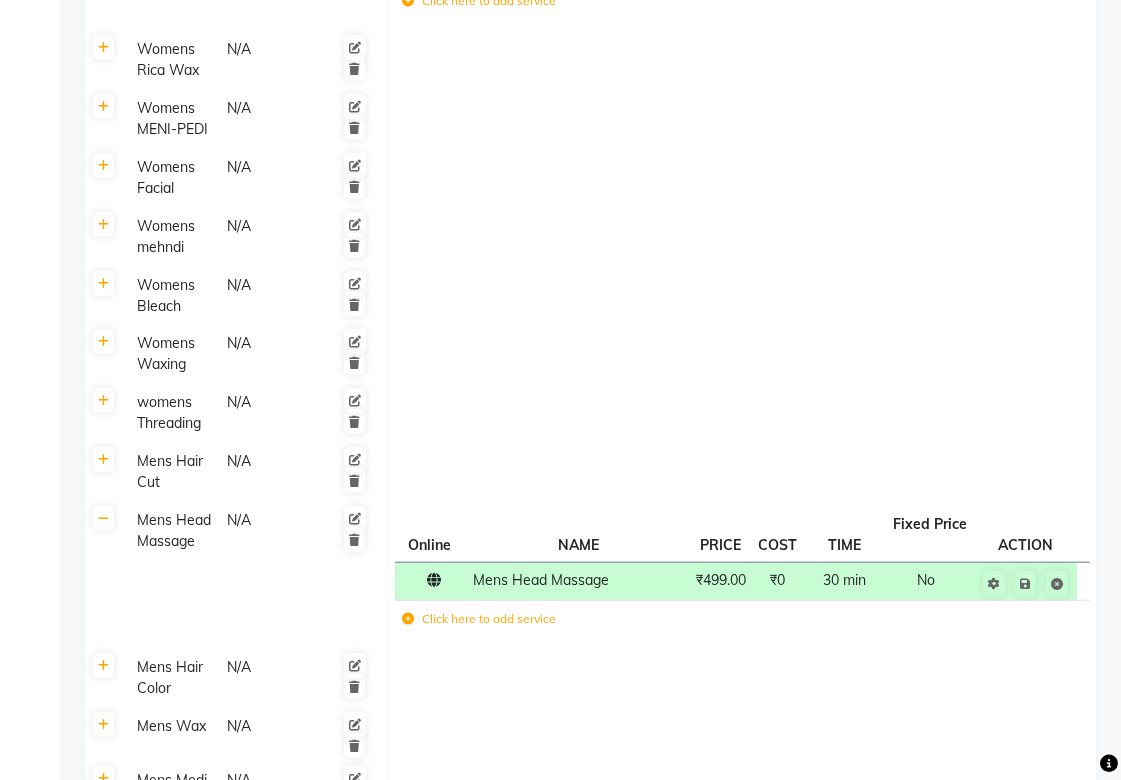 scroll, scrollTop: 2750, scrollLeft: 0, axis: vertical 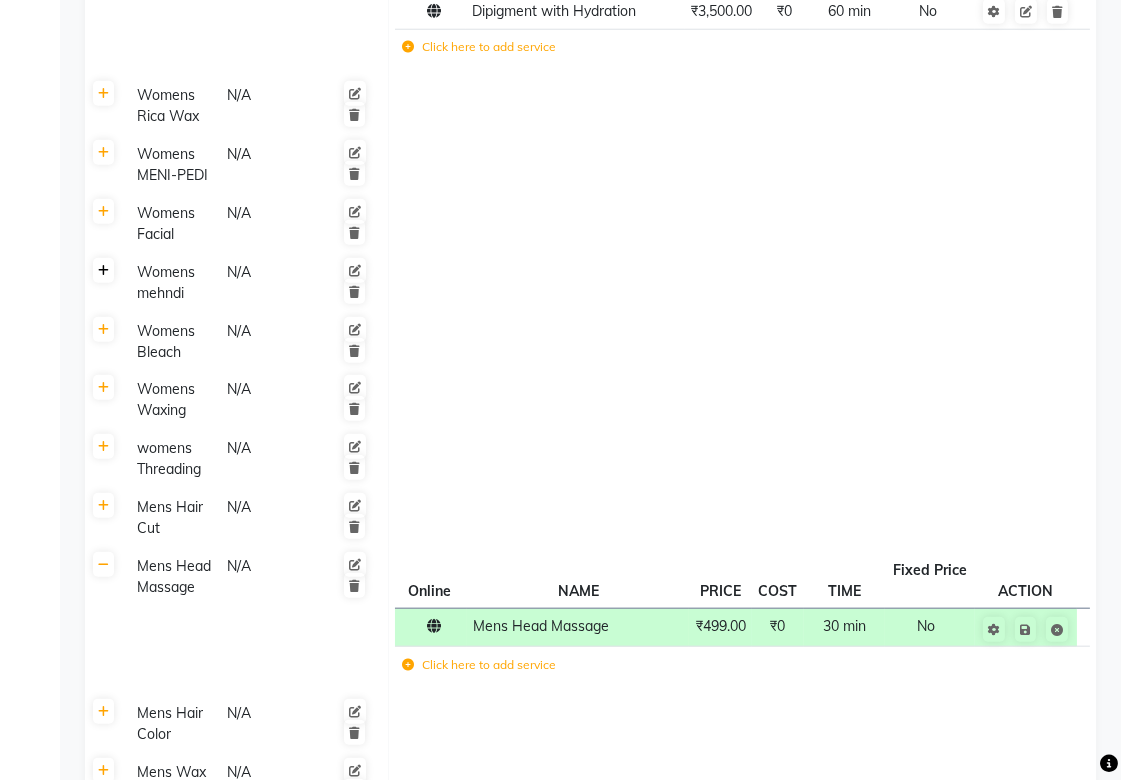 click 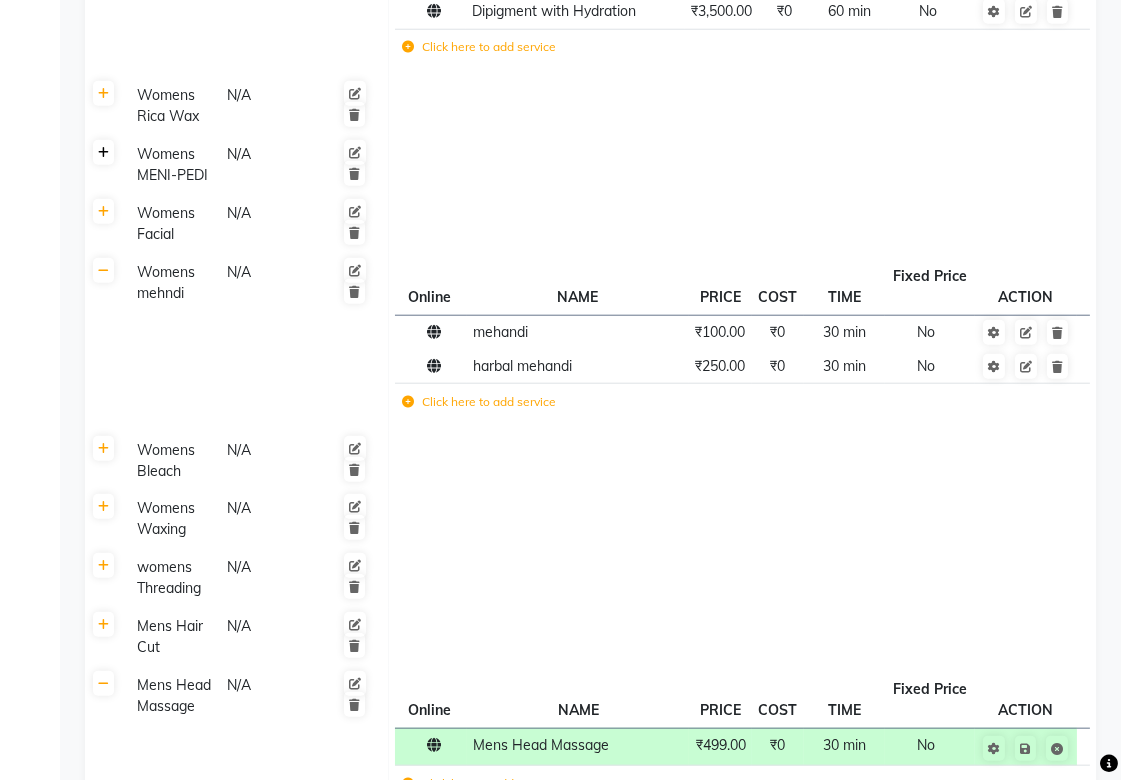 click 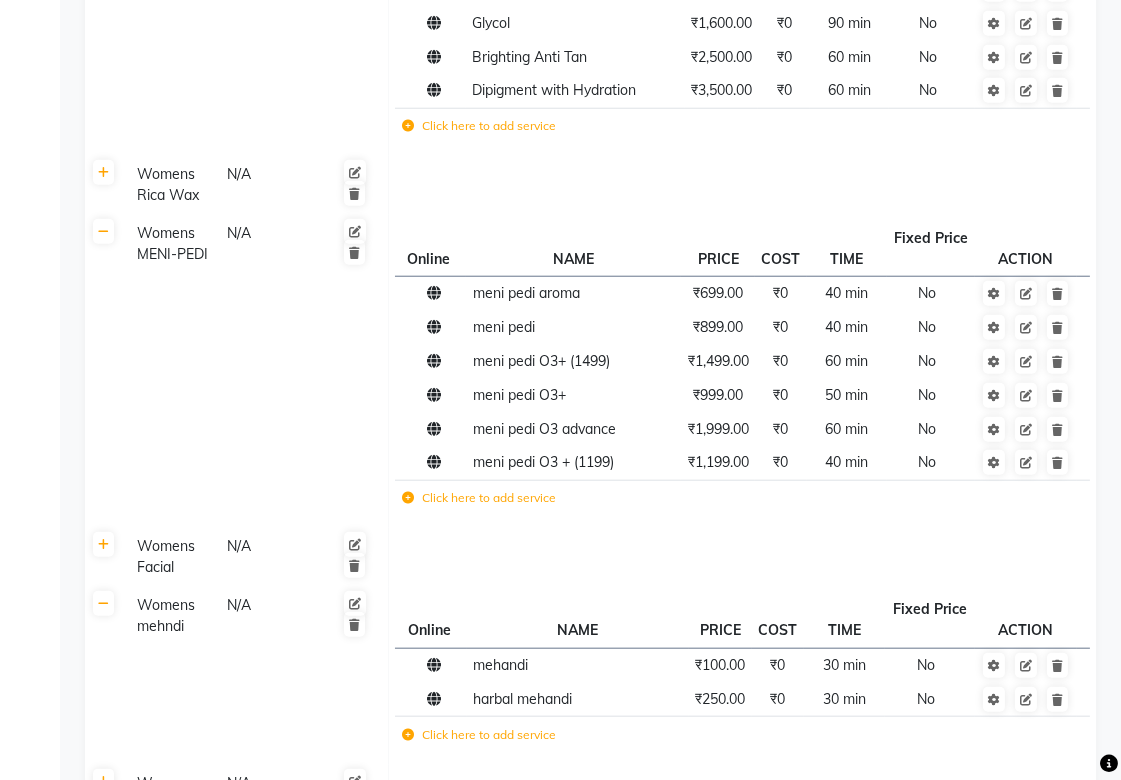 scroll, scrollTop: 2638, scrollLeft: 0, axis: vertical 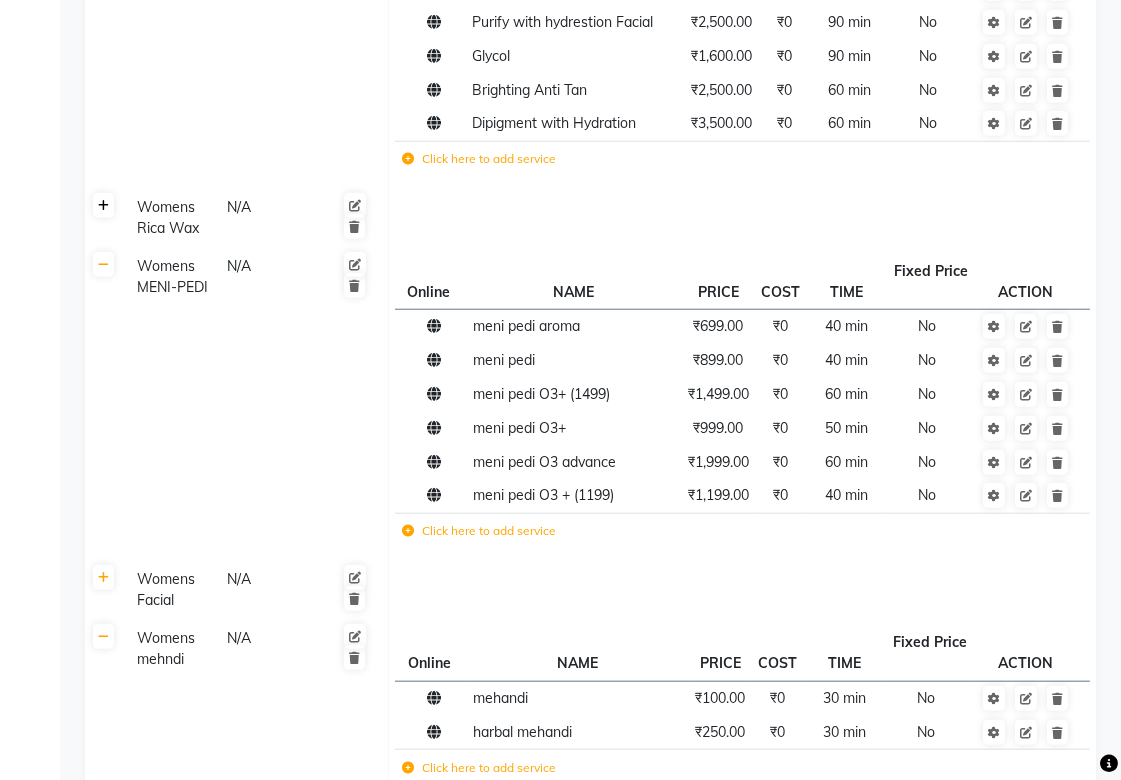 click 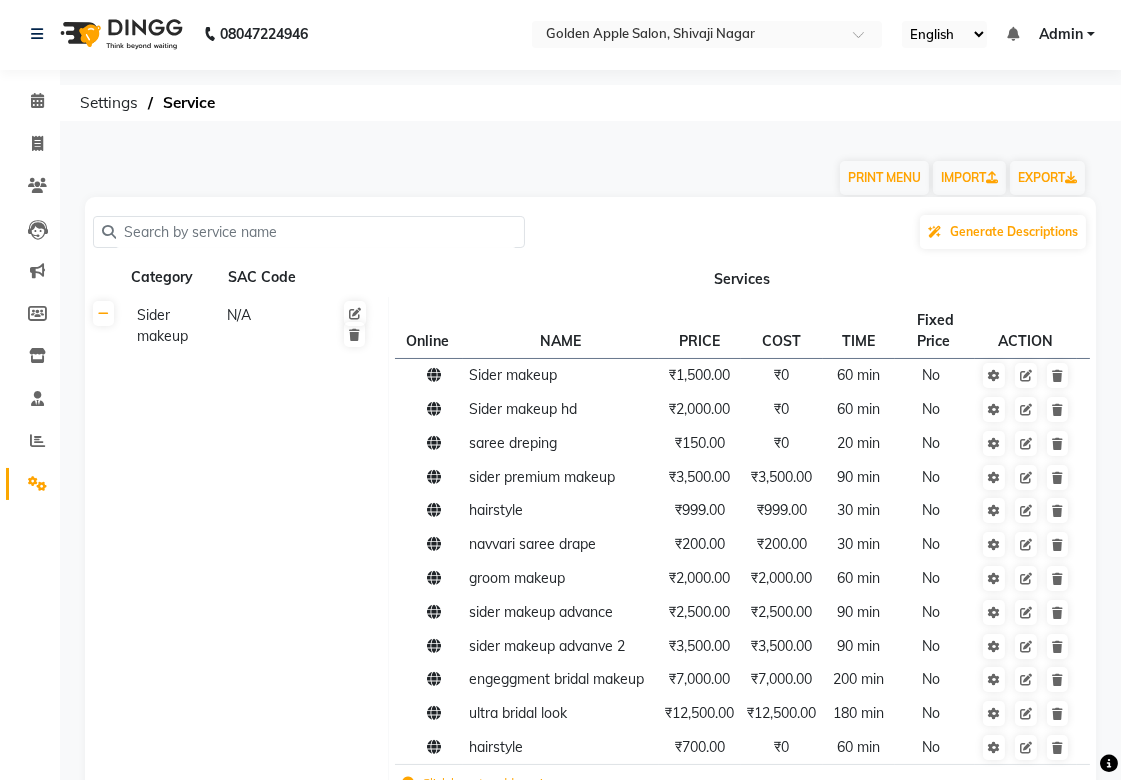 scroll, scrollTop: 0, scrollLeft: 0, axis: both 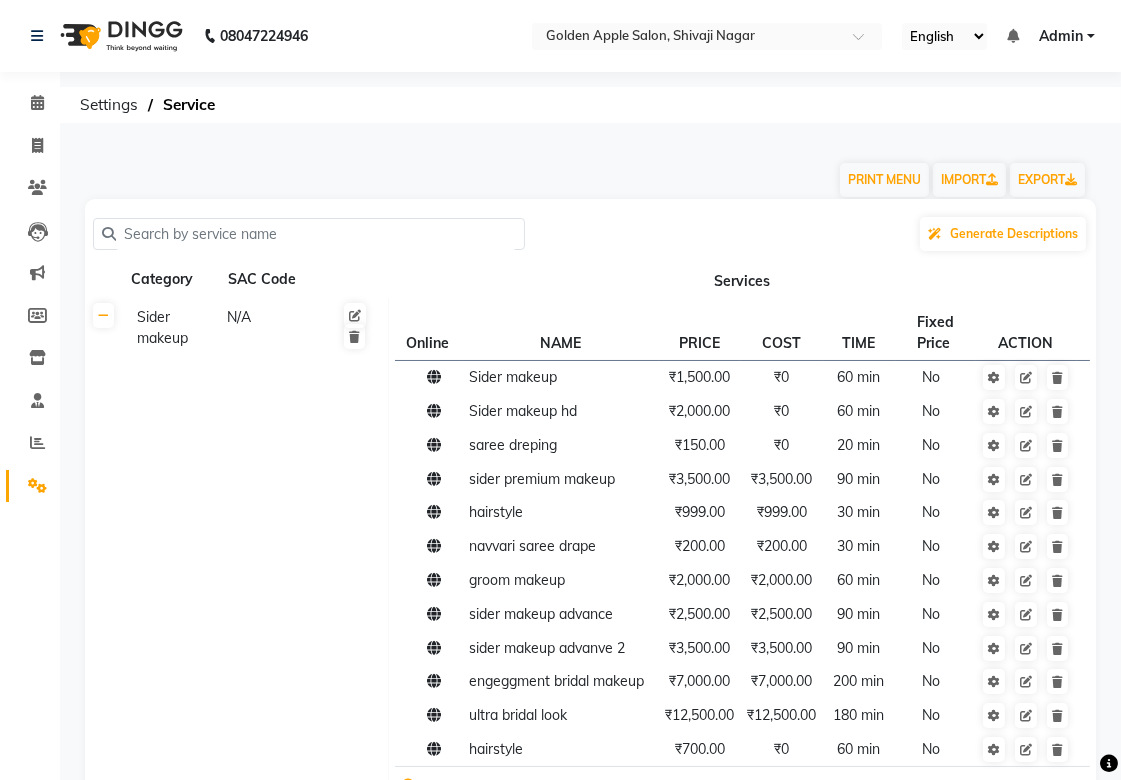 click on "Generate Descriptions" 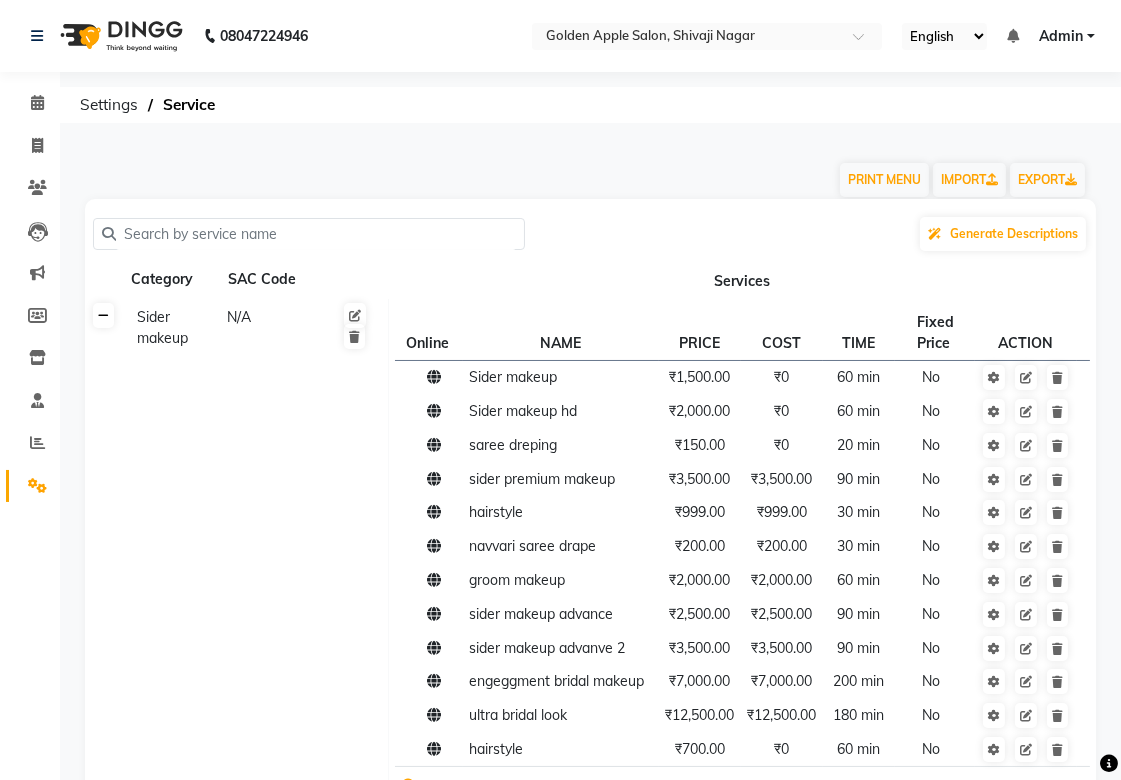 click 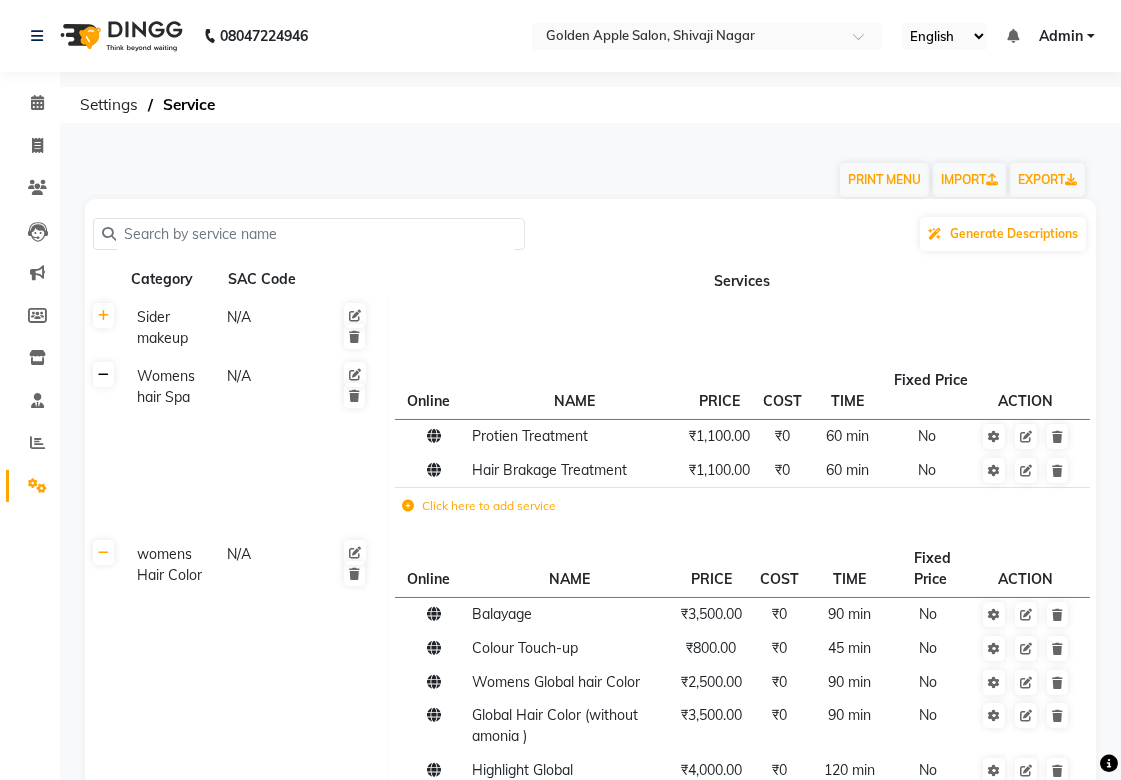click 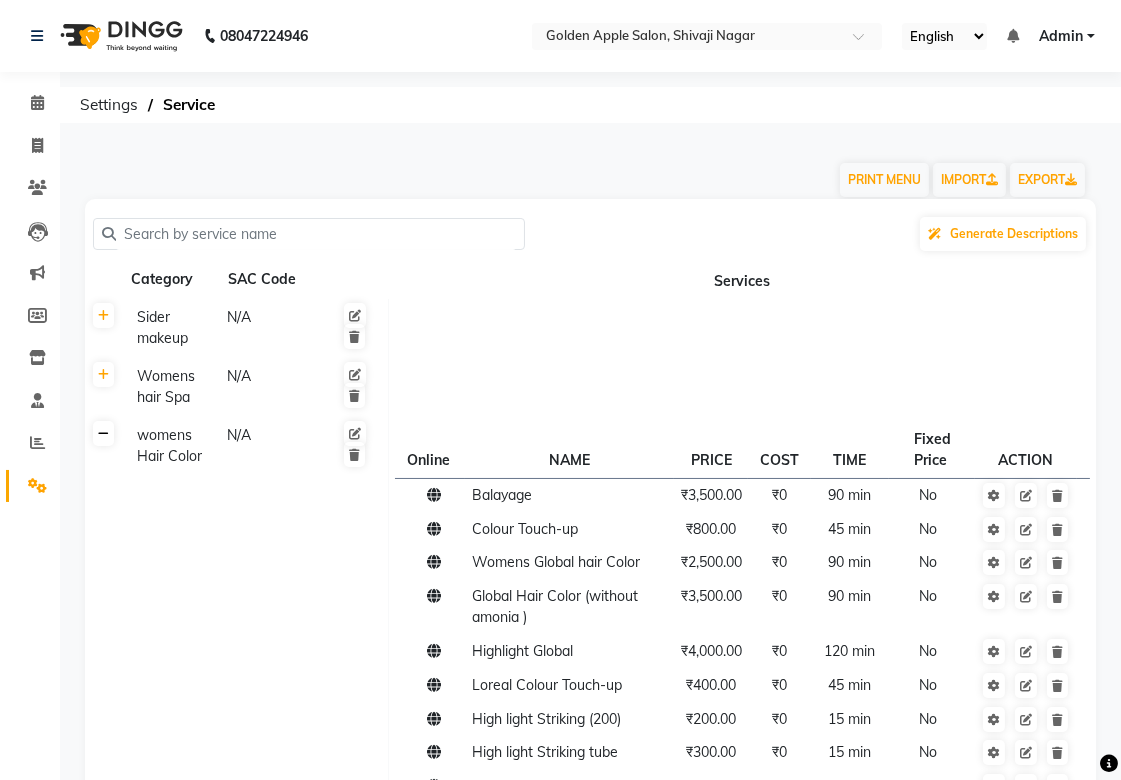 click 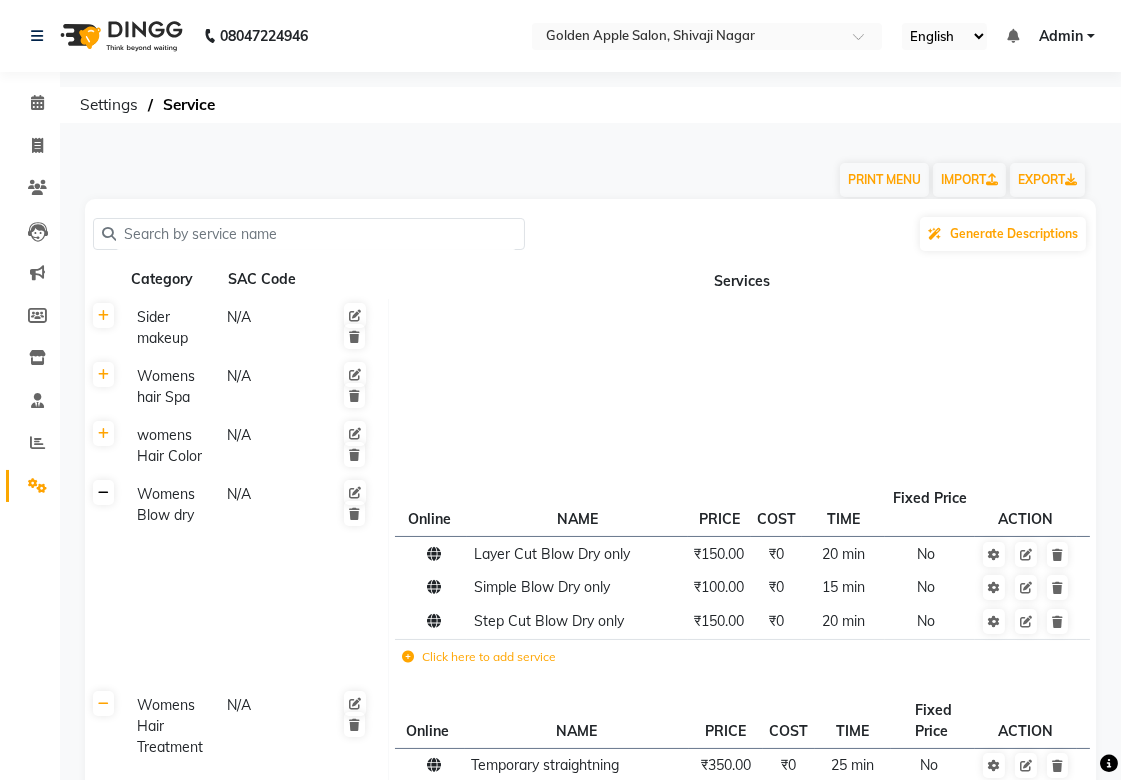 click 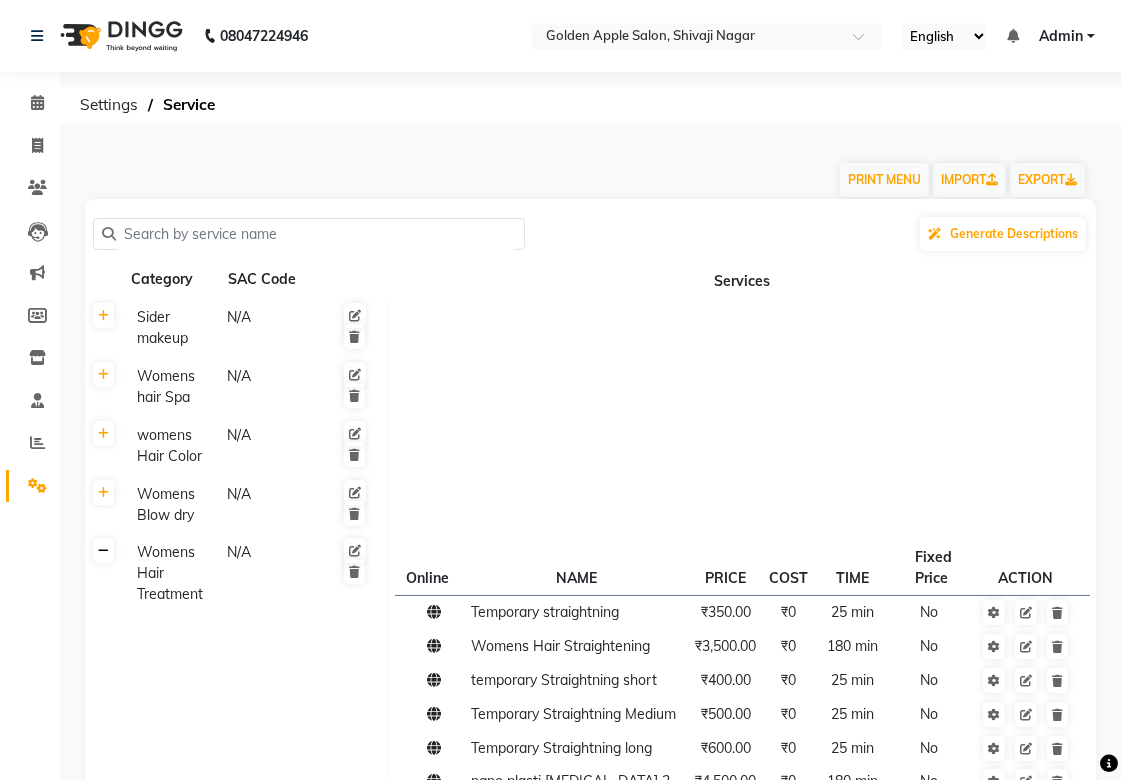 click 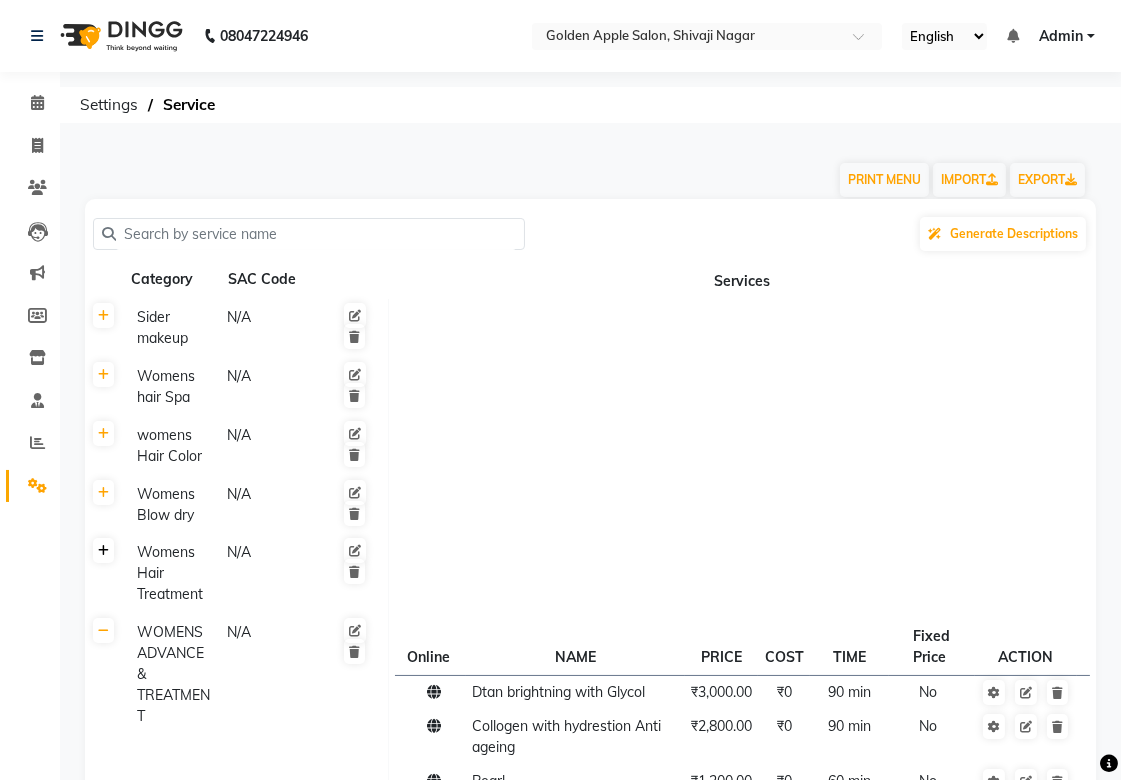 click 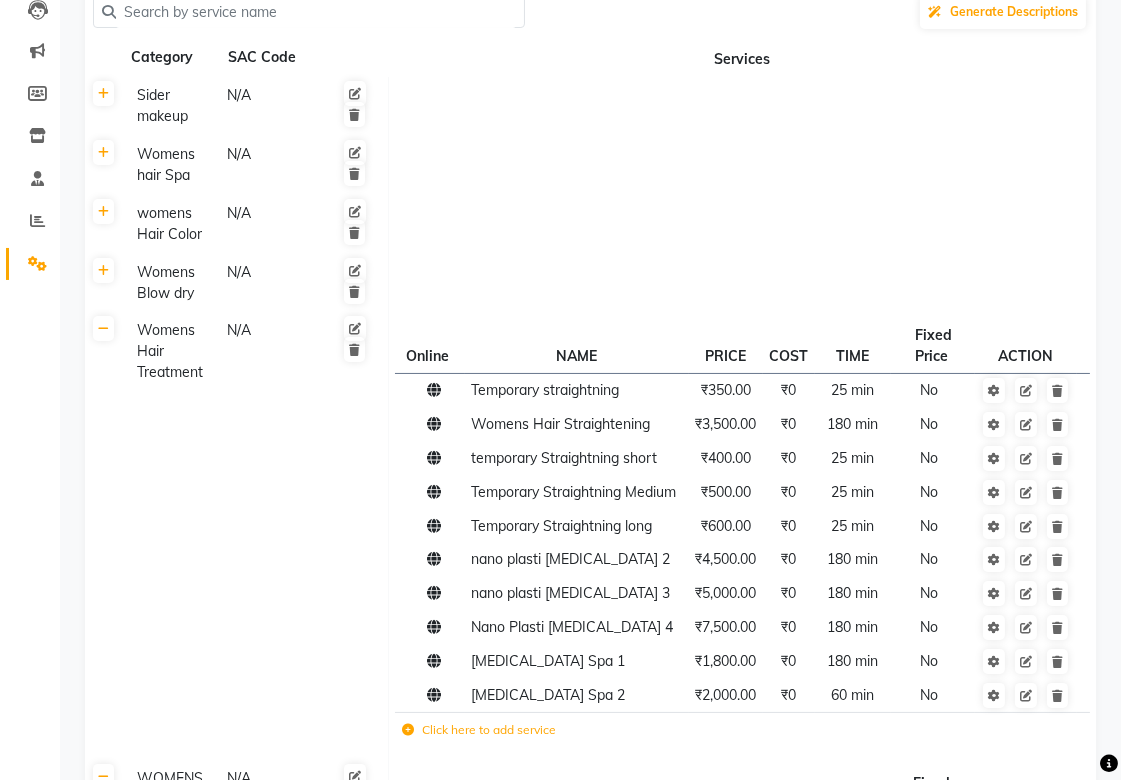 scroll, scrollTop: 333, scrollLeft: 0, axis: vertical 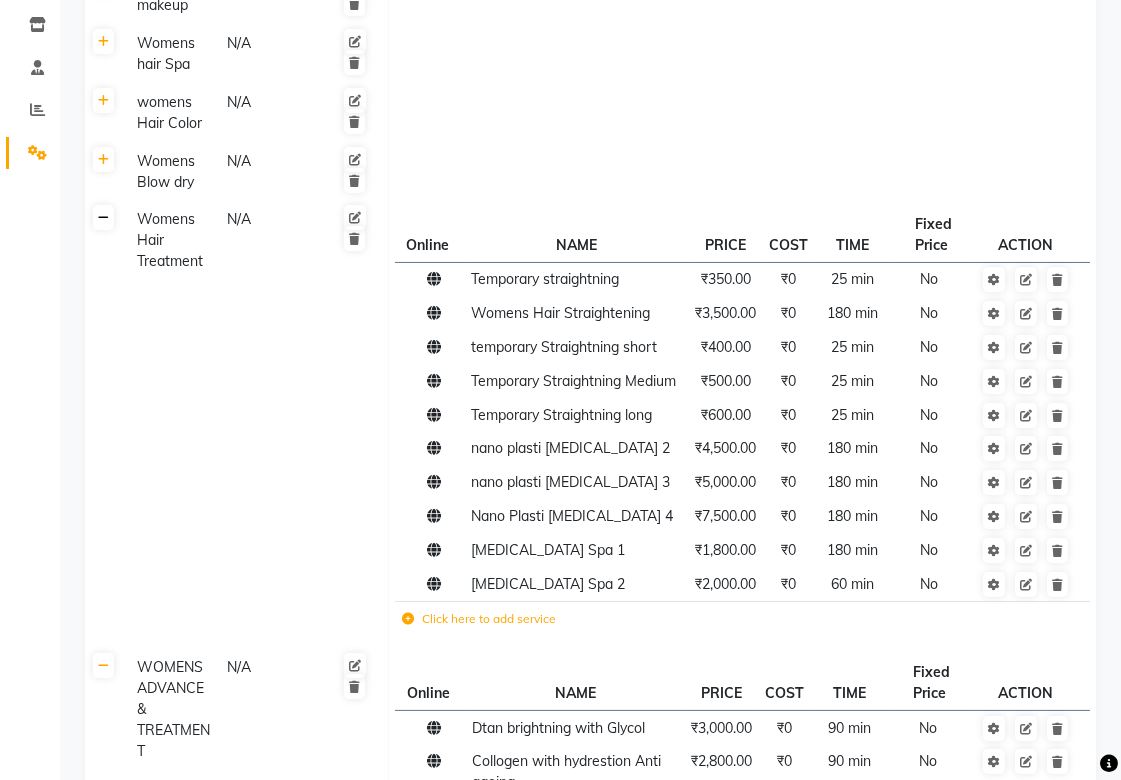click 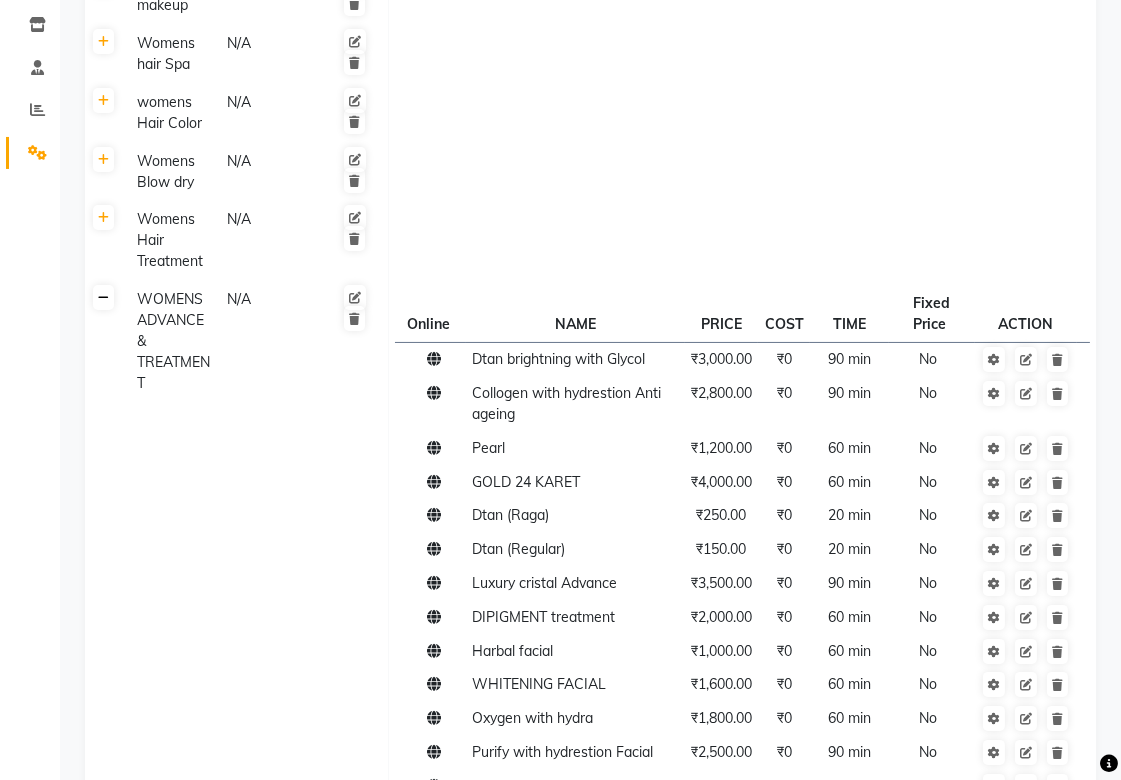 click 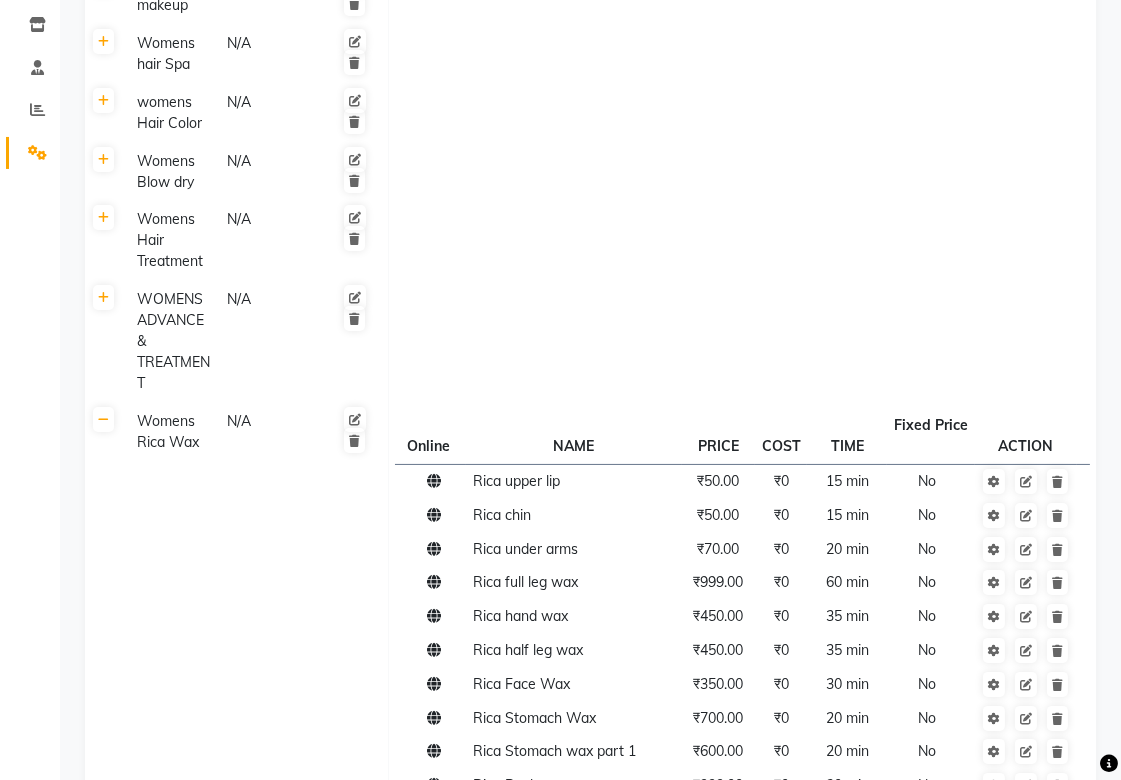 click 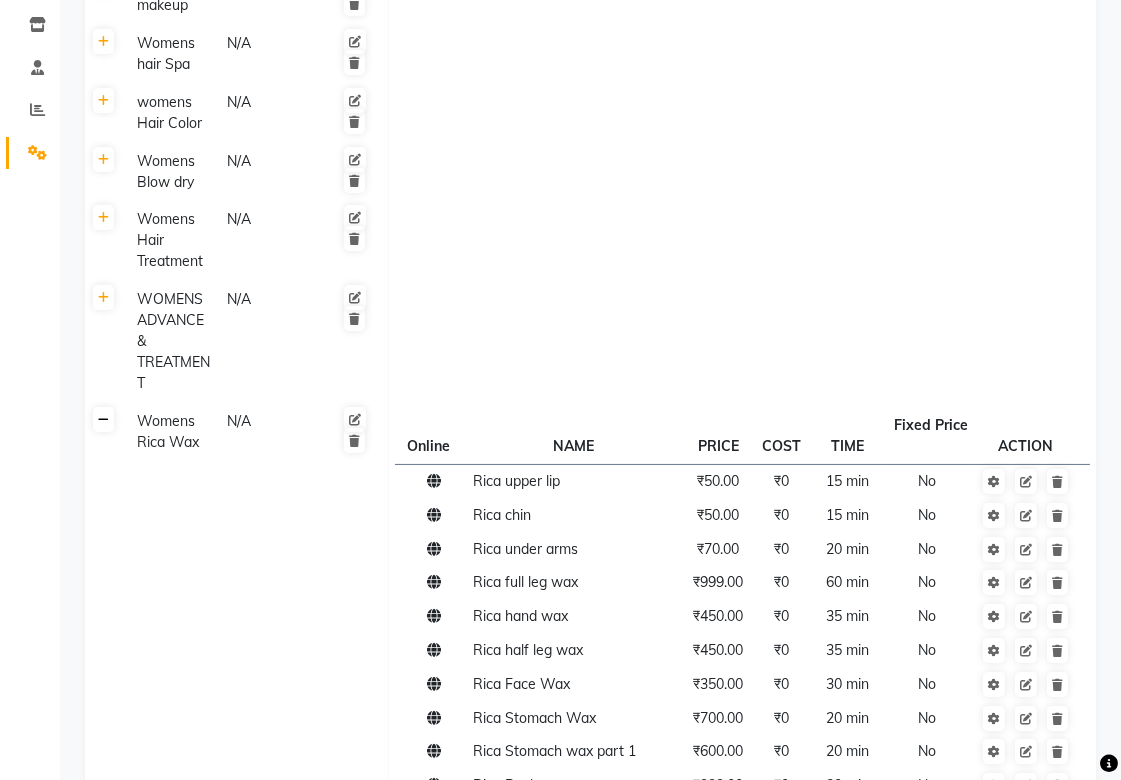 click 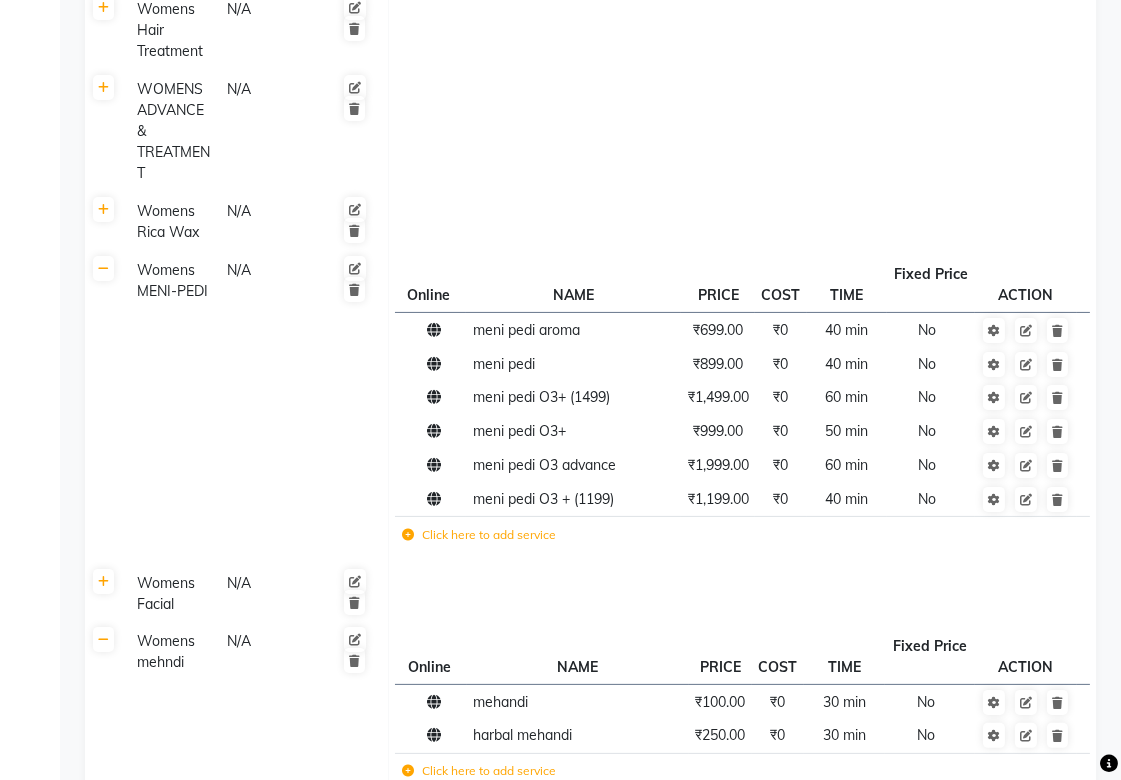 scroll, scrollTop: 555, scrollLeft: 0, axis: vertical 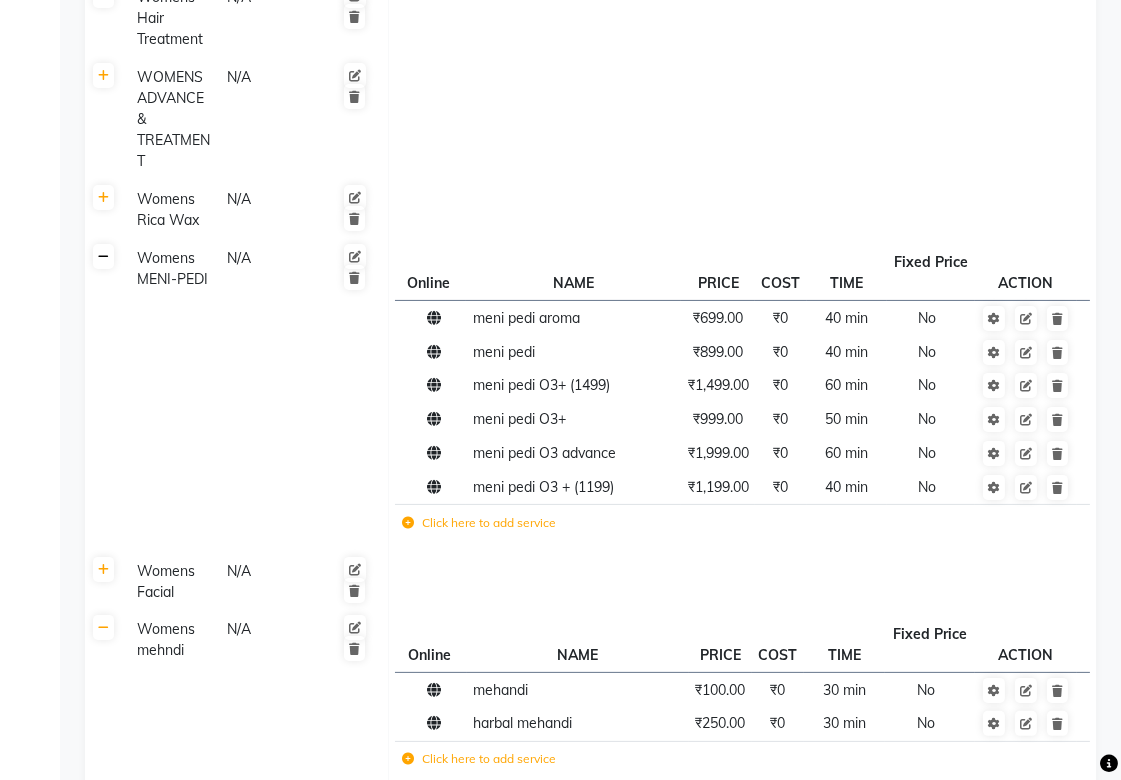 click 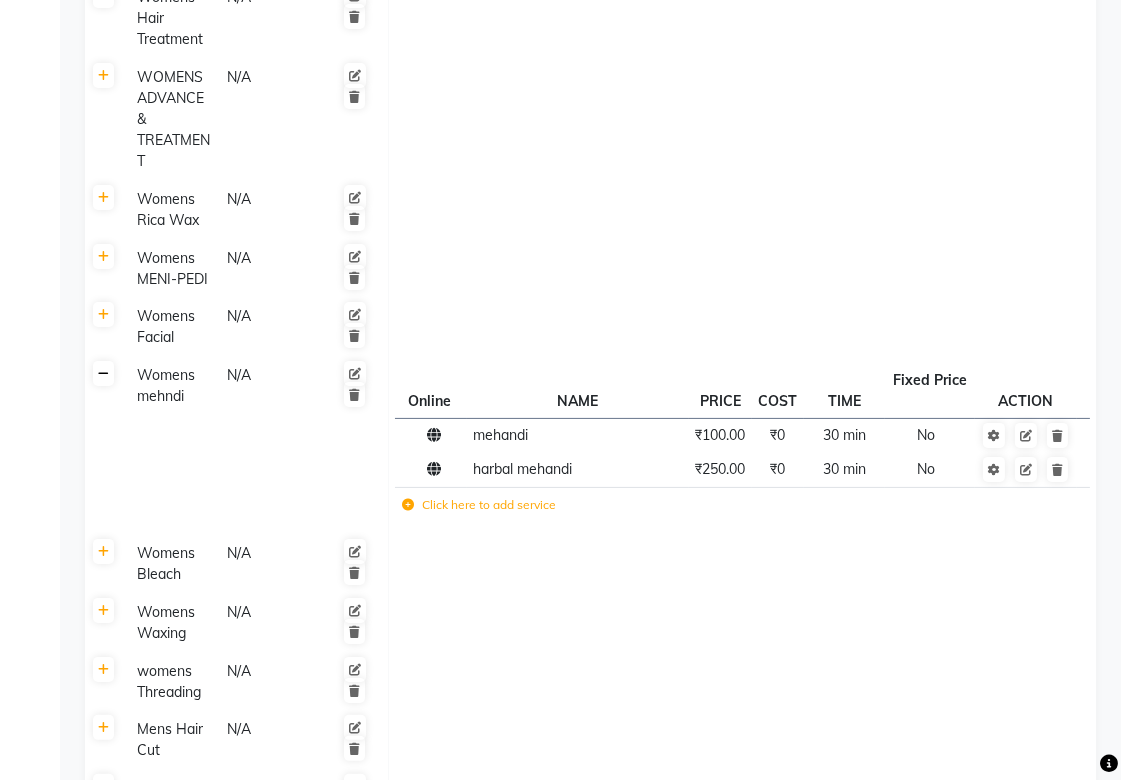 click 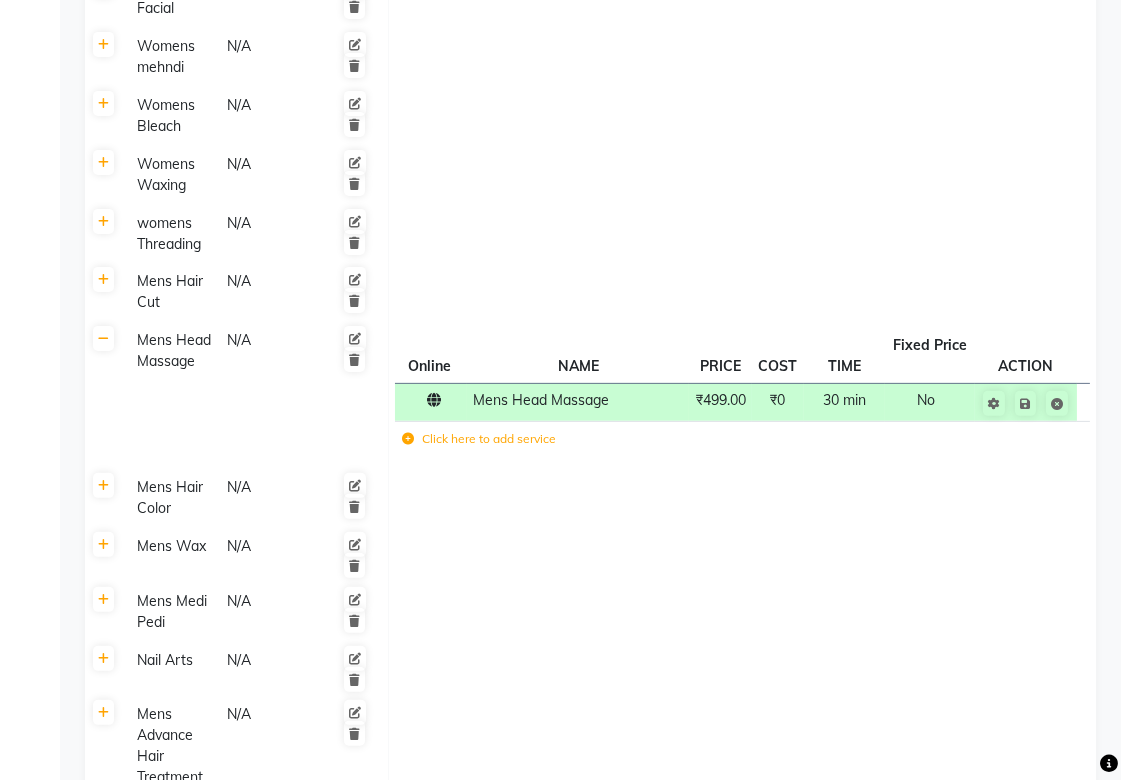 scroll, scrollTop: 888, scrollLeft: 0, axis: vertical 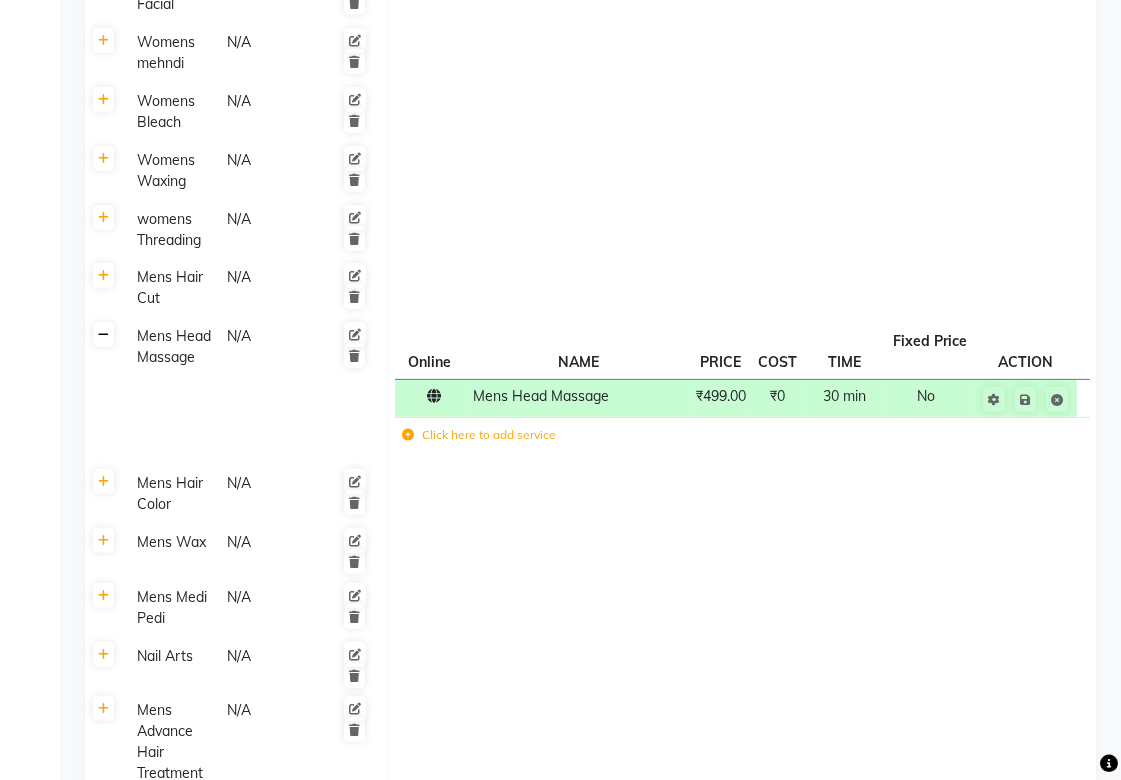 click 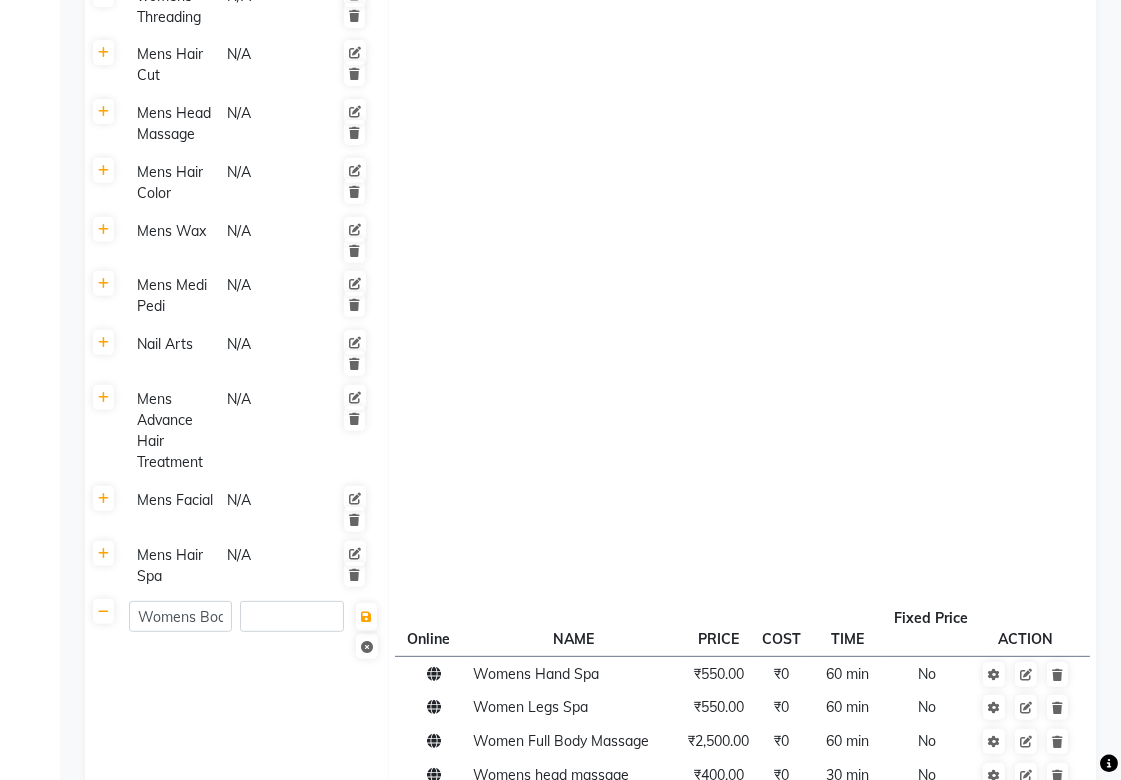 scroll, scrollTop: 1222, scrollLeft: 0, axis: vertical 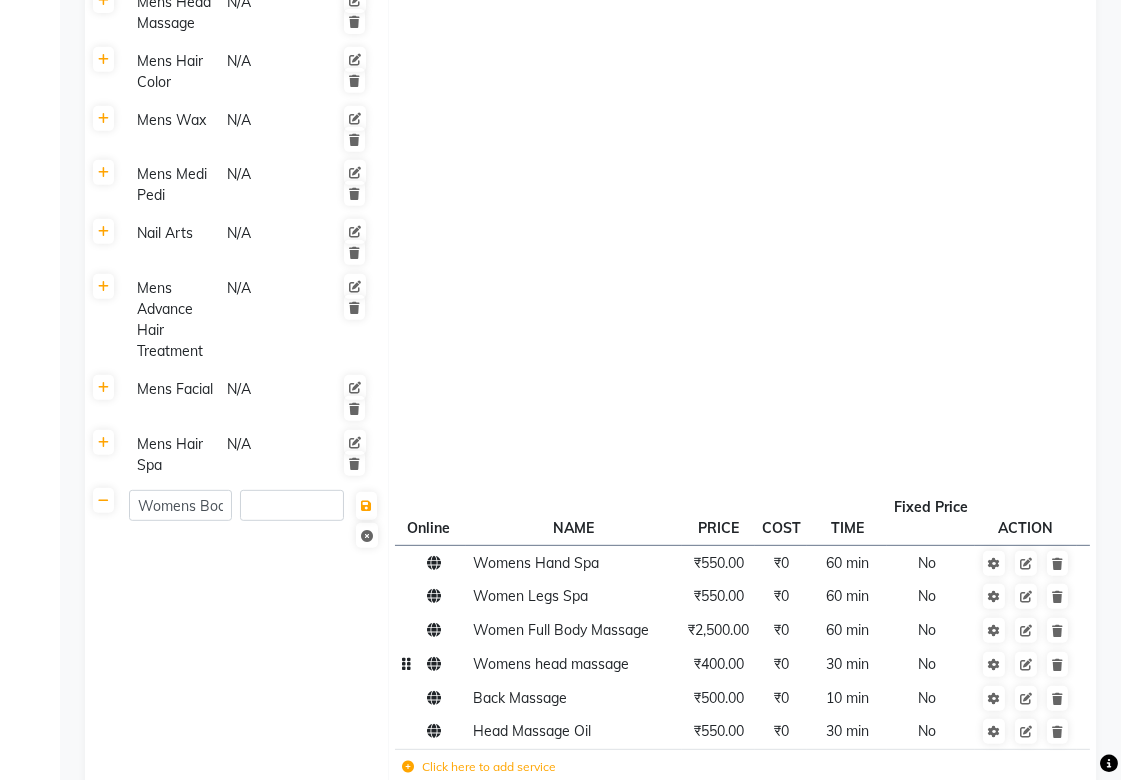 click on "Womens head massage" 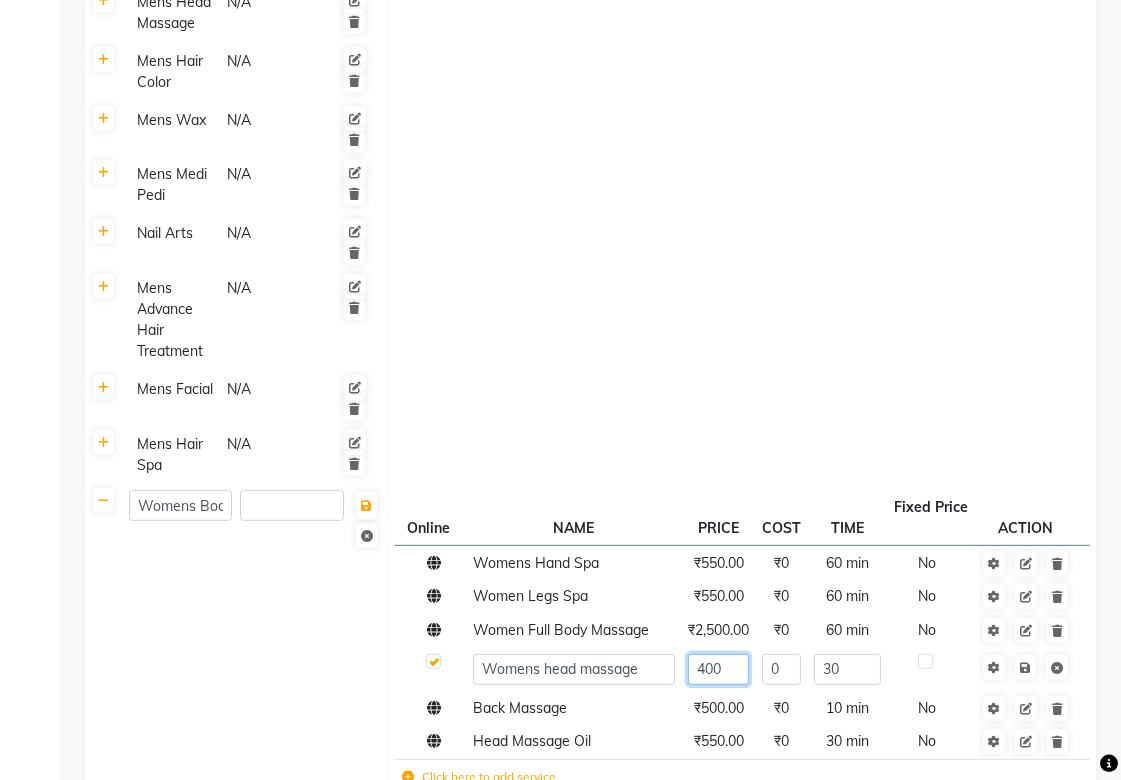click on "400" 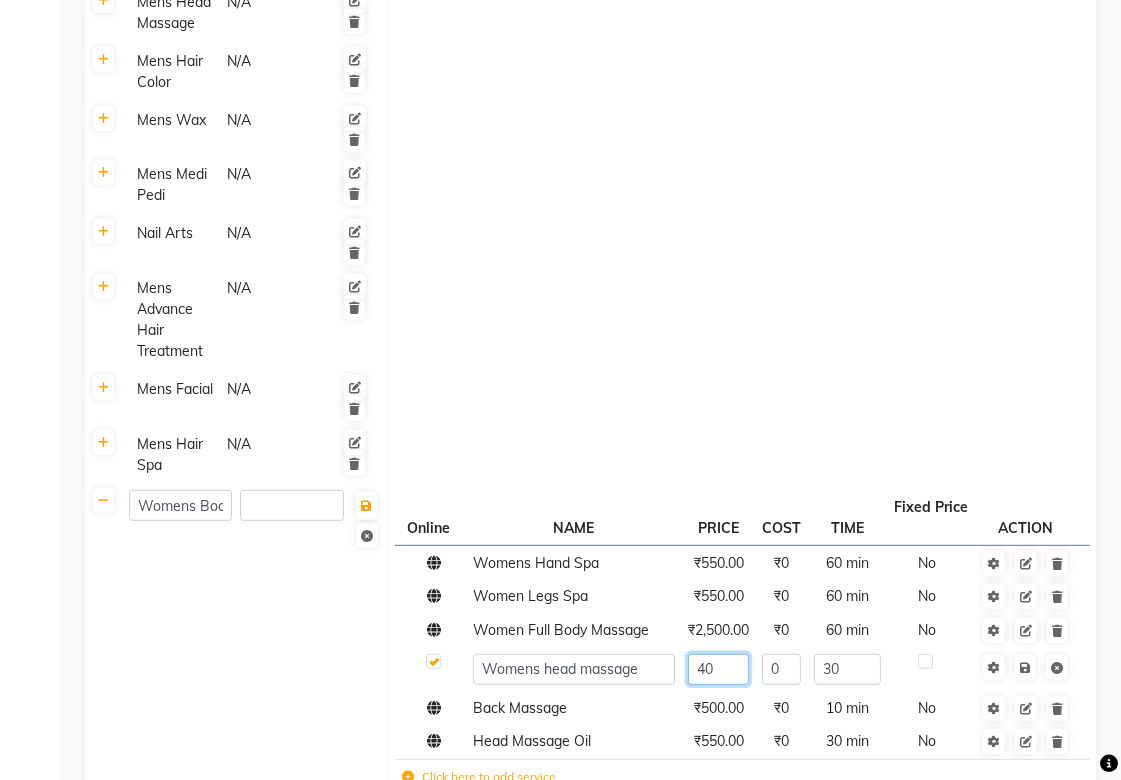 type on "4" 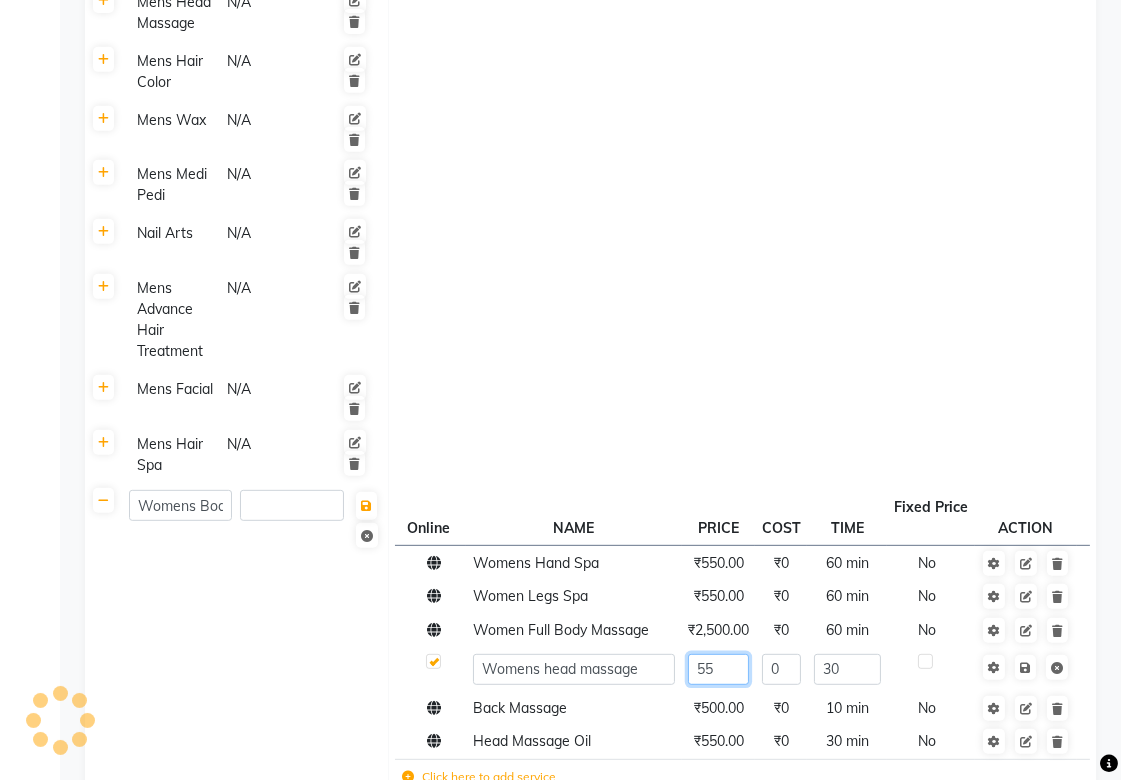 type on "550" 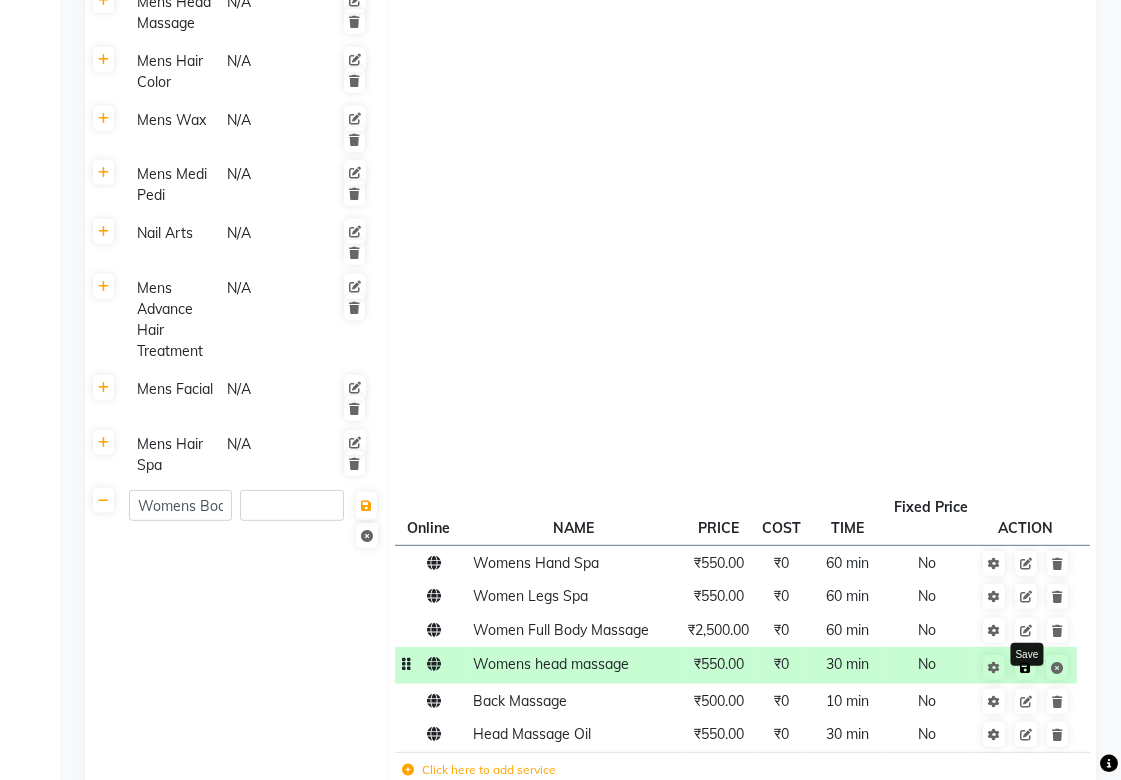 click 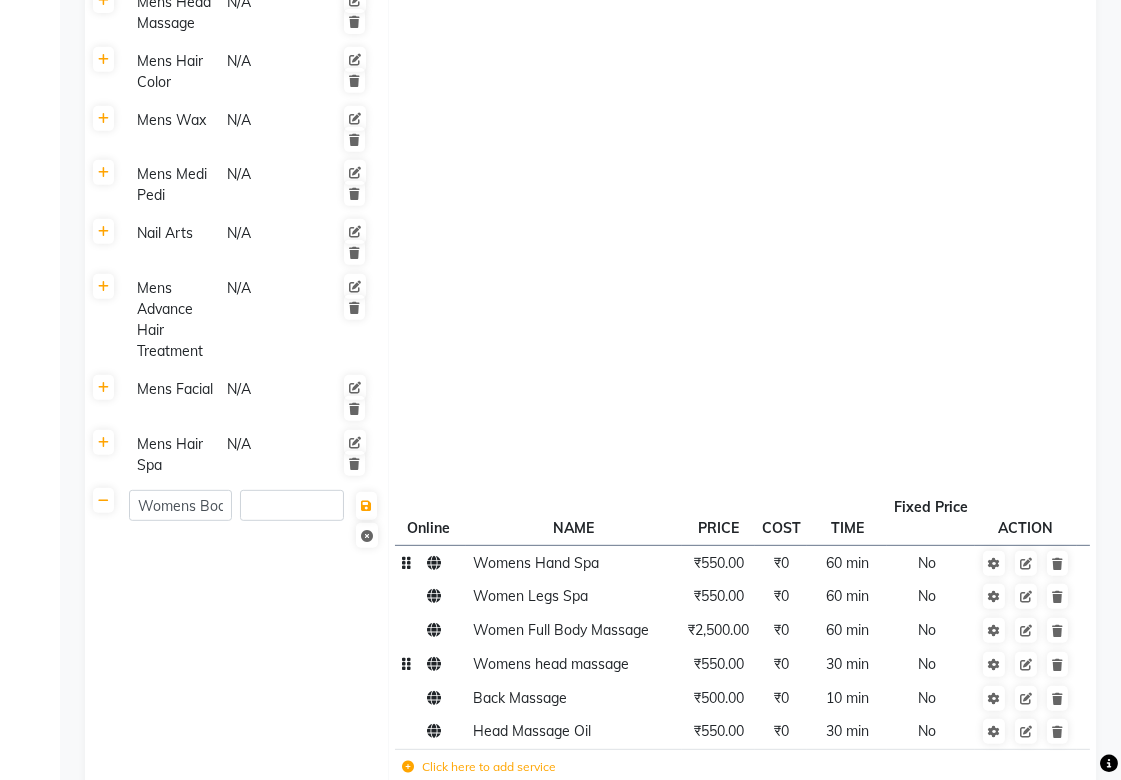 click on "₹550.00" 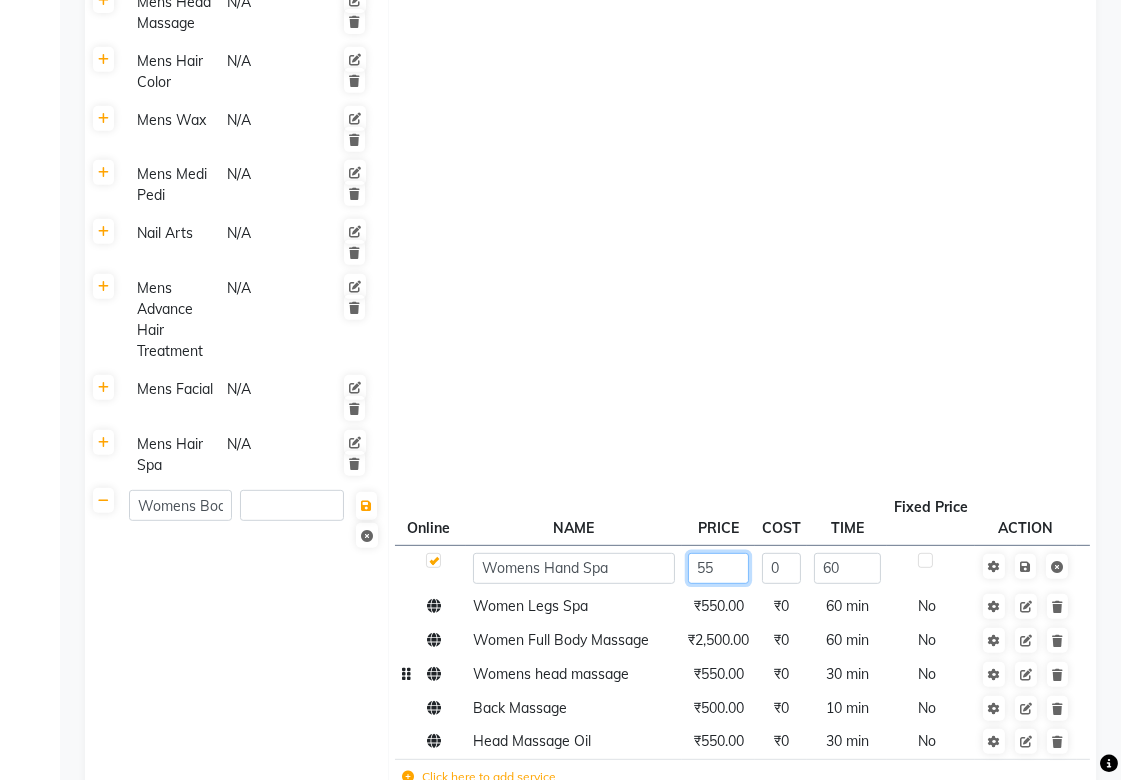 type on "5" 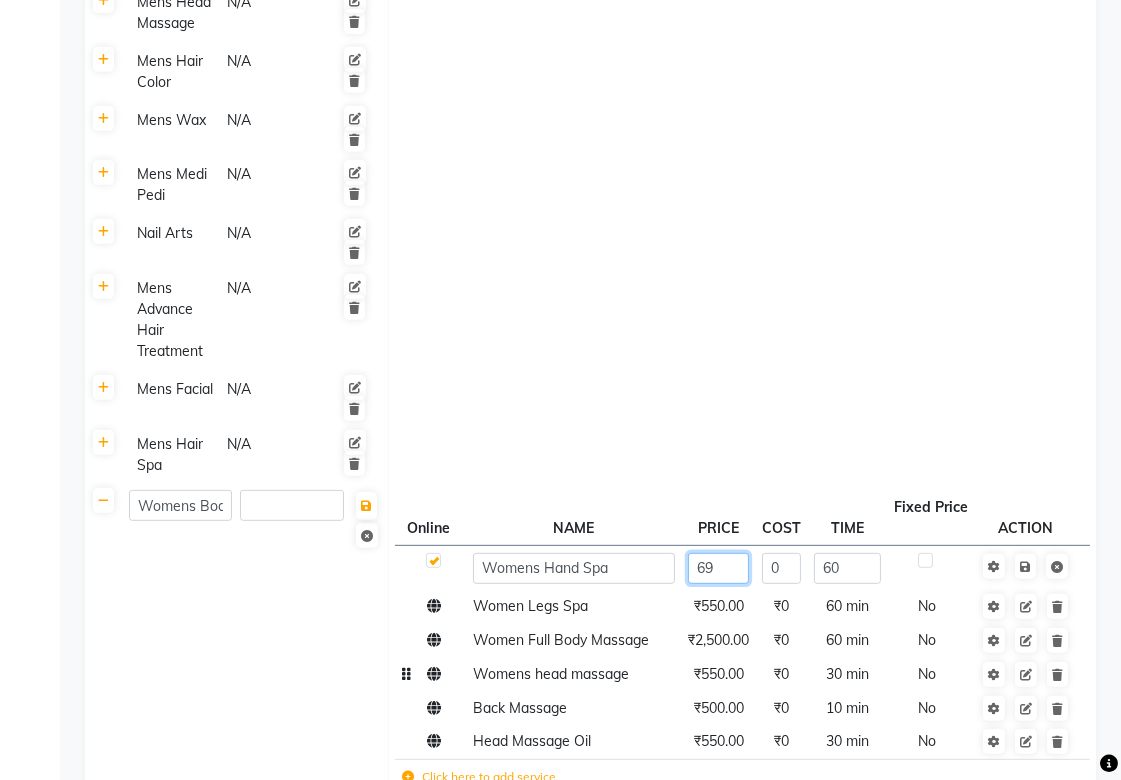type on "699" 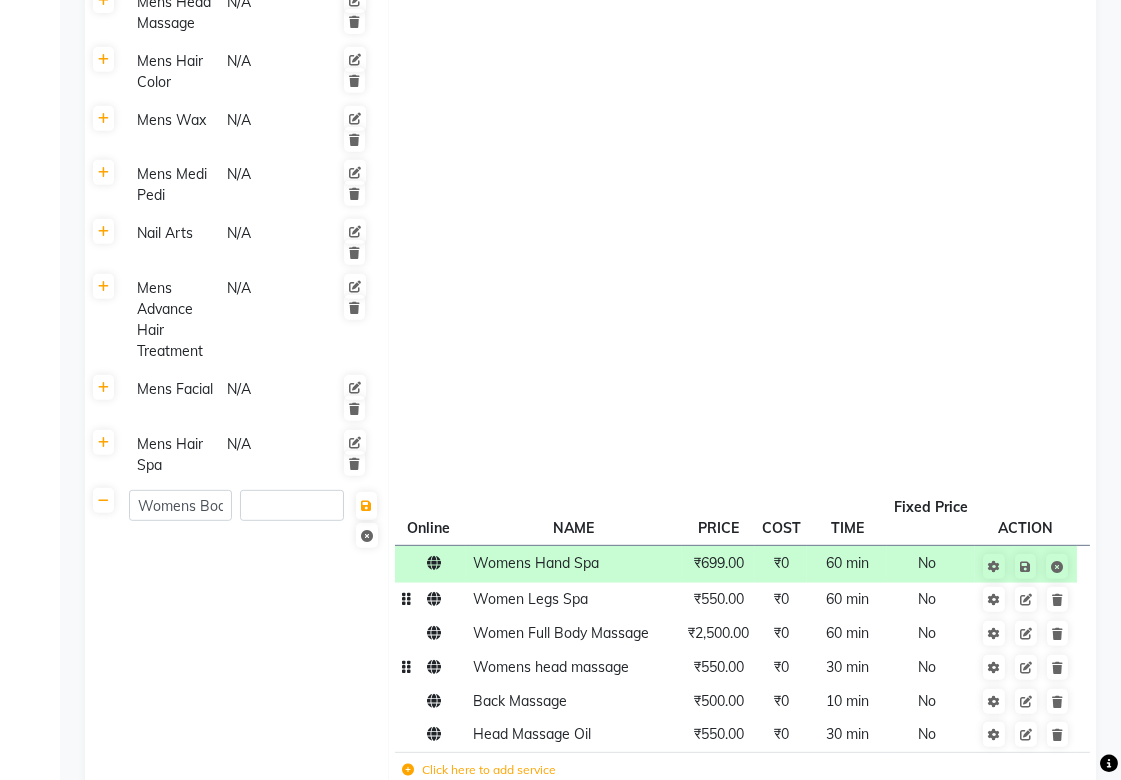 click on "₹550.00" 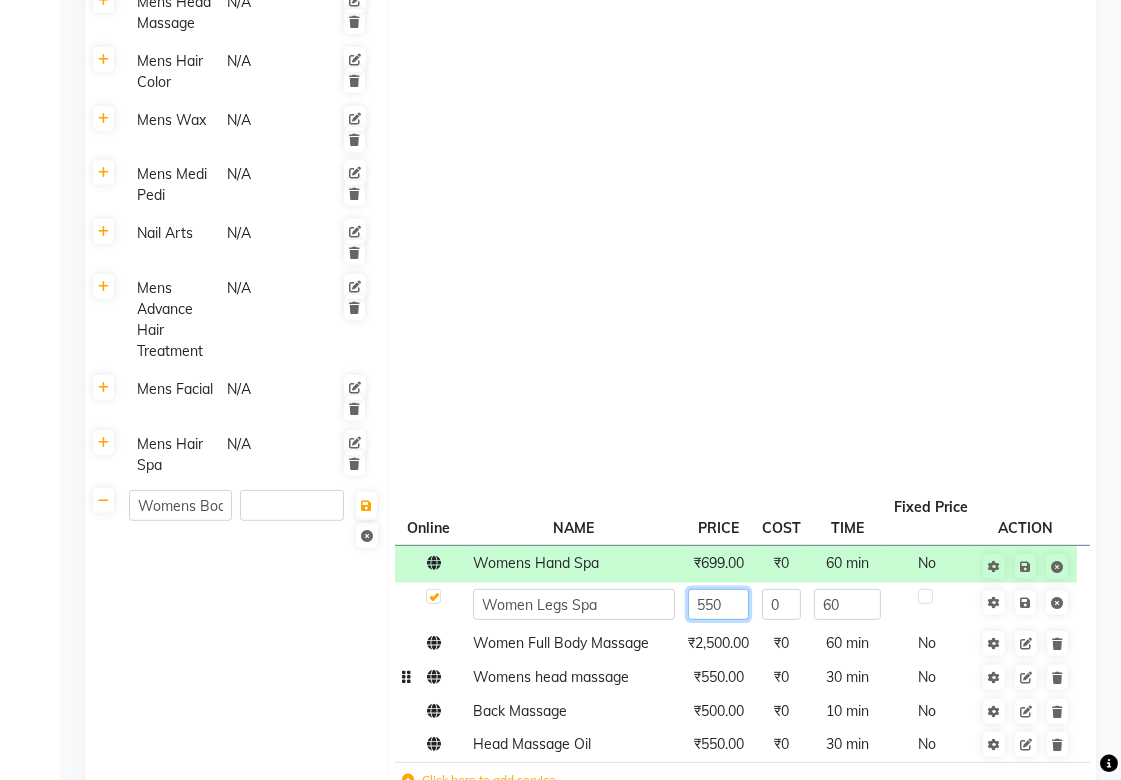 click on "550" 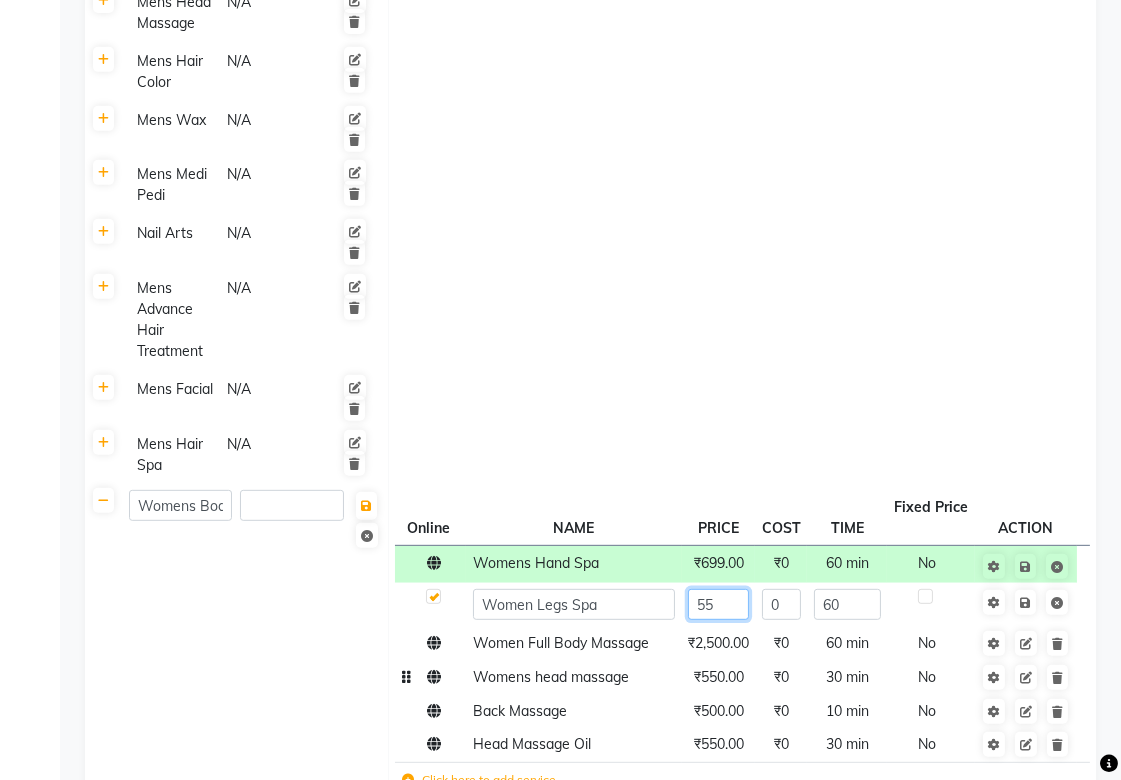 type on "5" 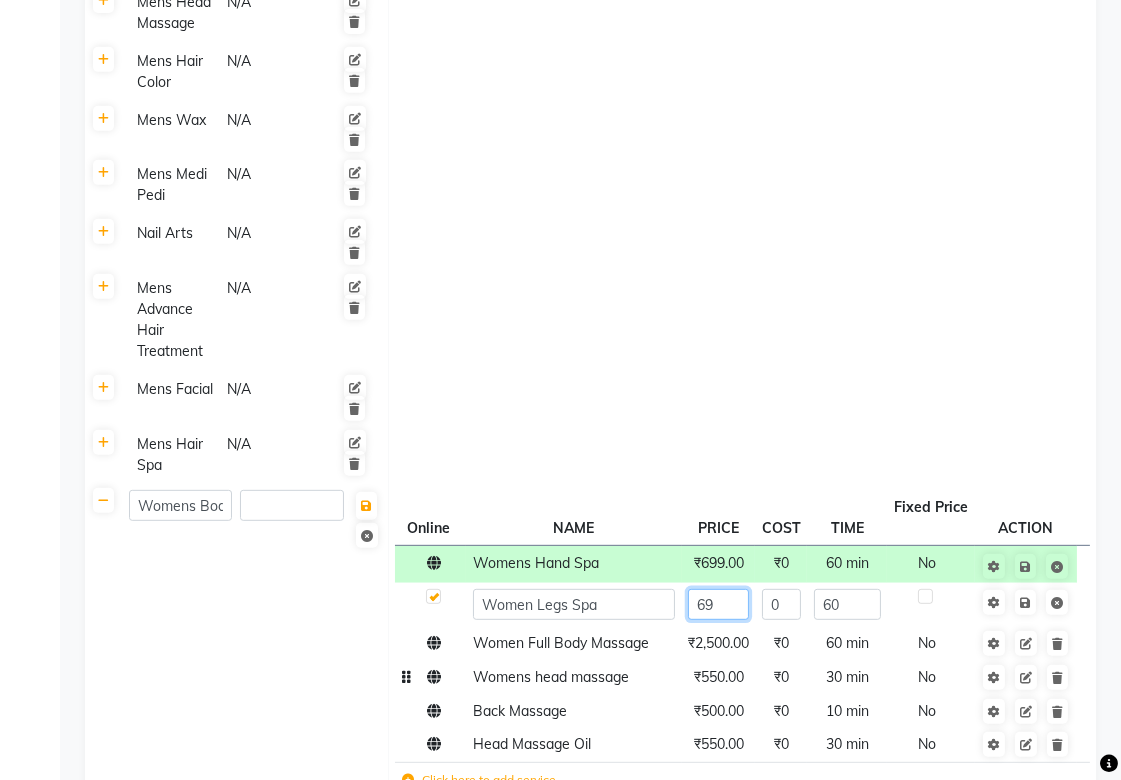 type on "699" 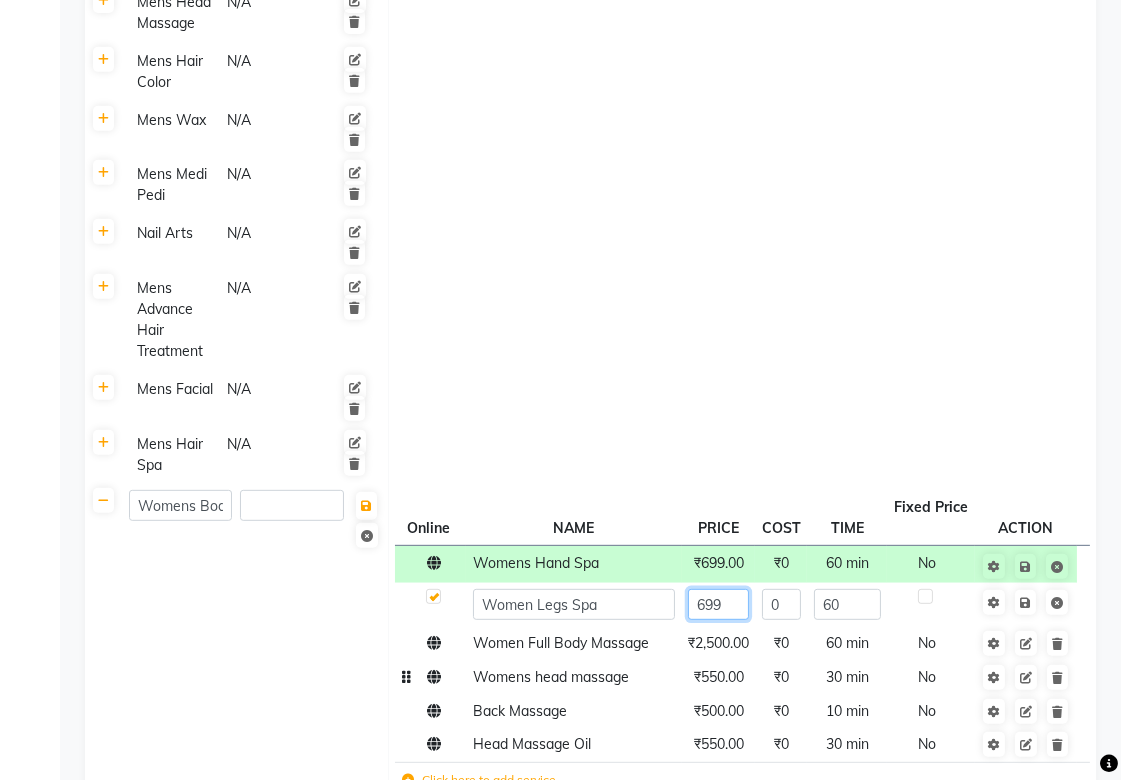 click on "699" 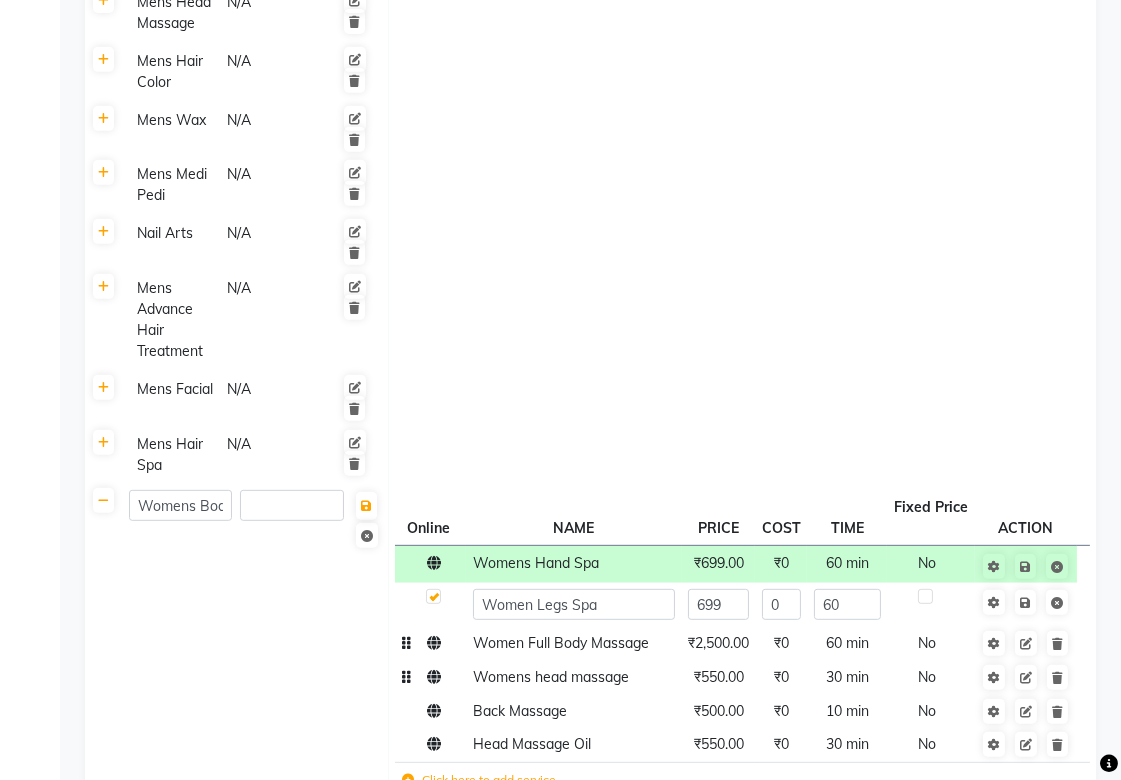 click on "₹2,500.00" 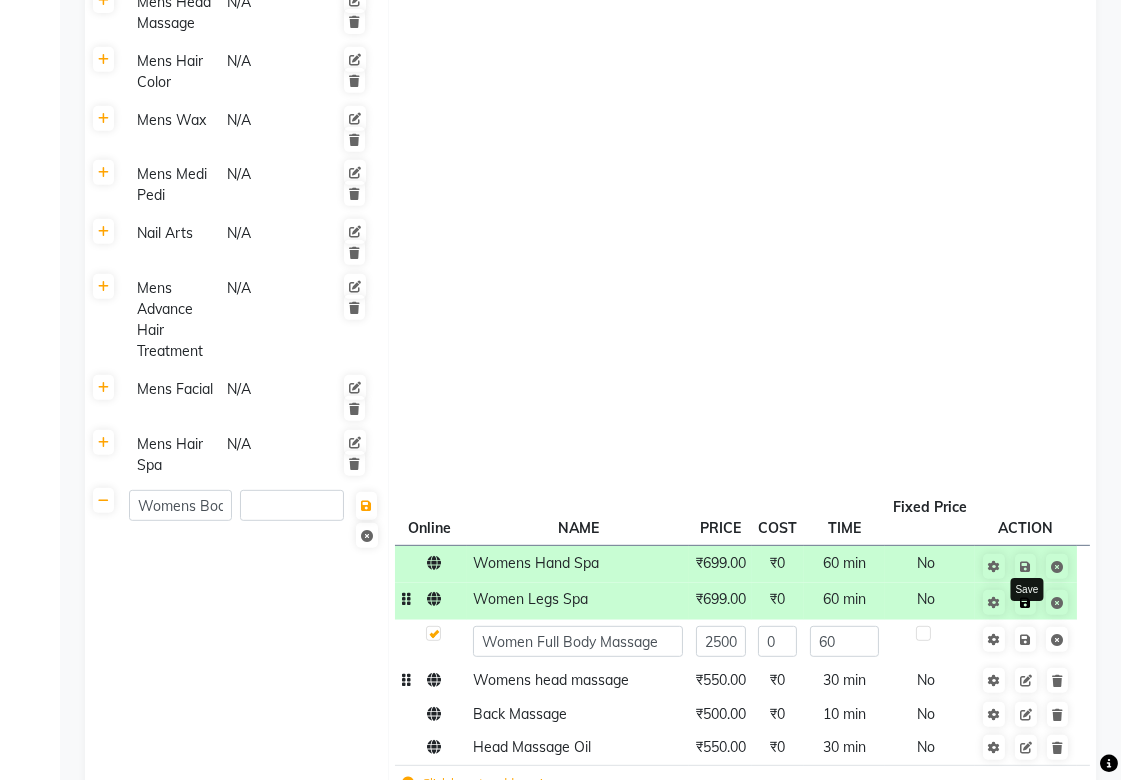 click 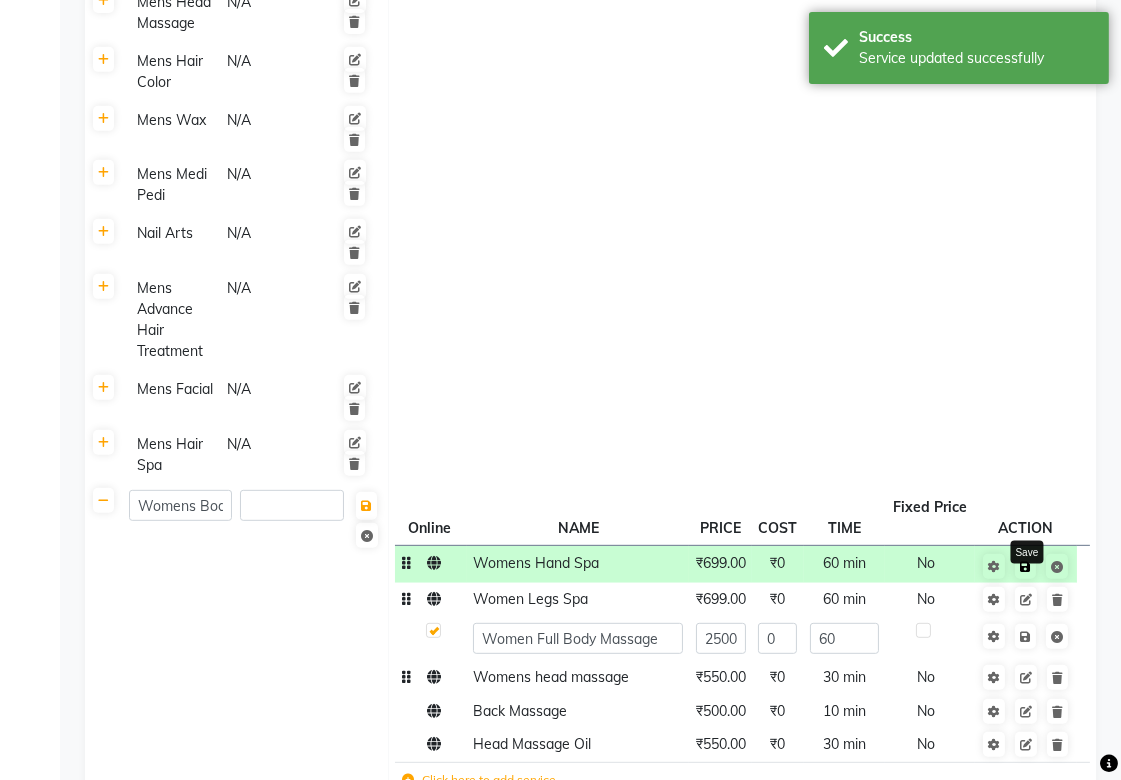 click 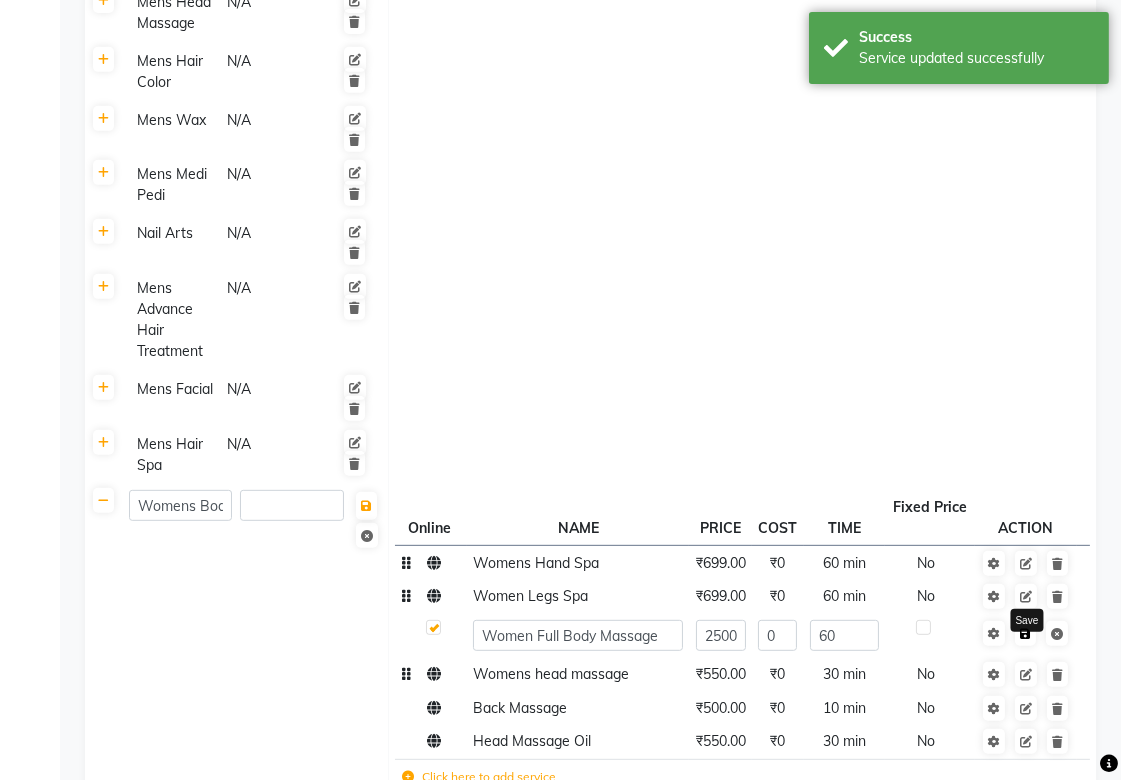click 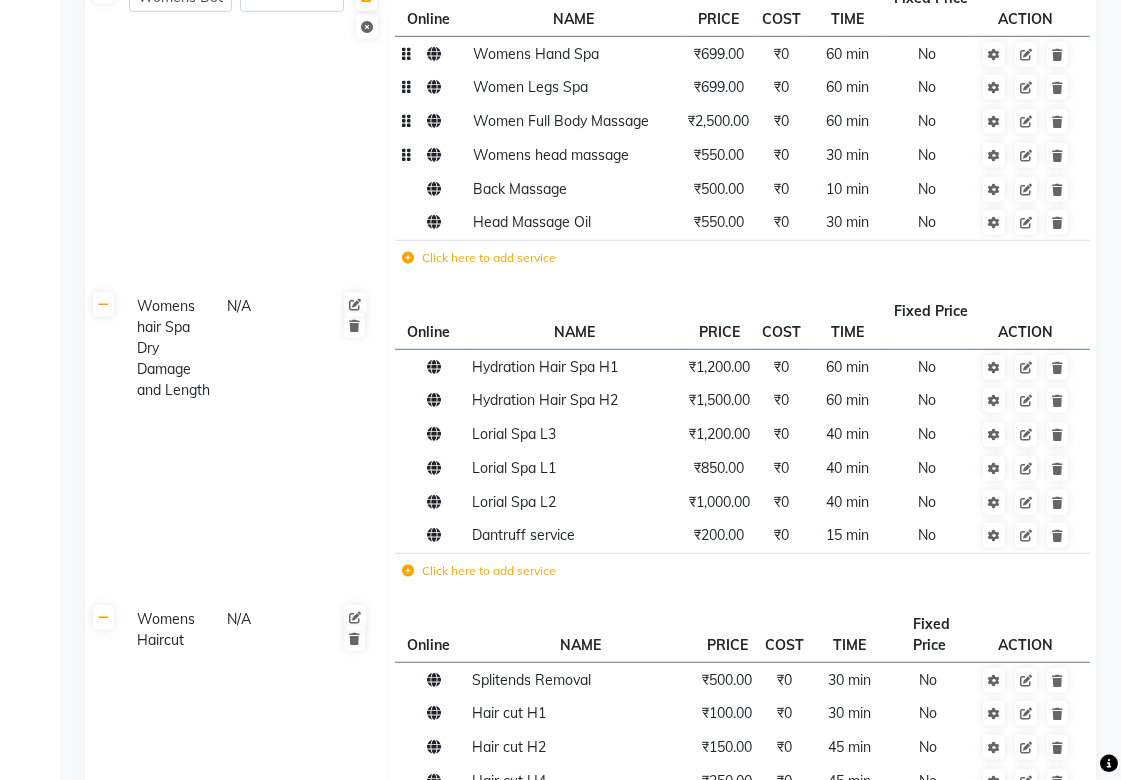 scroll, scrollTop: 1666, scrollLeft: 0, axis: vertical 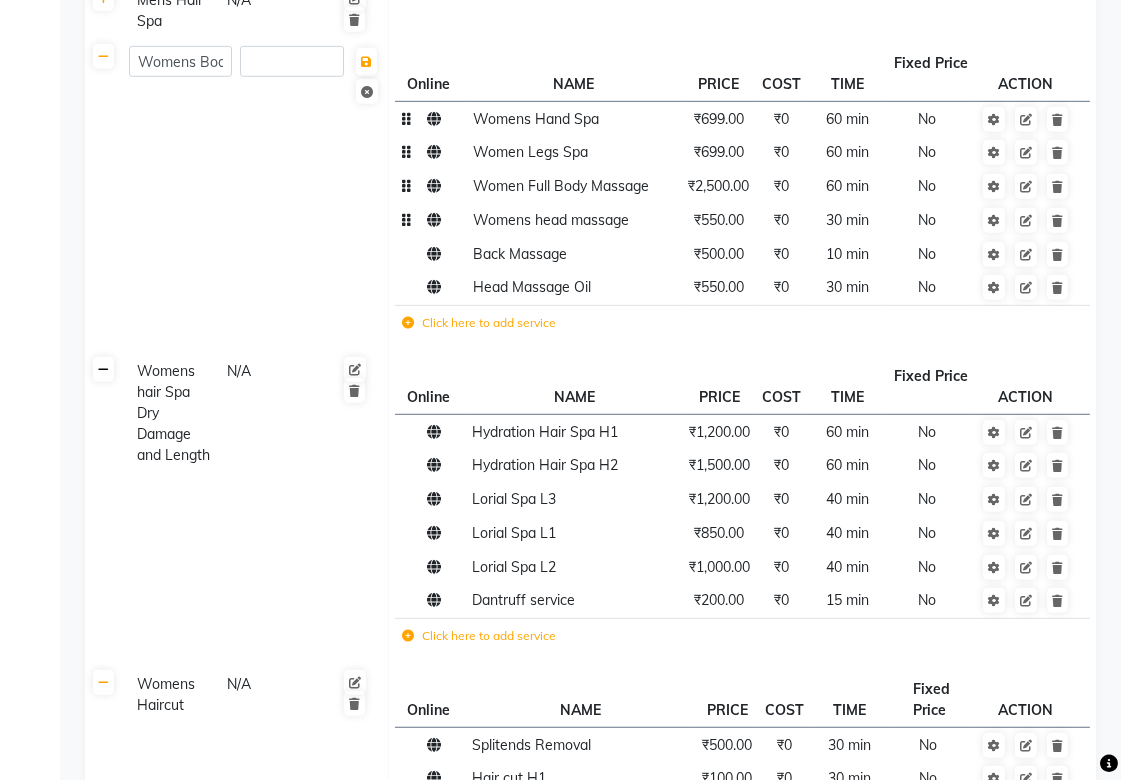 click 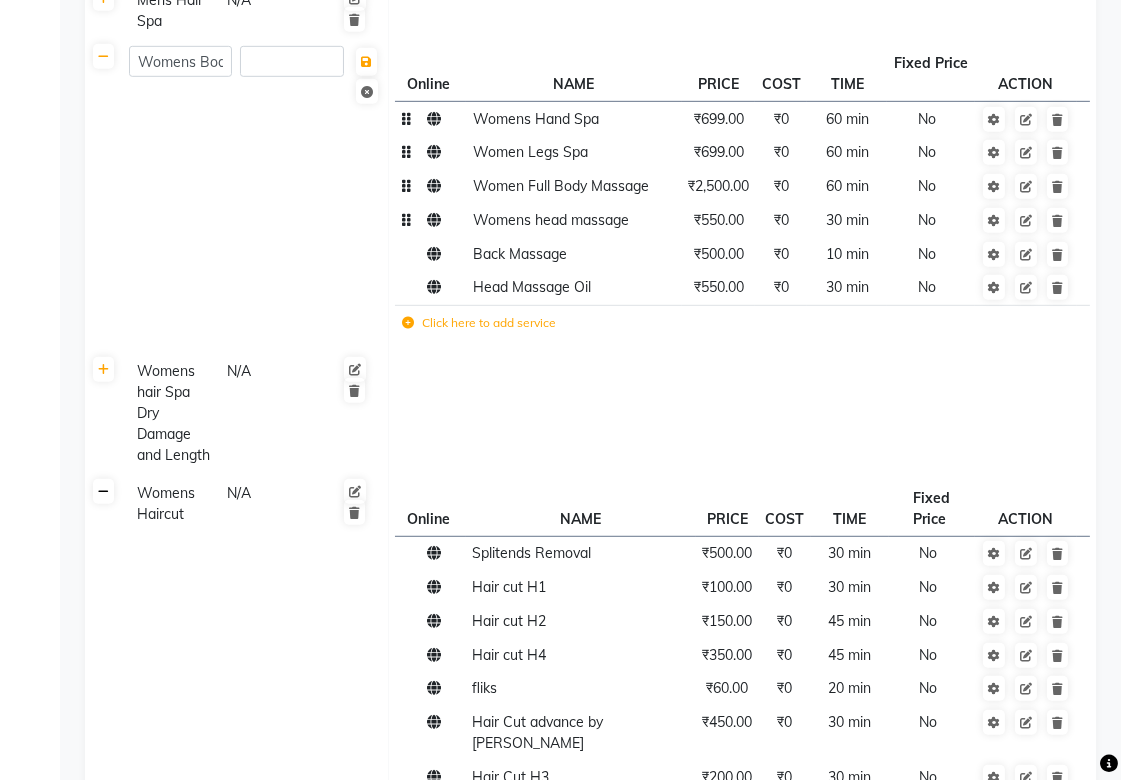 click 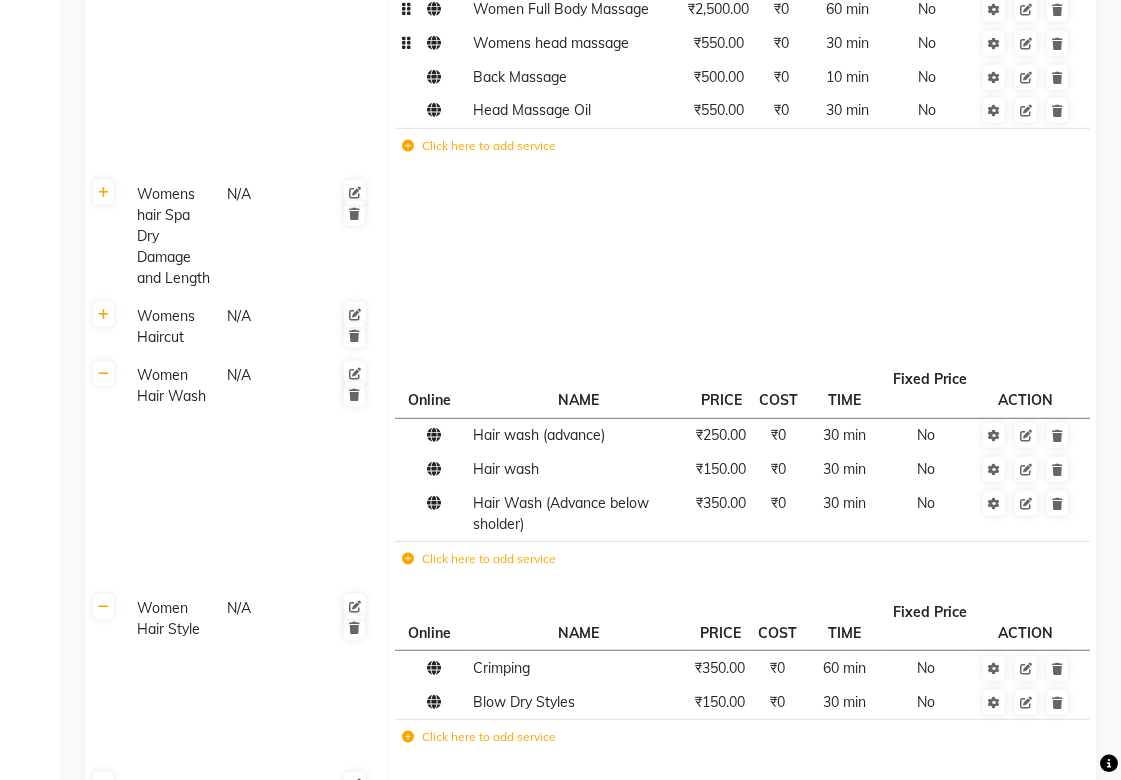 scroll, scrollTop: 1888, scrollLeft: 0, axis: vertical 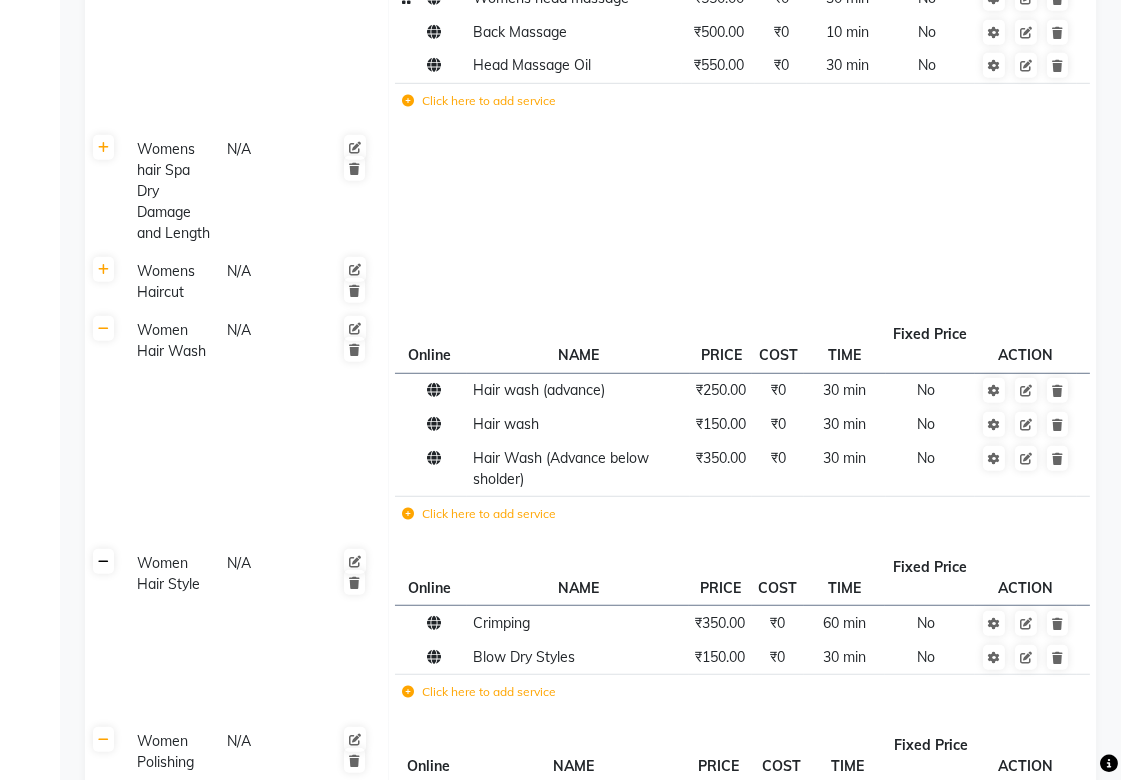 click 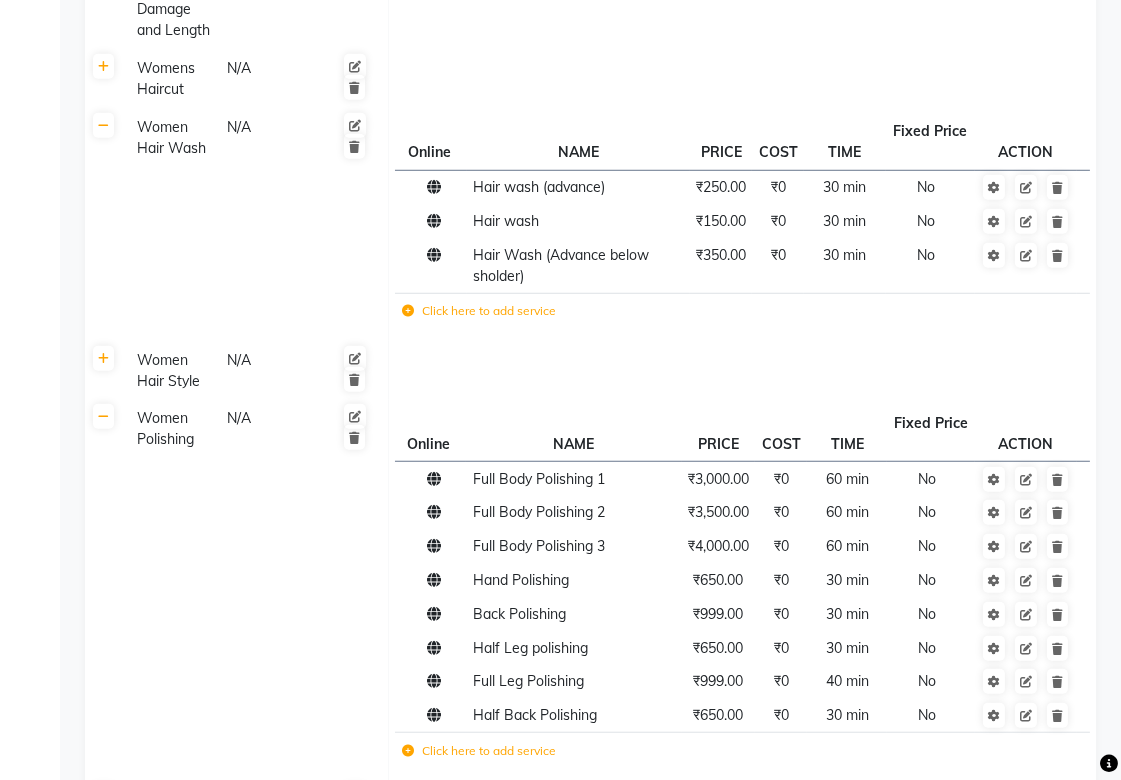 scroll, scrollTop: 2222, scrollLeft: 0, axis: vertical 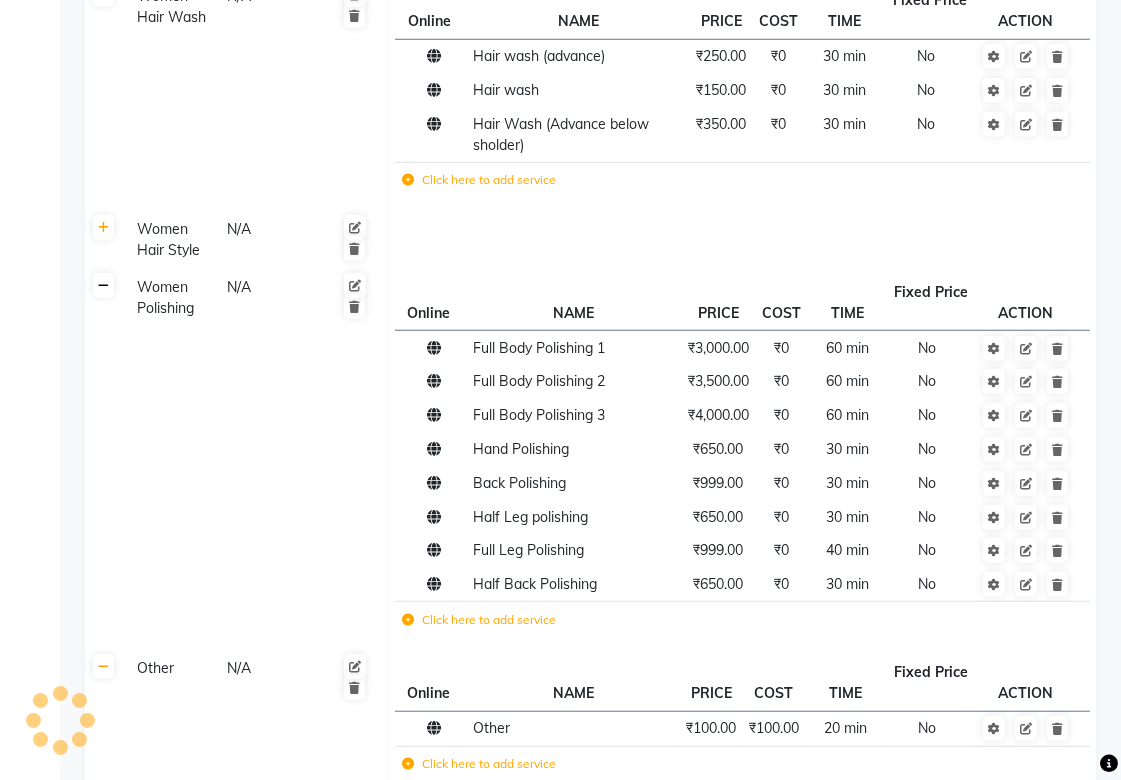 click 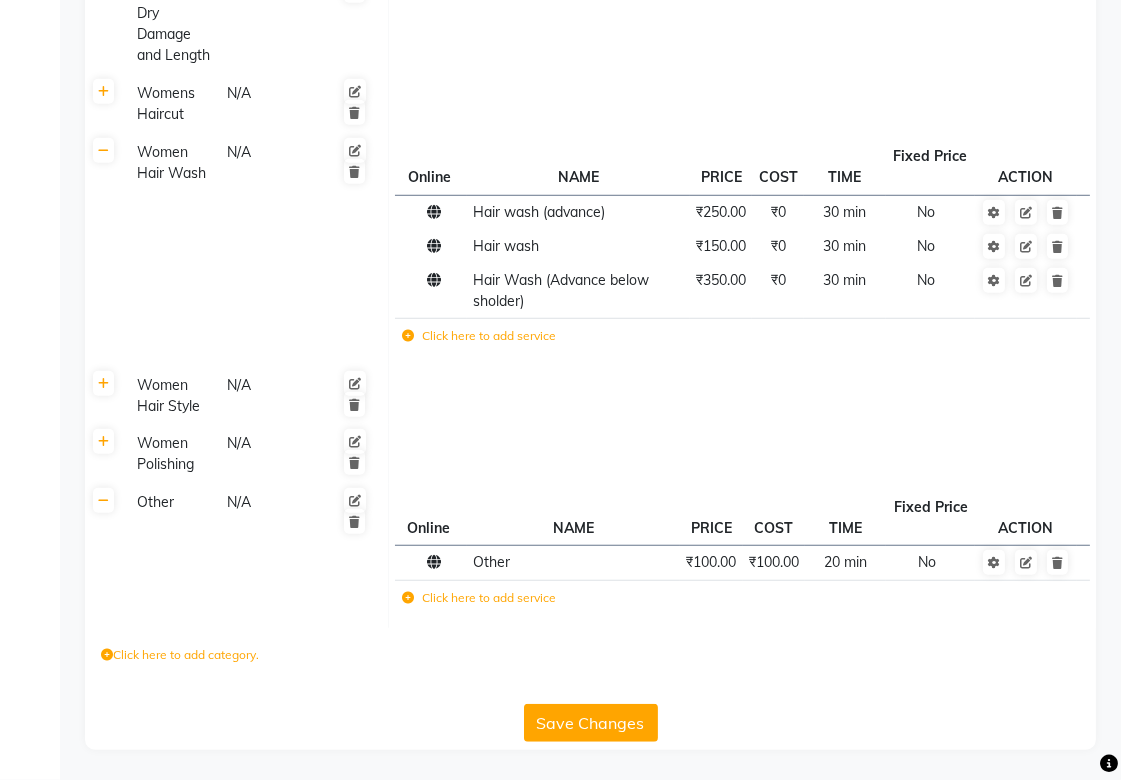 scroll, scrollTop: 2015, scrollLeft: 0, axis: vertical 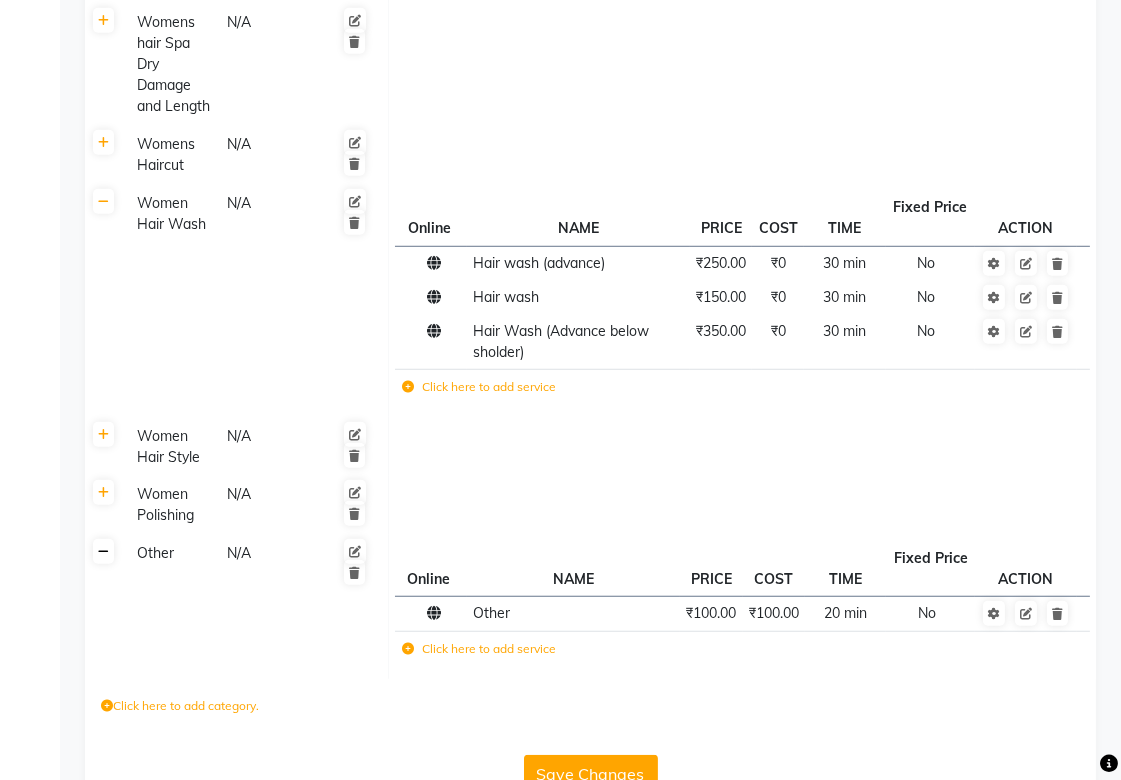 click 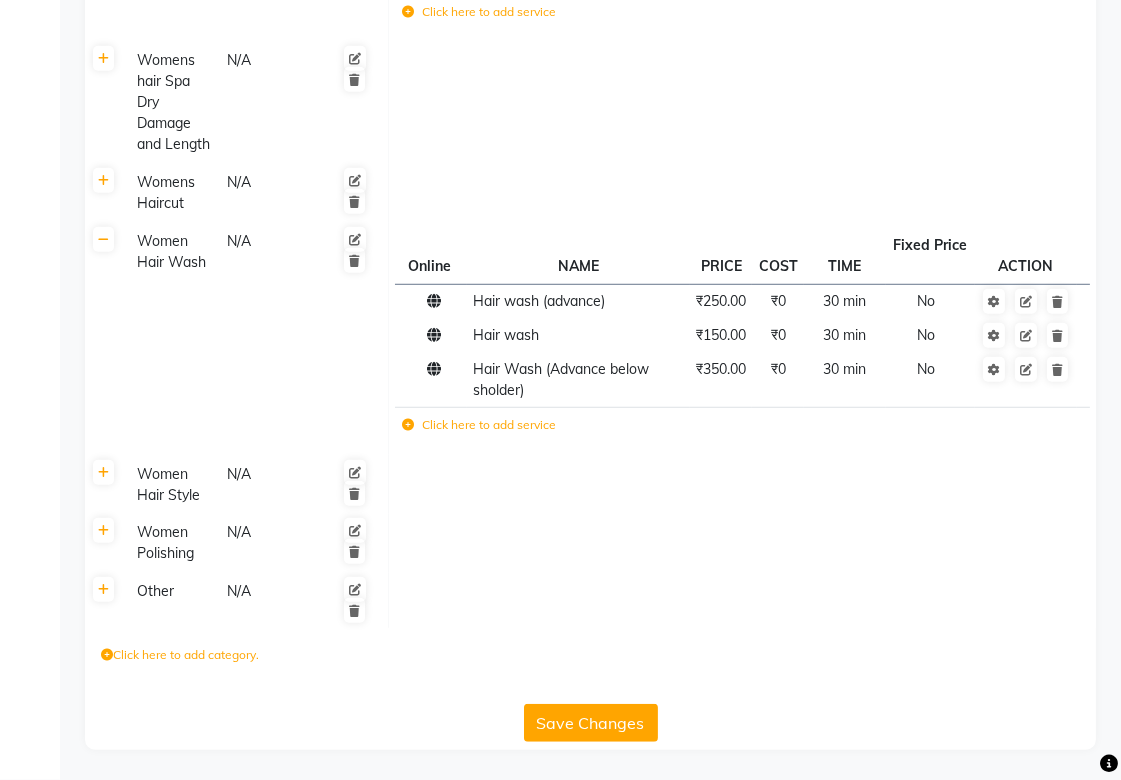 scroll, scrollTop: 1908, scrollLeft: 0, axis: vertical 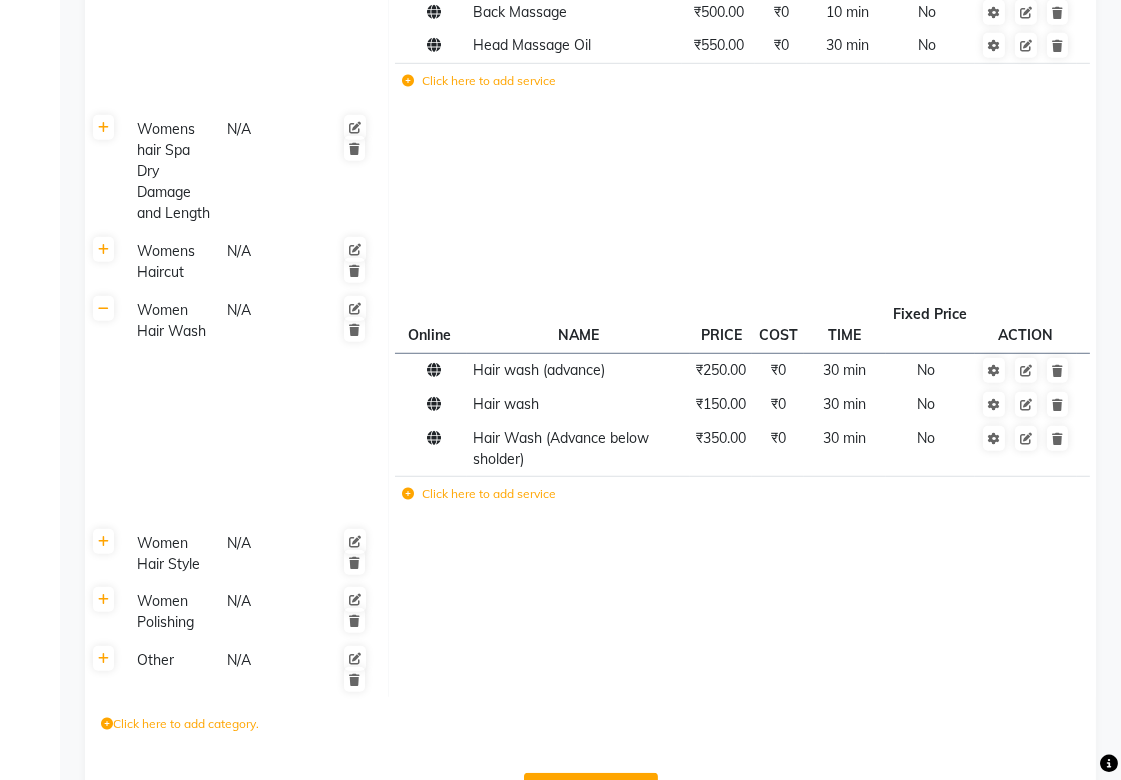 click on "Save Changes" 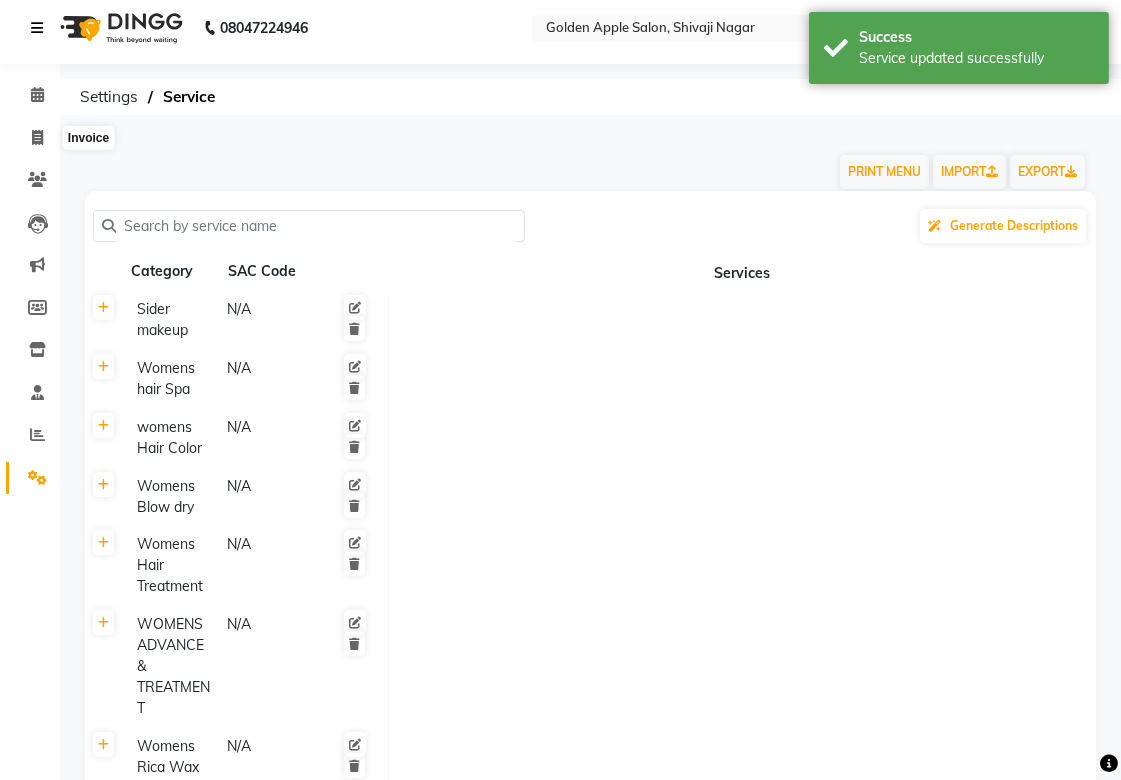 scroll, scrollTop: 0, scrollLeft: 0, axis: both 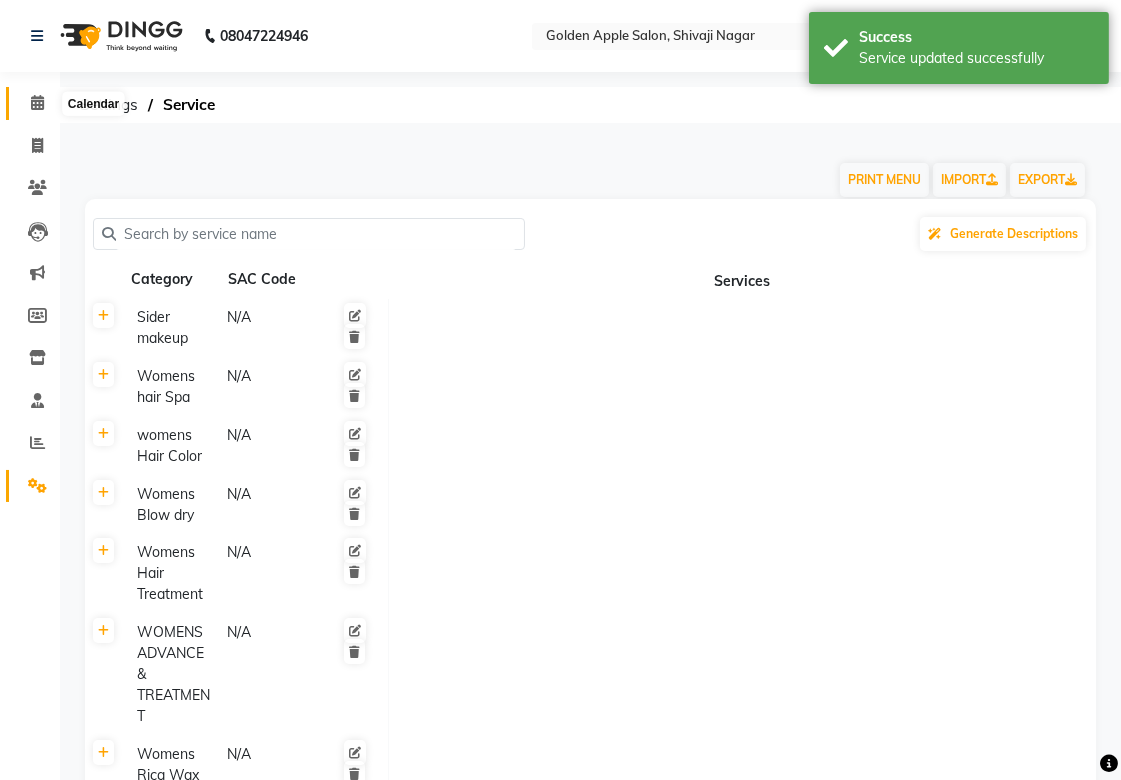 click 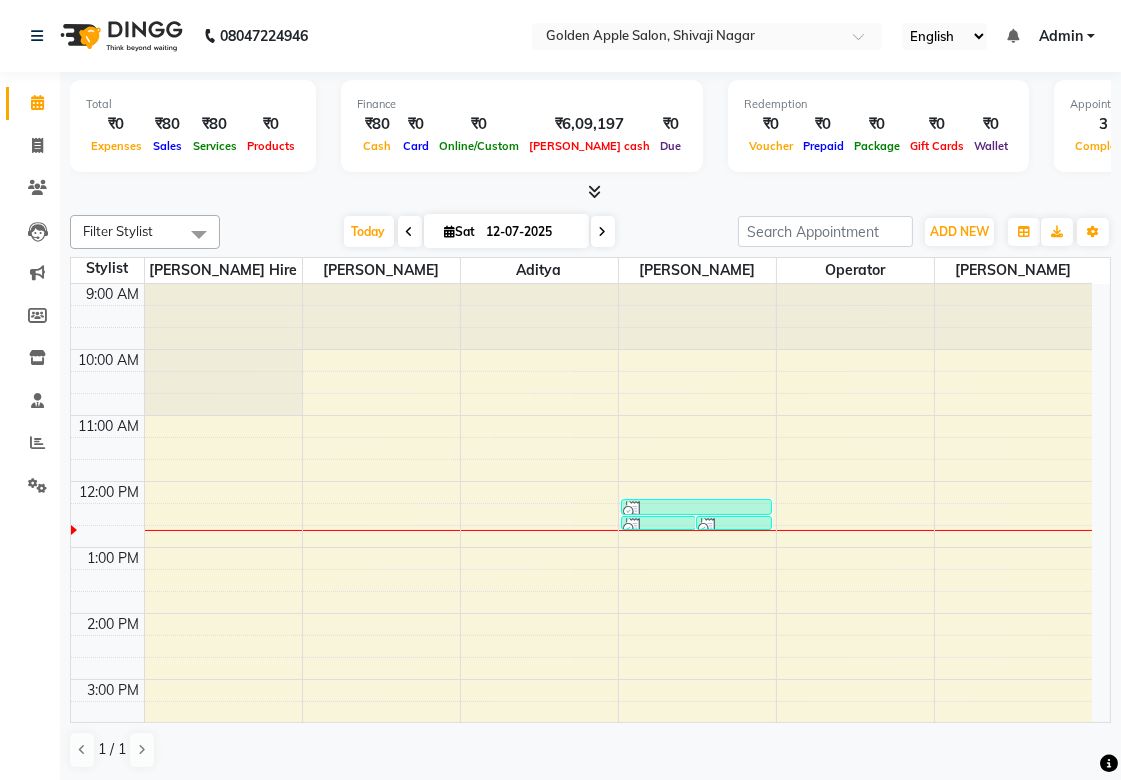 click on "Sat" at bounding box center (460, 231) 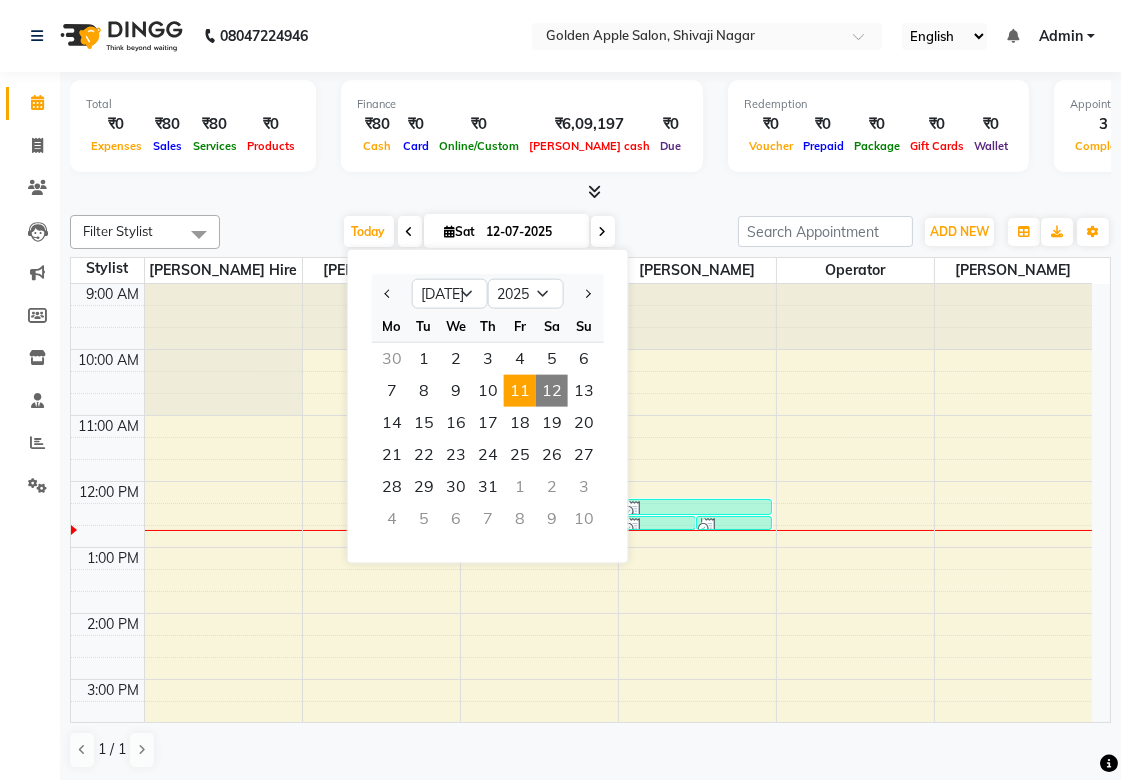 click on "11" at bounding box center (520, 391) 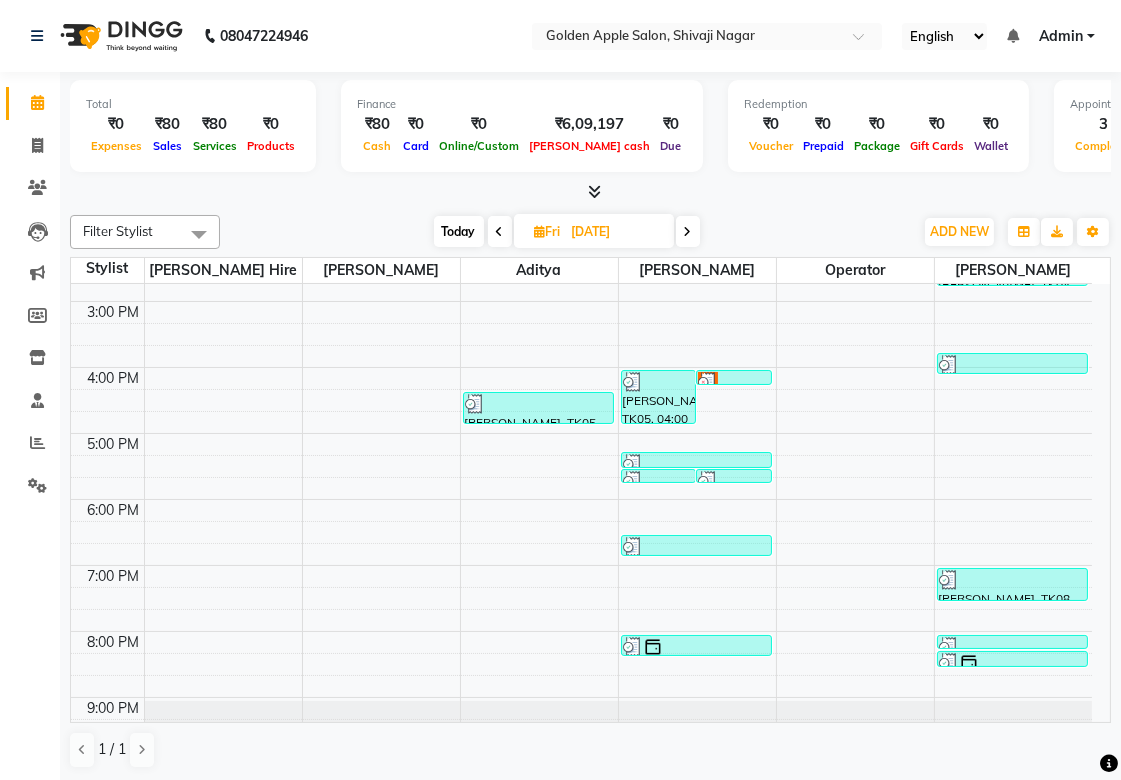 scroll, scrollTop: 423, scrollLeft: 0, axis: vertical 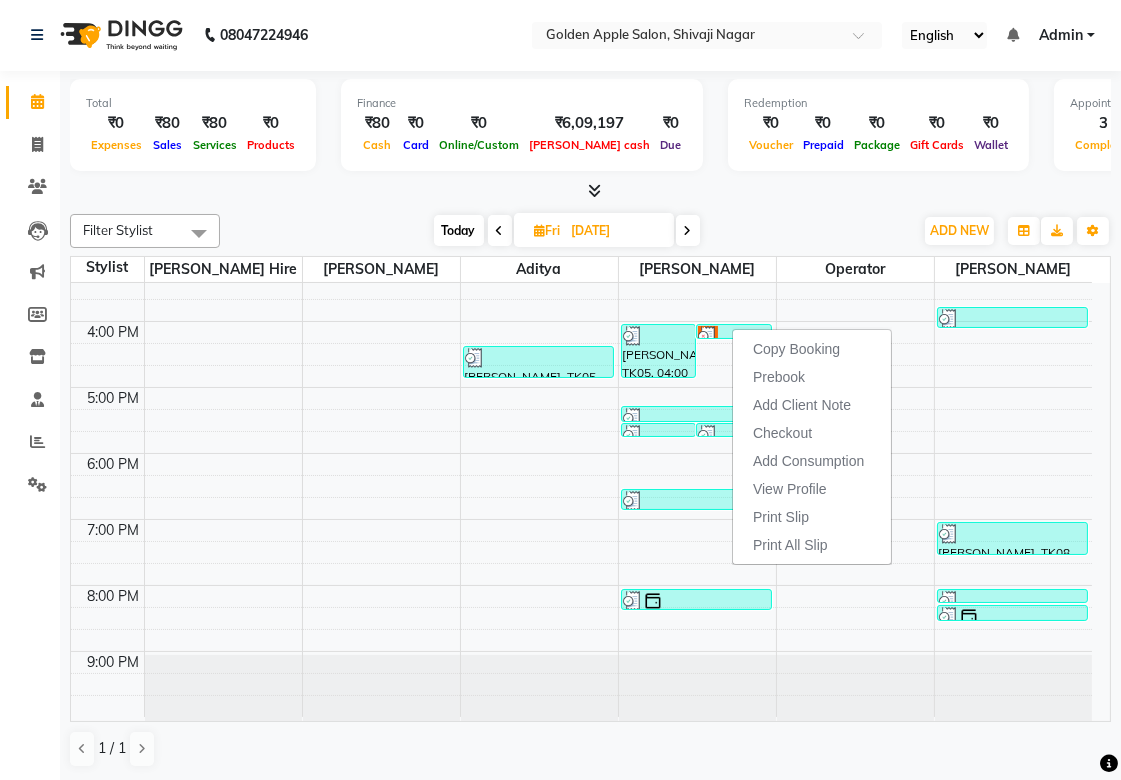 click on "Copy Booking Prebook Add Client Note Checkout Add Consumption View Profile Print Slip Print All Slip" at bounding box center (812, 446) 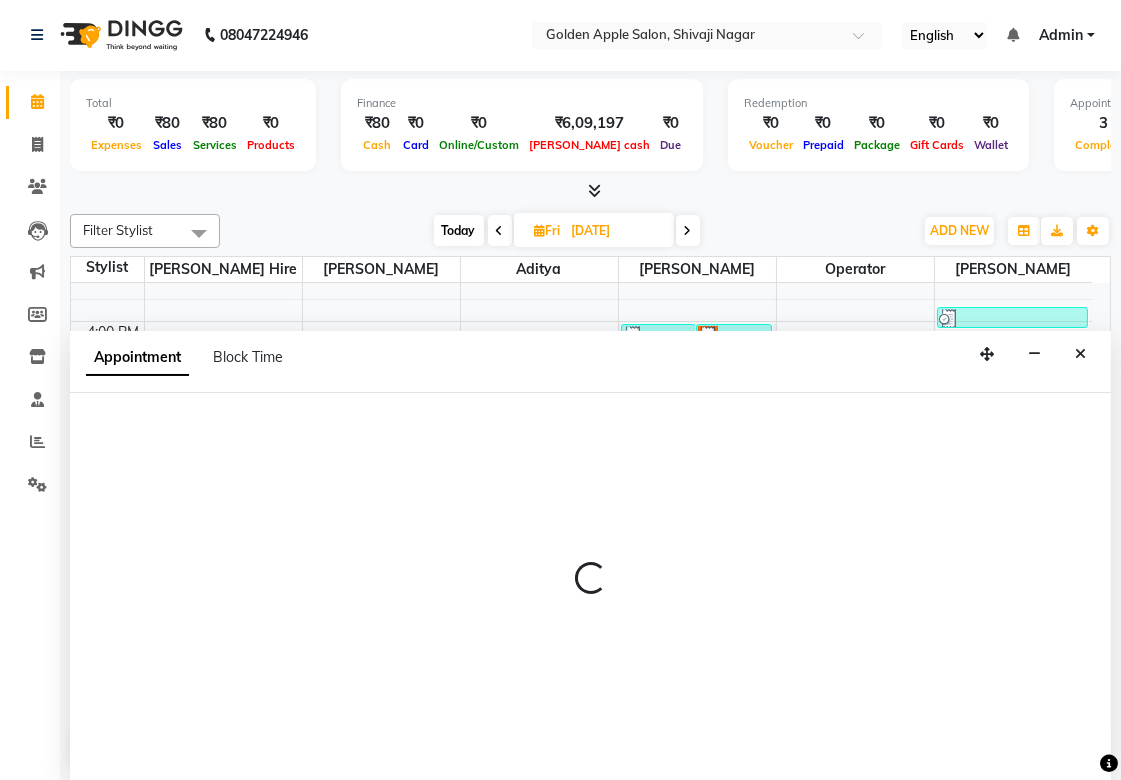 select on "79779" 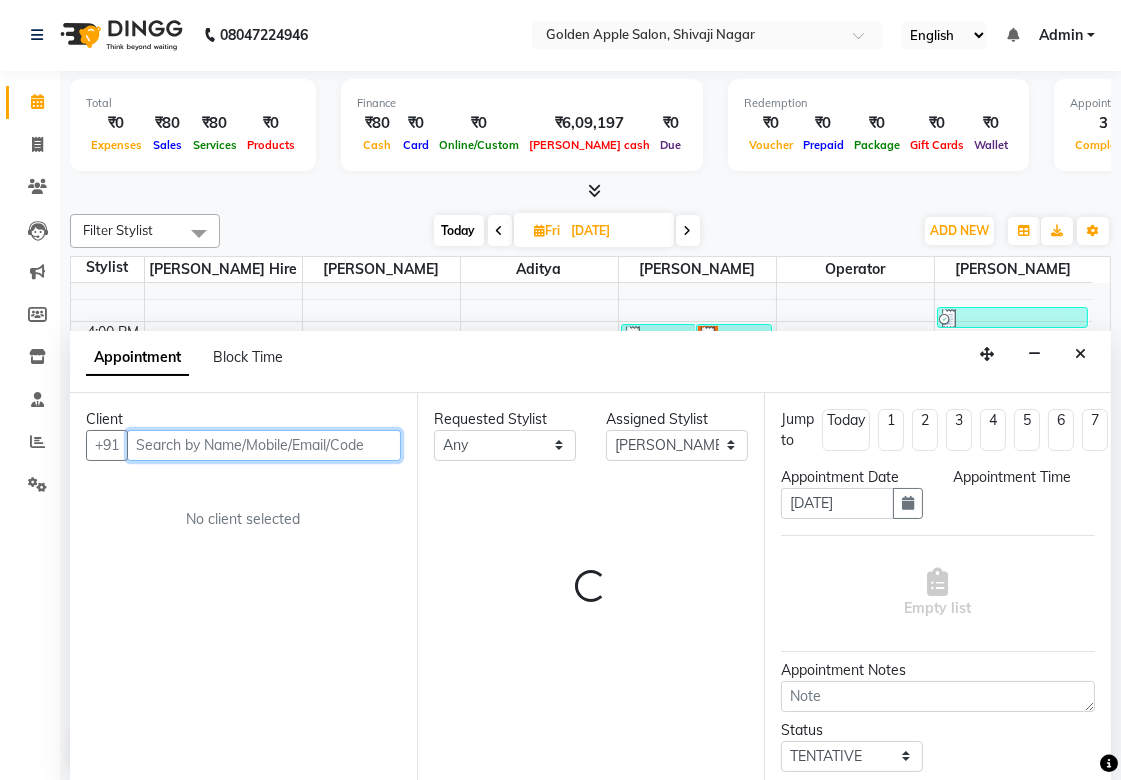 select on "960" 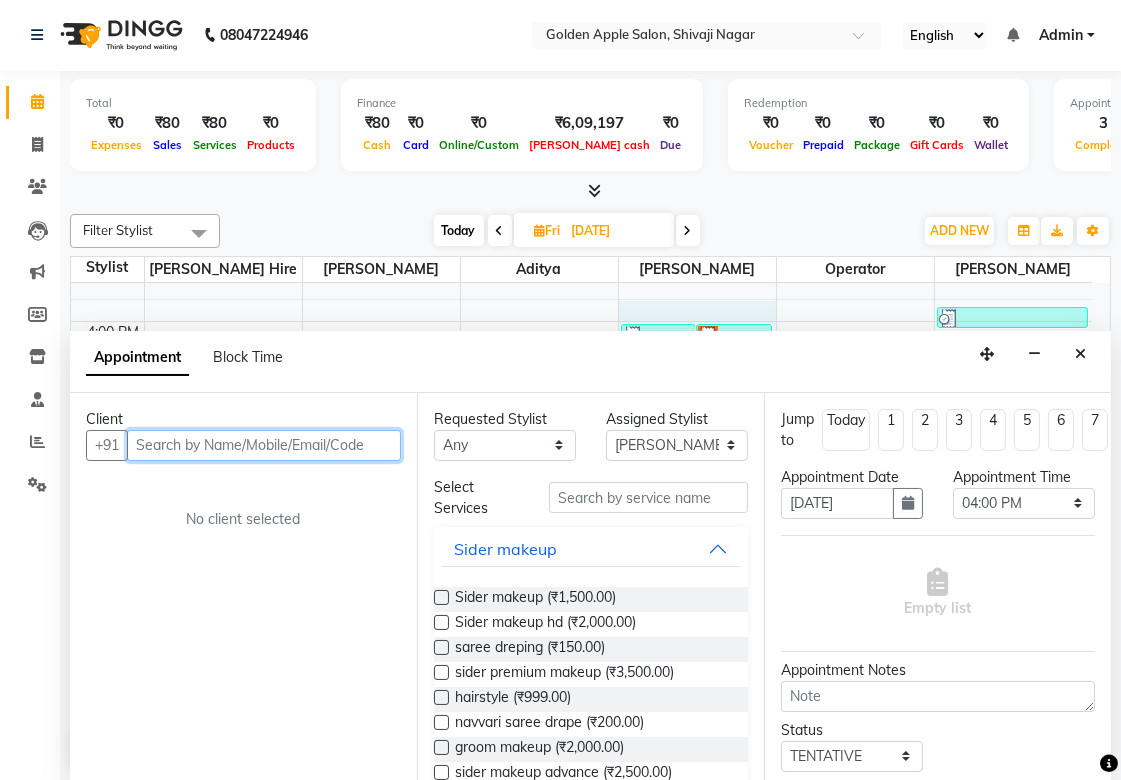 click on "9:00 AM 10:00 AM 11:00 AM 12:00 PM 1:00 PM 2:00 PM 3:00 PM 4:00 PM 5:00 PM 6:00 PM 7:00 PM 8:00 PM 9:00 PM     [PERSON_NAME], TK01, 10:30 AM-11:00 AM, Mens Hair wash,Mens Beared      [PERSON_NAME], TK05, 04:20 PM-04:50 PM, Hair Cut H3     [PERSON_NAME], TK05, 04:00 PM-04:50 PM, Hand wax,eyebrows,under arms wax     [PERSON_NAME], TK06, 04:00 PM-04:15 PM, under arms wax     [PERSON_NAME], TK07, 05:30 PM-05:36 PM, upper lips     [PERSON_NAME], TK07, 05:30 PM-05:35 PM, Forehead     [PERSON_NAME], TK02, 12:15 PM-12:30 PM, eyebrows     [PERSON_NAME], TK02, 12:30 PM-12:36 PM, upper lips     [PERSON_NAME], TK07, 05:15 PM-05:30 PM, eyebrows     [PERSON_NAME], TK08, 06:30 PM-06:50 PM, Rica under arms     [PERSON_NAME], TK10, 08:00 PM-08:20 PM, Hand wax     Pooja nandute, TK03, 12:30 PM-12:45 PM, eyebrows     [PERSON_NAME], TK04, 02:00 PM-02:15 PM, eyebrows     [PERSON_NAME], TK04, 02:15 PM-02:45 PM, Rica Face Wax     [PERSON_NAME], TK05, 03:45 PM-04:05 PM, Legs wax Half" at bounding box center [581, 288] 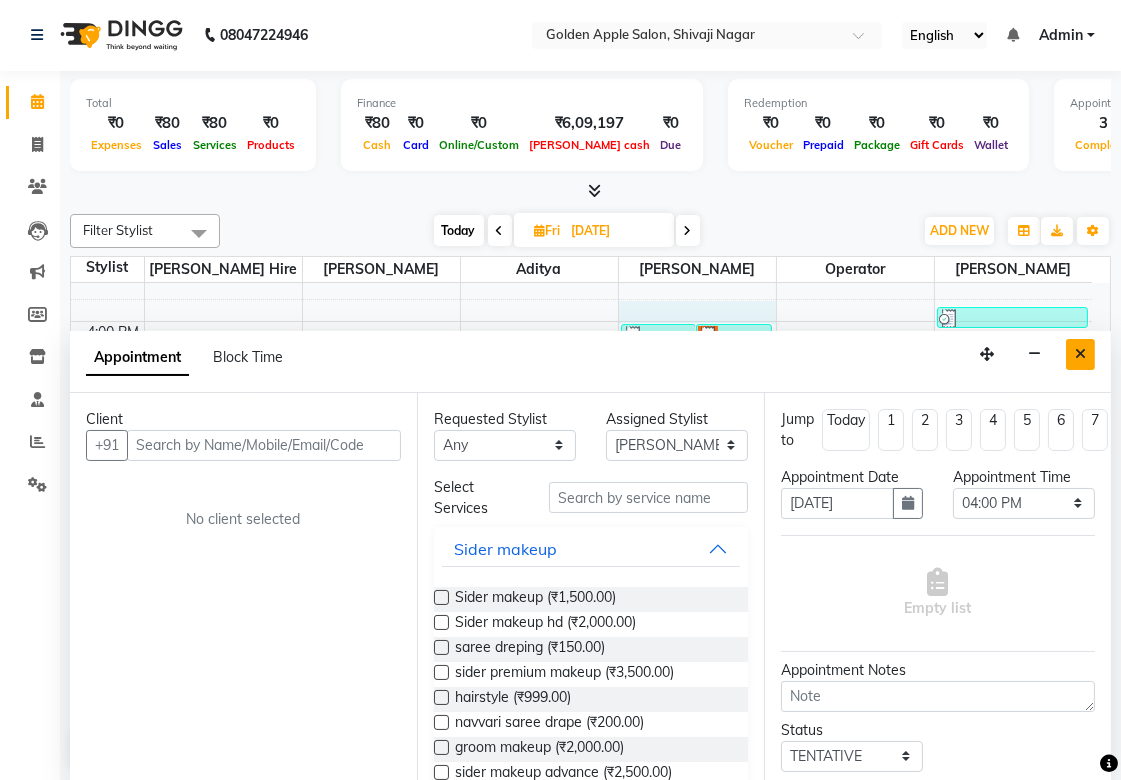 click at bounding box center (1080, 354) 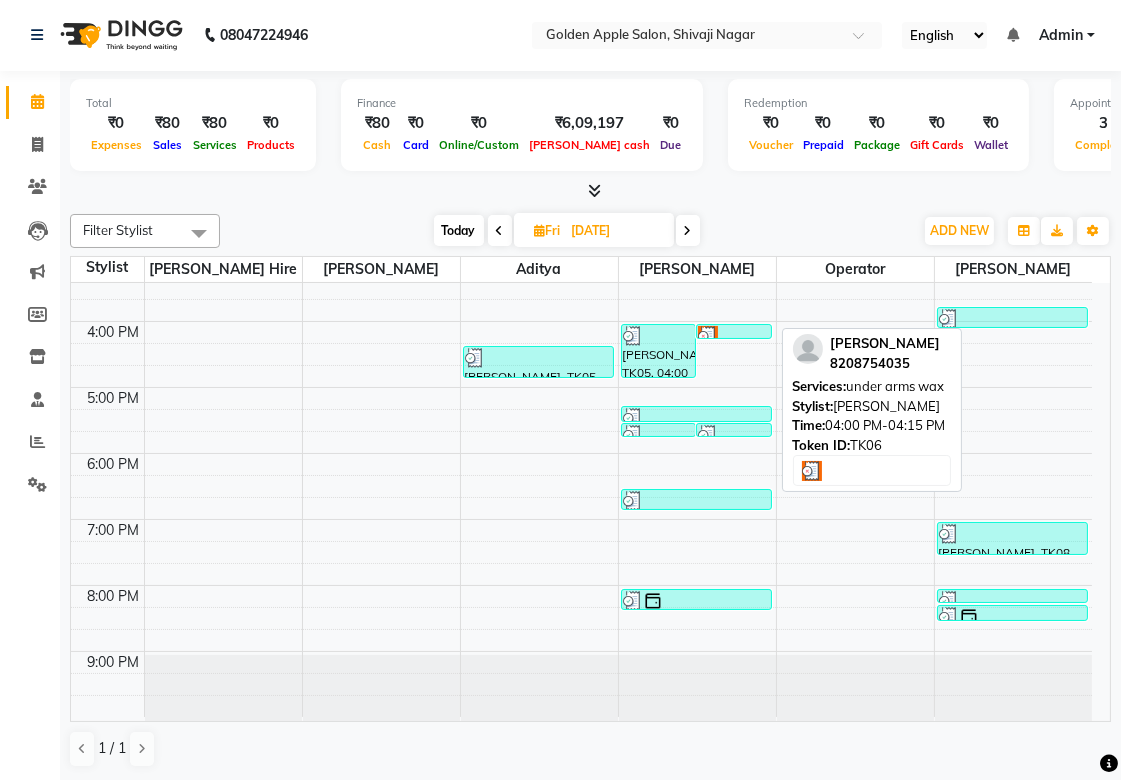 click at bounding box center [734, 336] 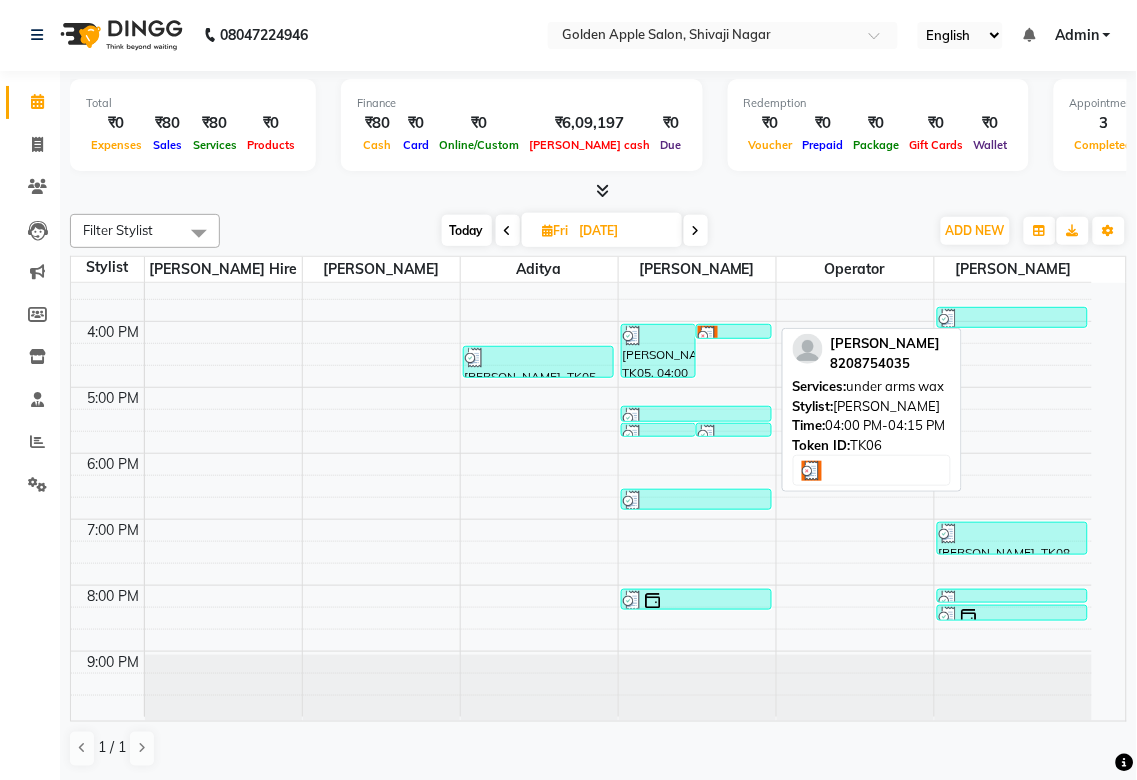 select on "3" 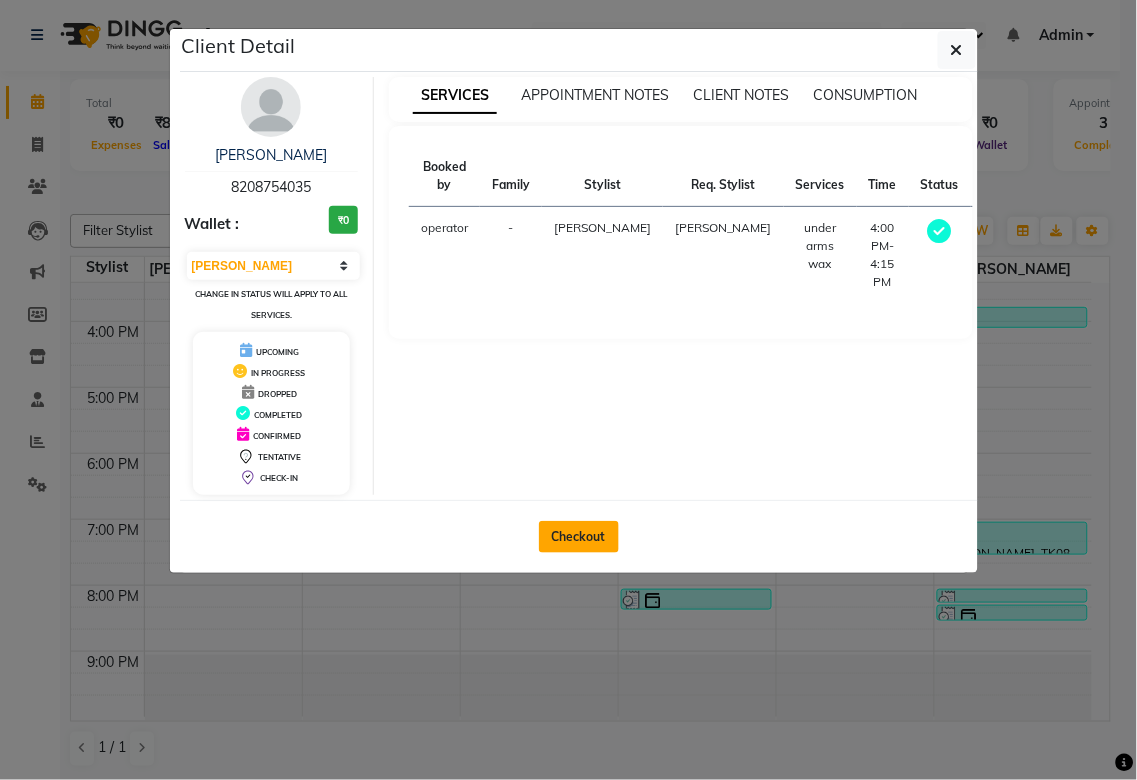 click on "Checkout" 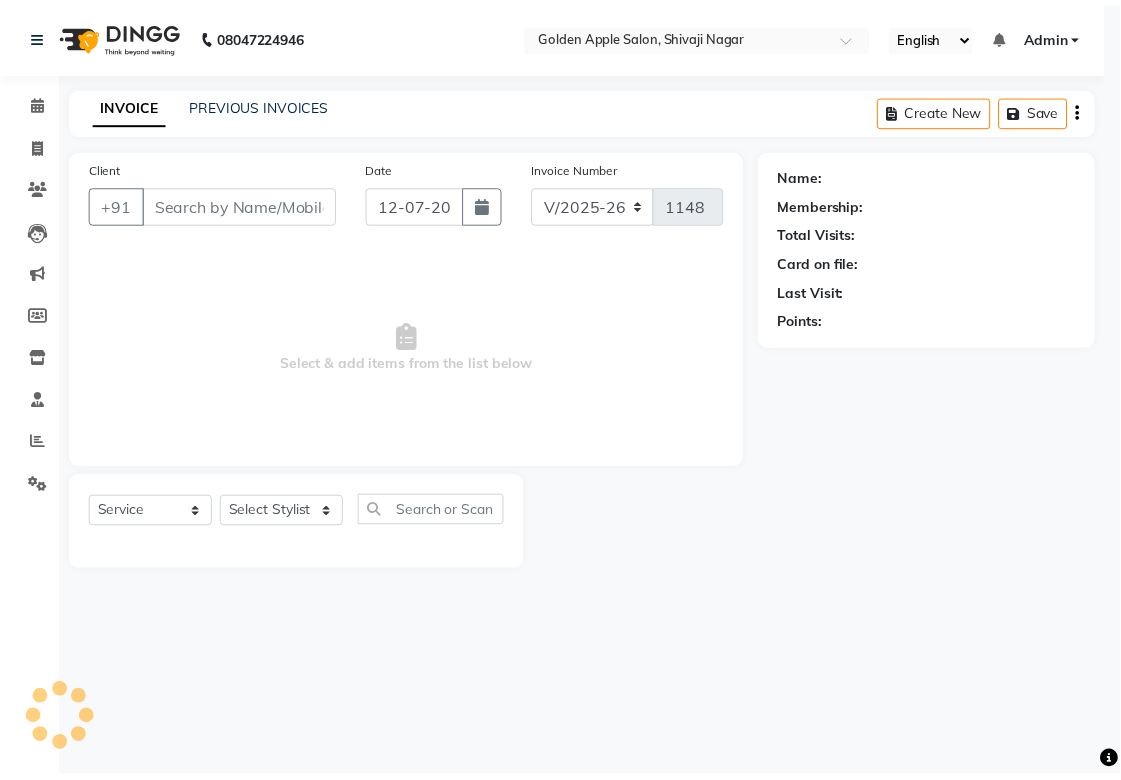scroll, scrollTop: 0, scrollLeft: 0, axis: both 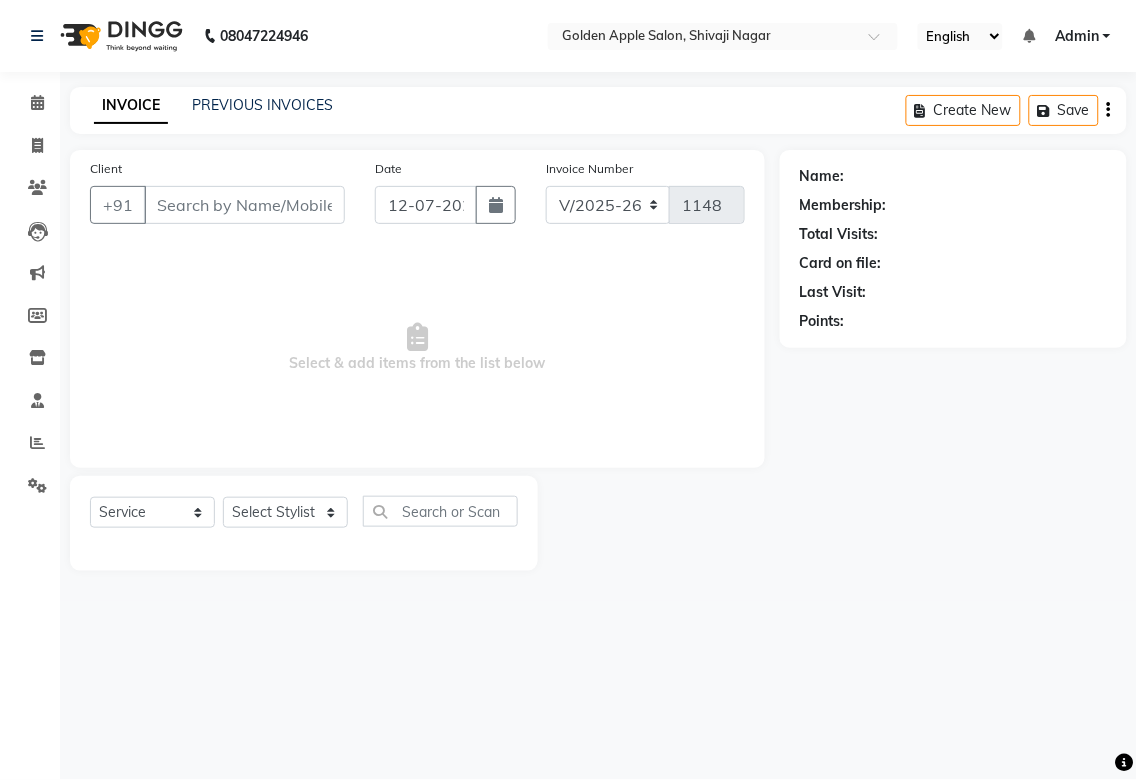 type on "8208754035" 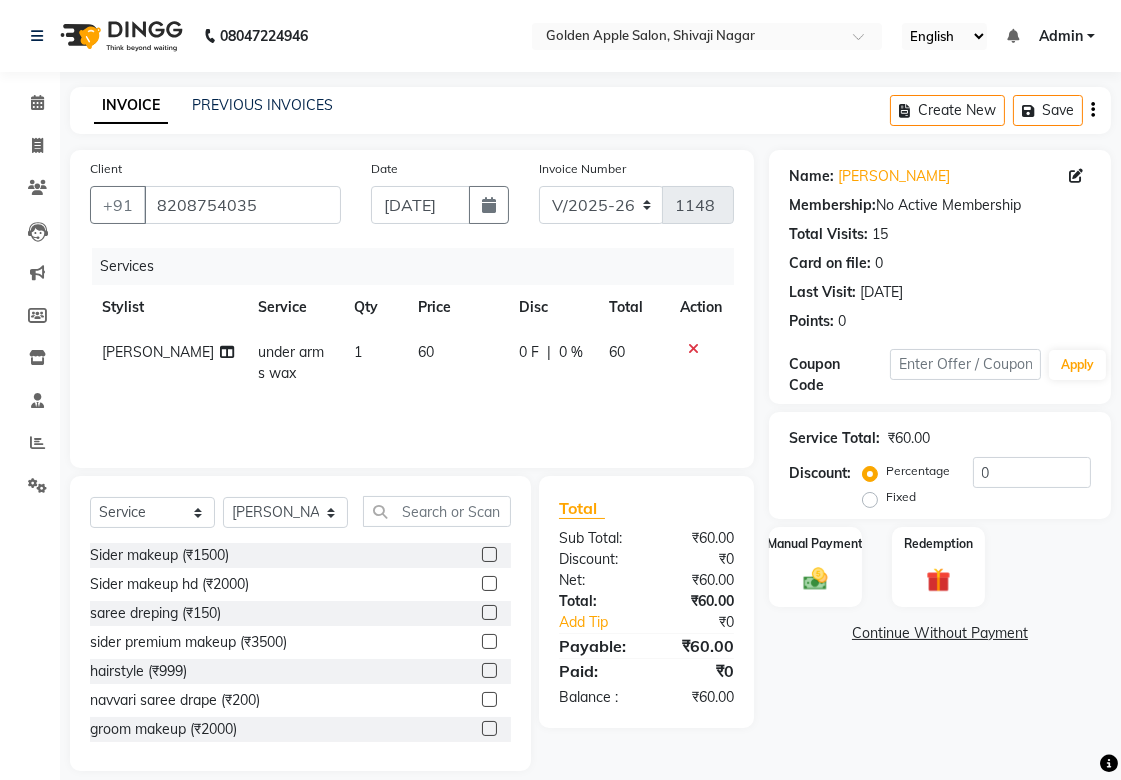 click on "Create New   Save" 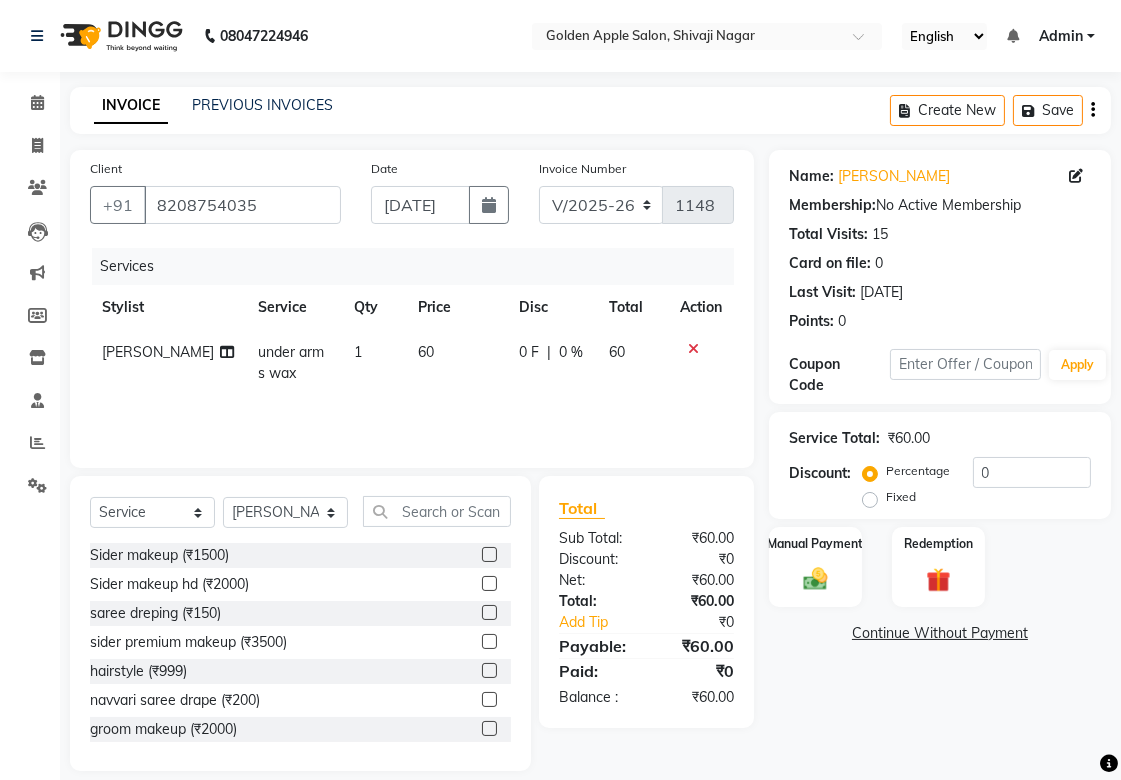 click 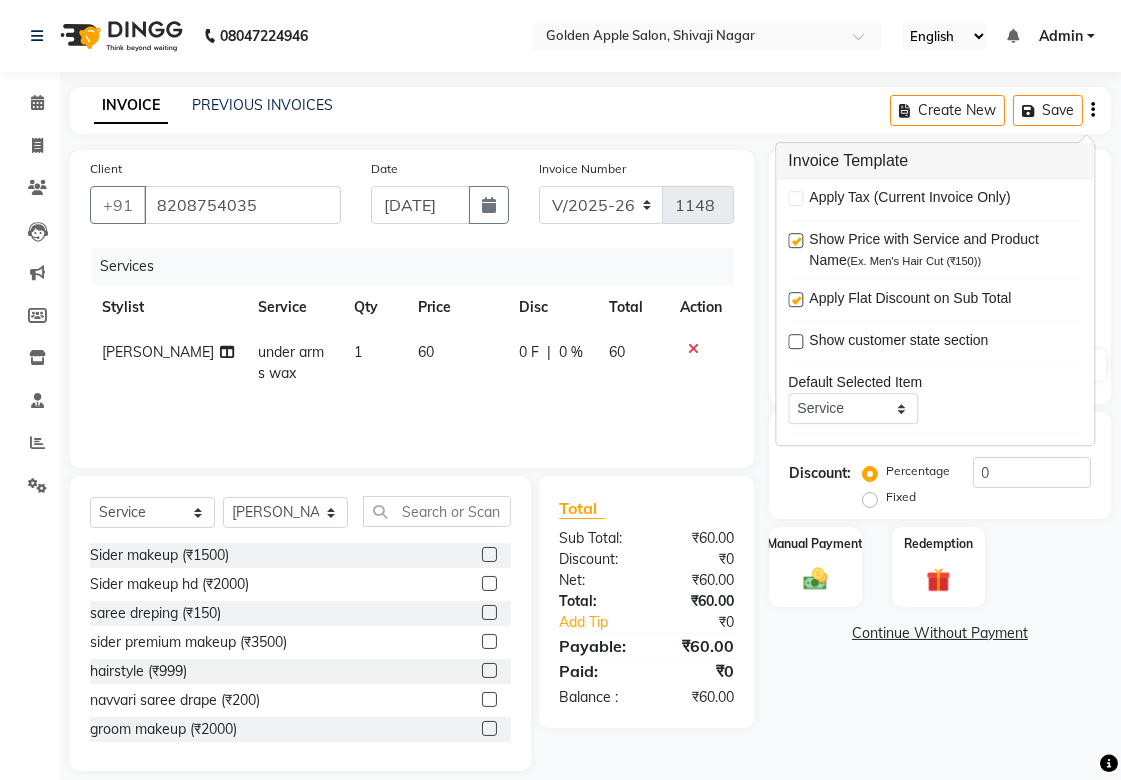 click 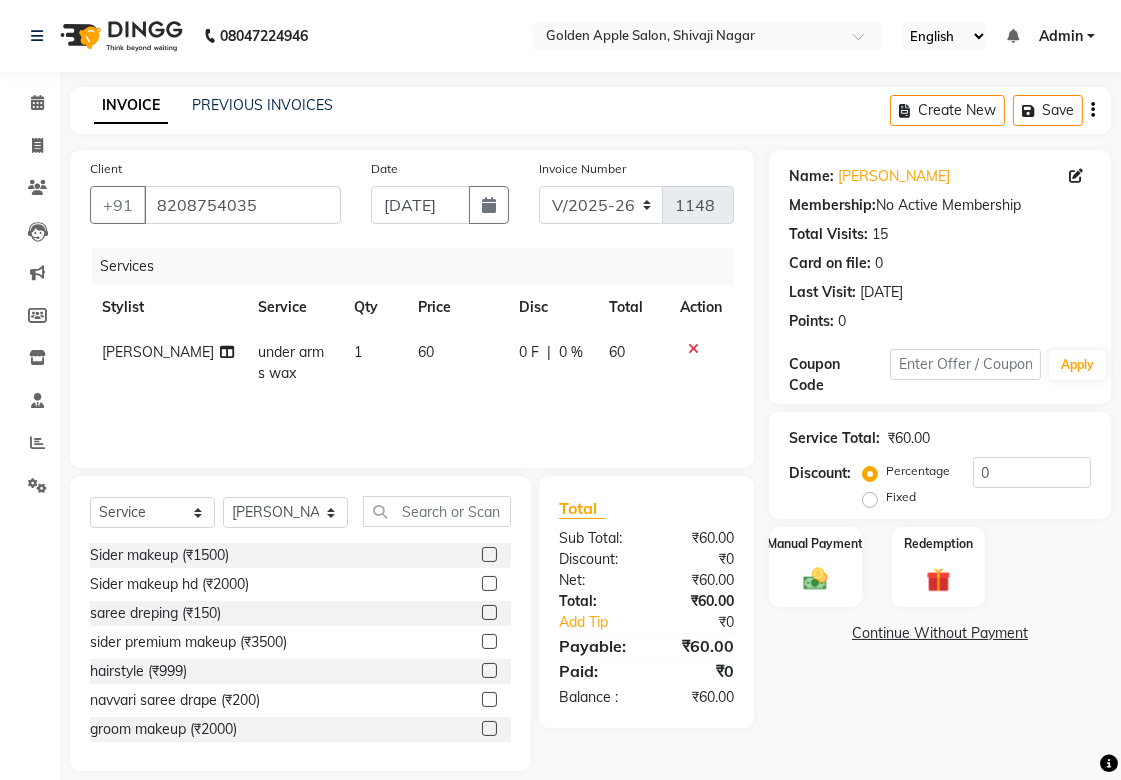 click 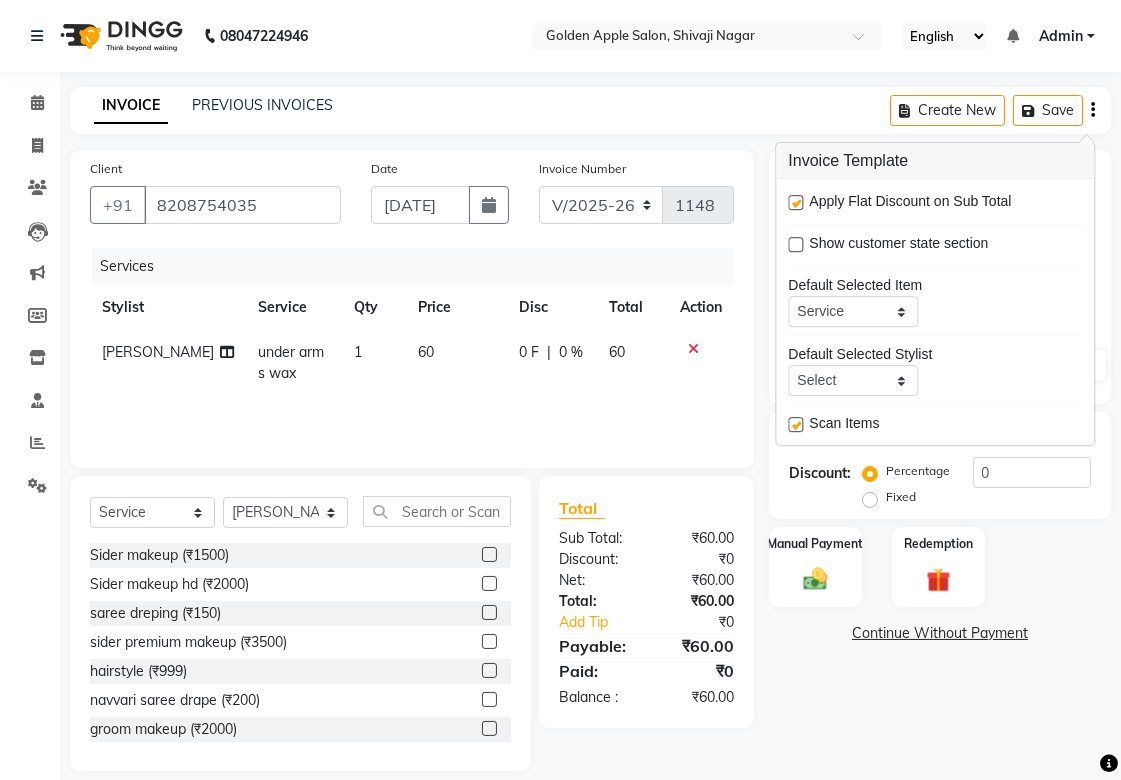 scroll, scrollTop: 0, scrollLeft: 0, axis: both 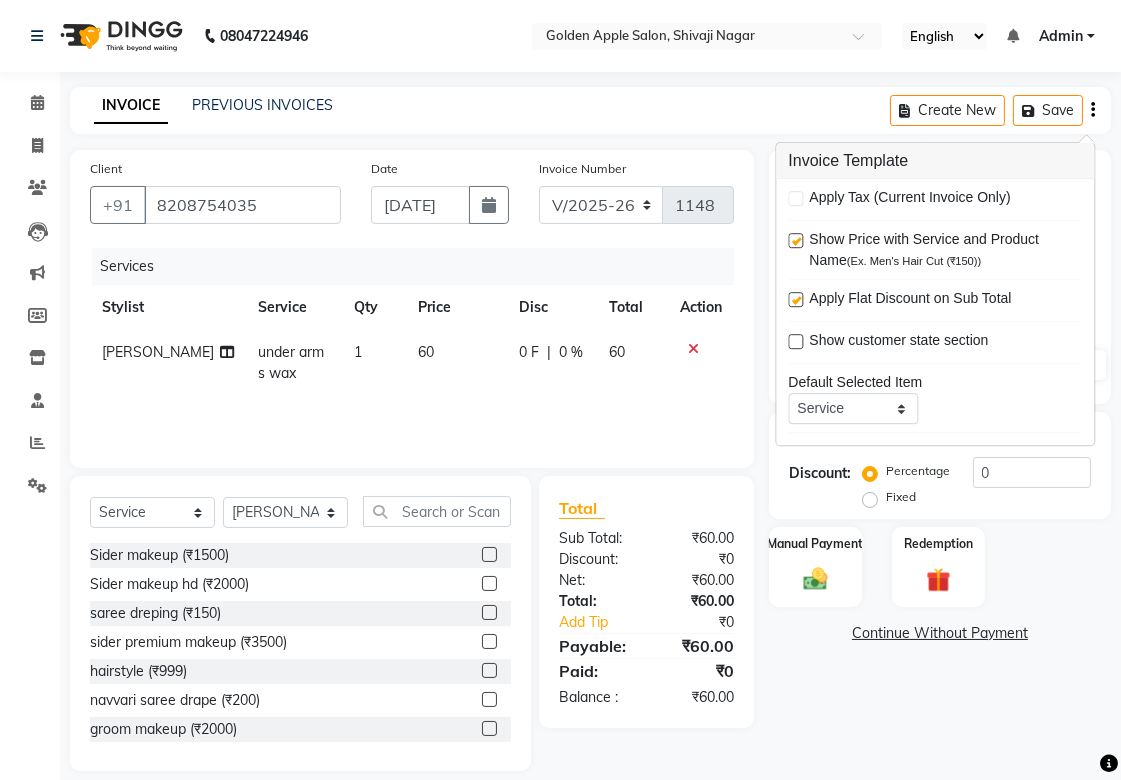 click on "Name: Pranoti Gayakhe Membership:  No Active Membership  Total Visits:  15 Card on file:  0 Last Visit:   11-07-2025 Points:   0  Coupon Code Apply Service Total:  ₹60.00  Discount:  Percentage   Fixed  0 Manual Payment Redemption  Continue Without Payment" 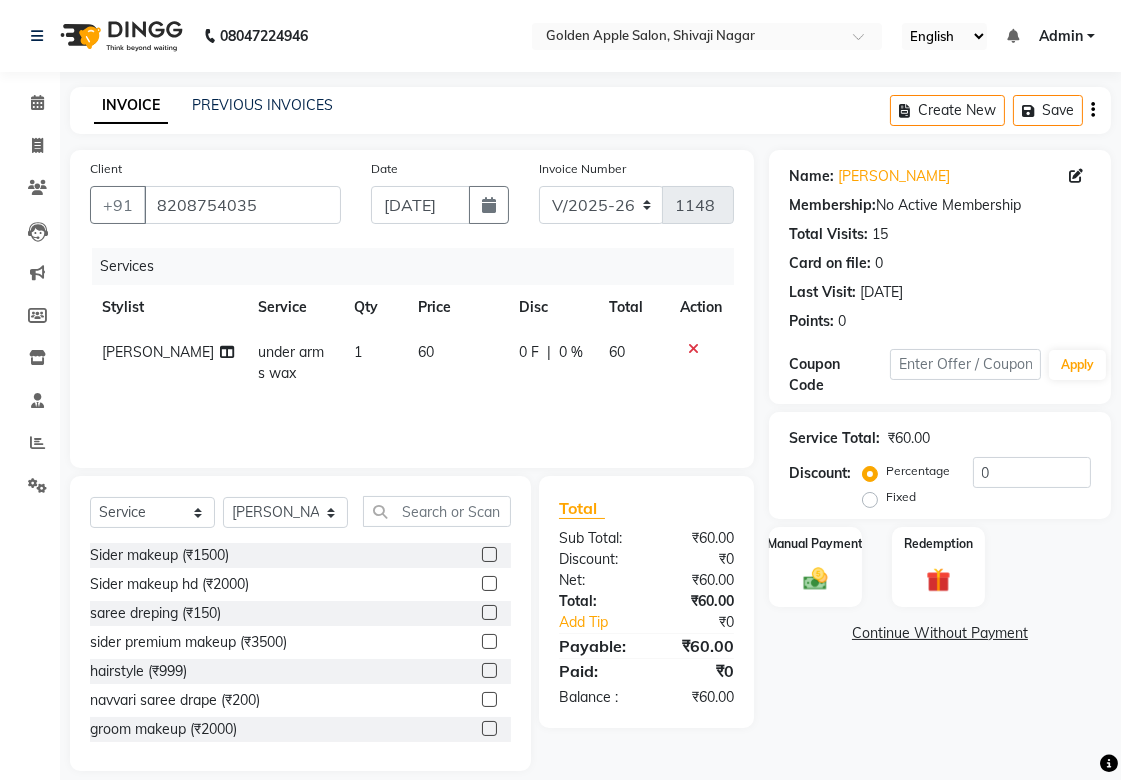scroll, scrollTop: 21, scrollLeft: 0, axis: vertical 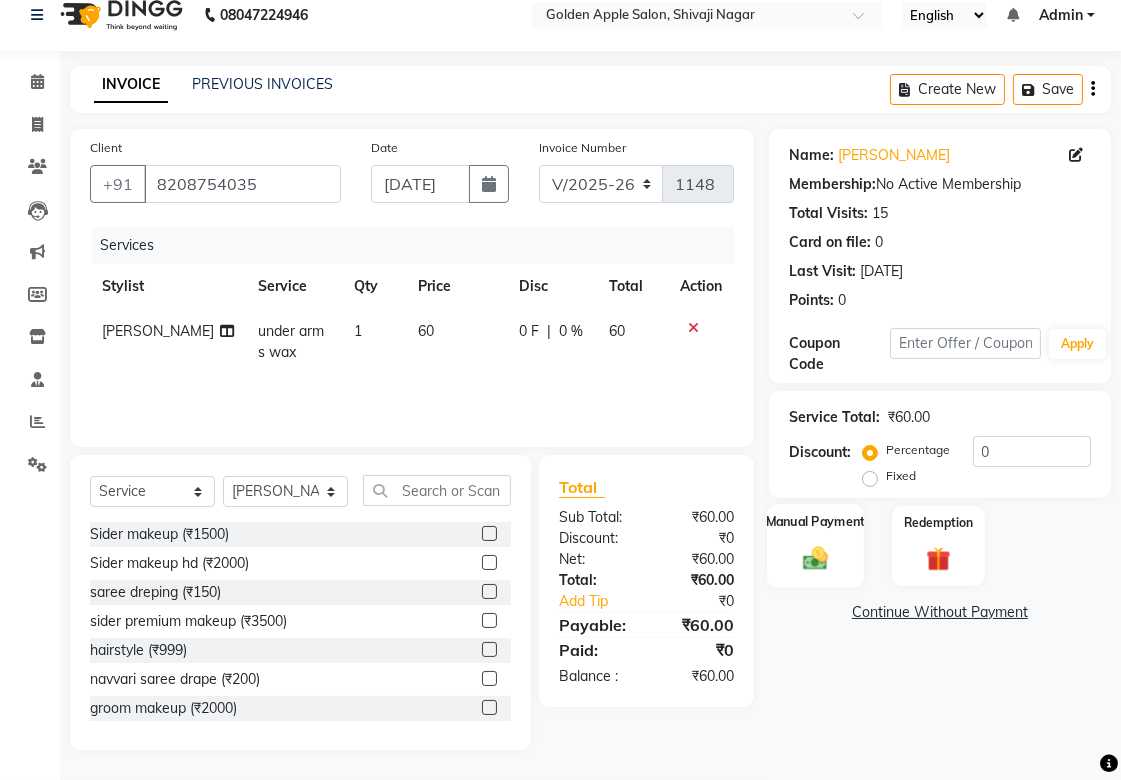 click 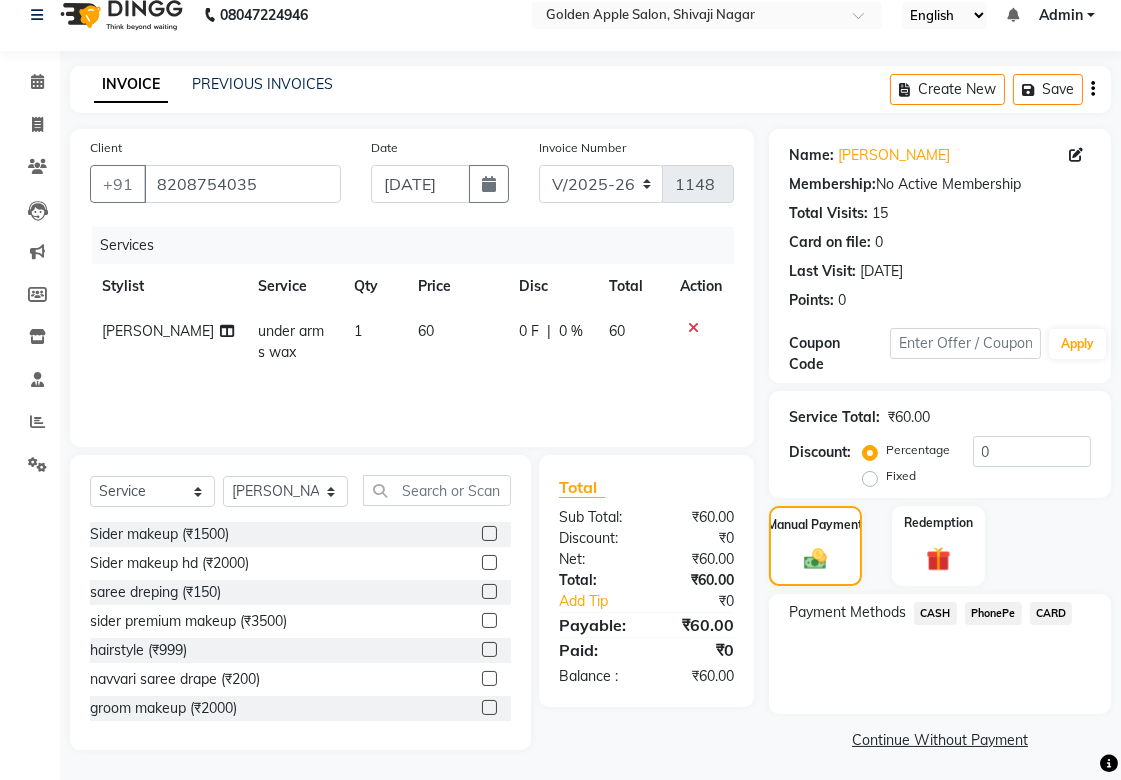 scroll, scrollTop: 25, scrollLeft: 0, axis: vertical 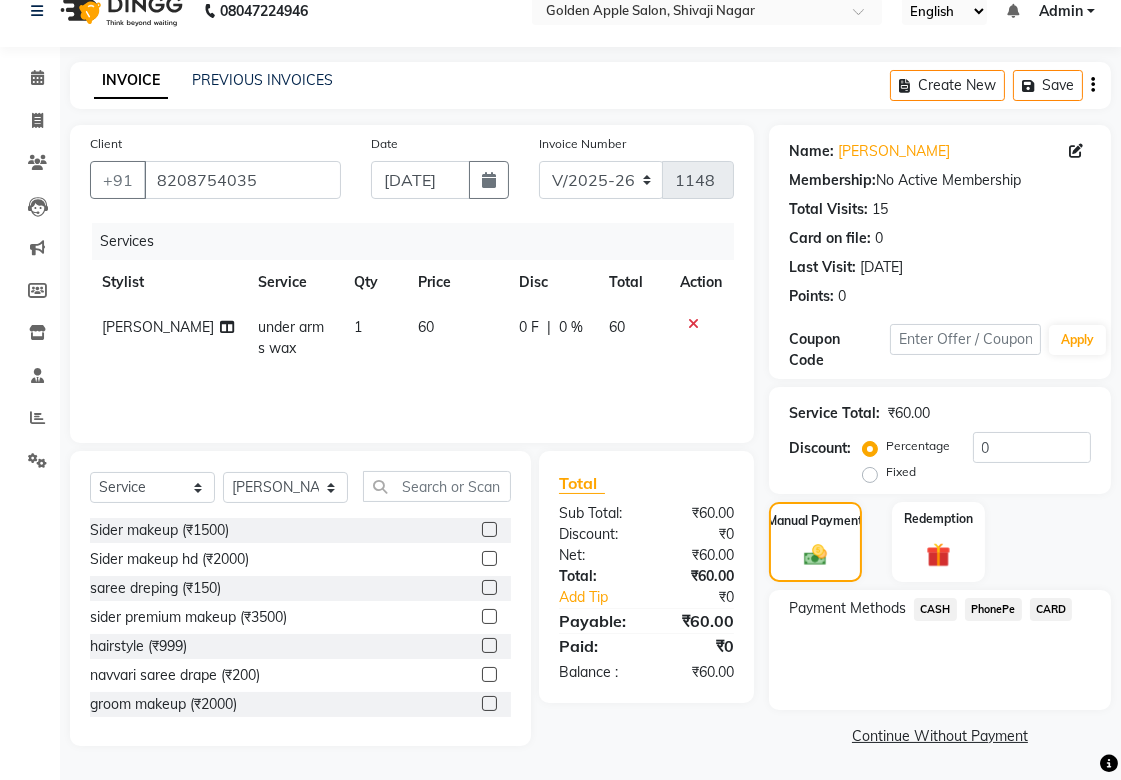 click on "CASH" 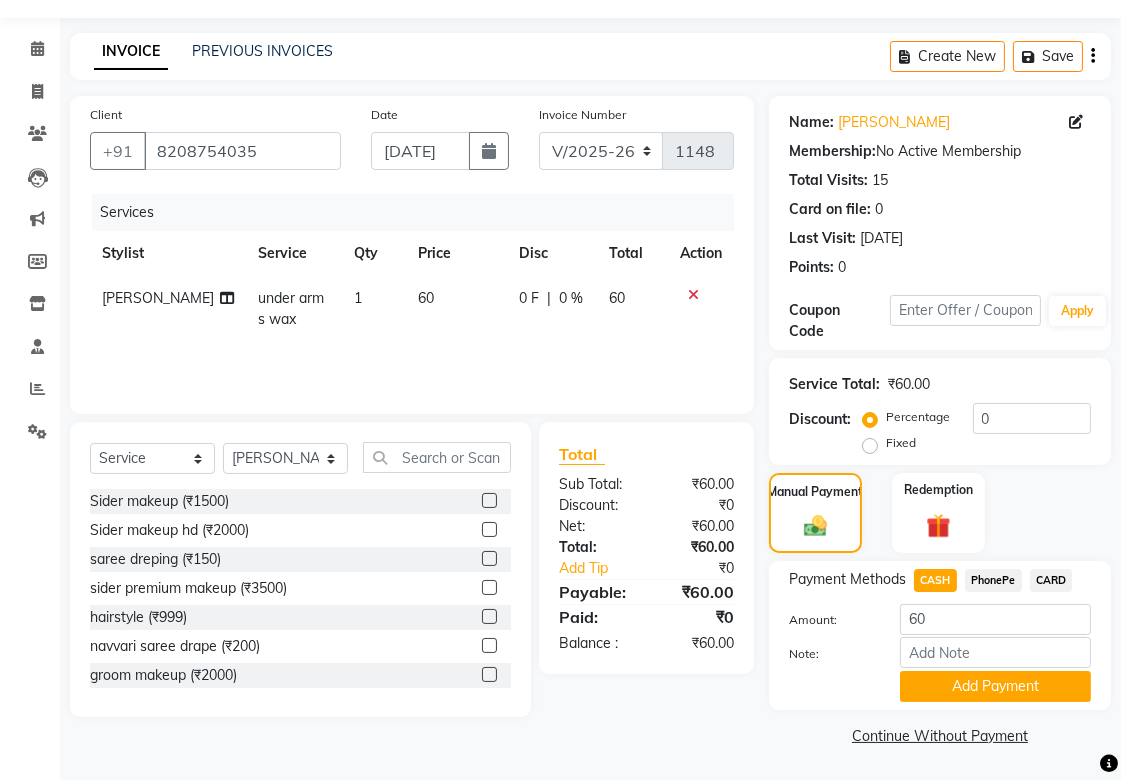 scroll, scrollTop: 55, scrollLeft: 0, axis: vertical 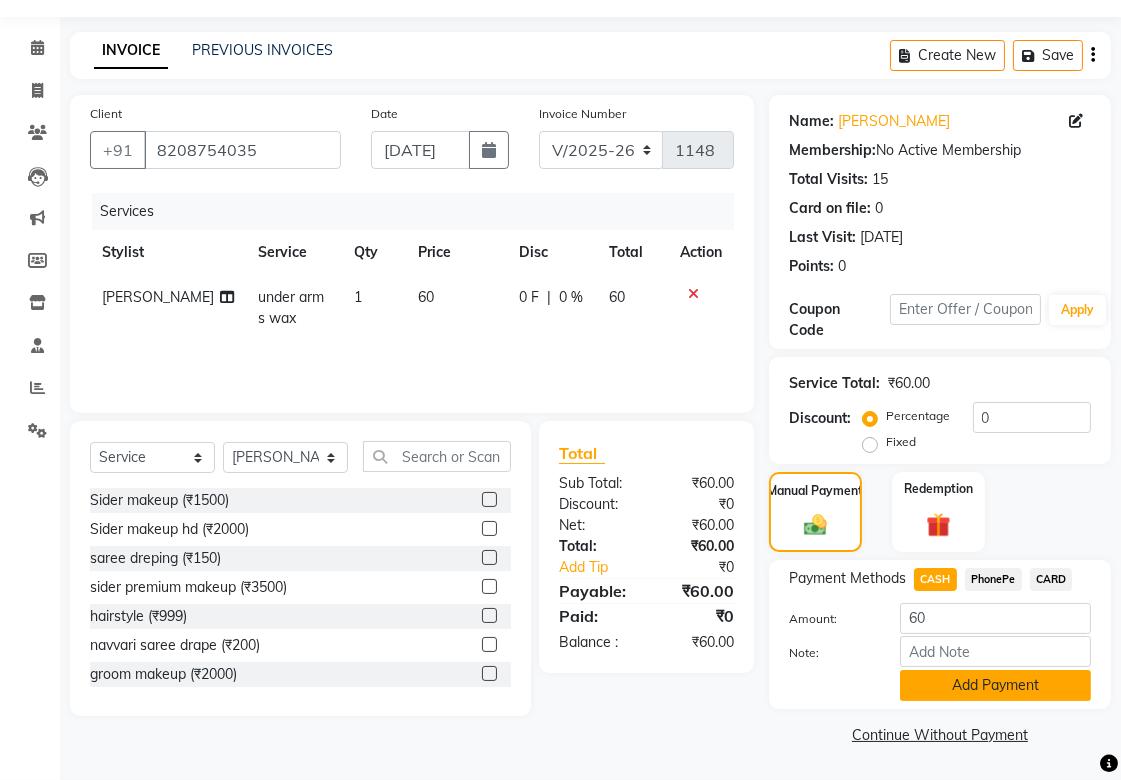 click on "Add Payment" 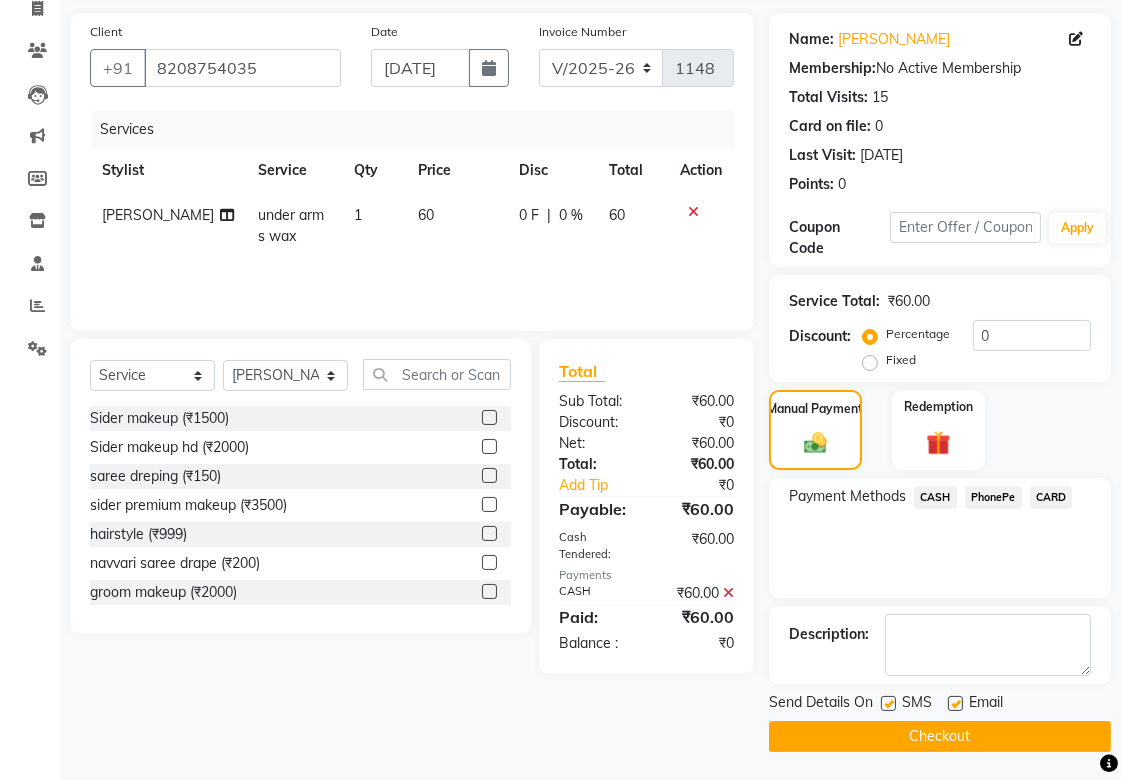 scroll, scrollTop: 138, scrollLeft: 0, axis: vertical 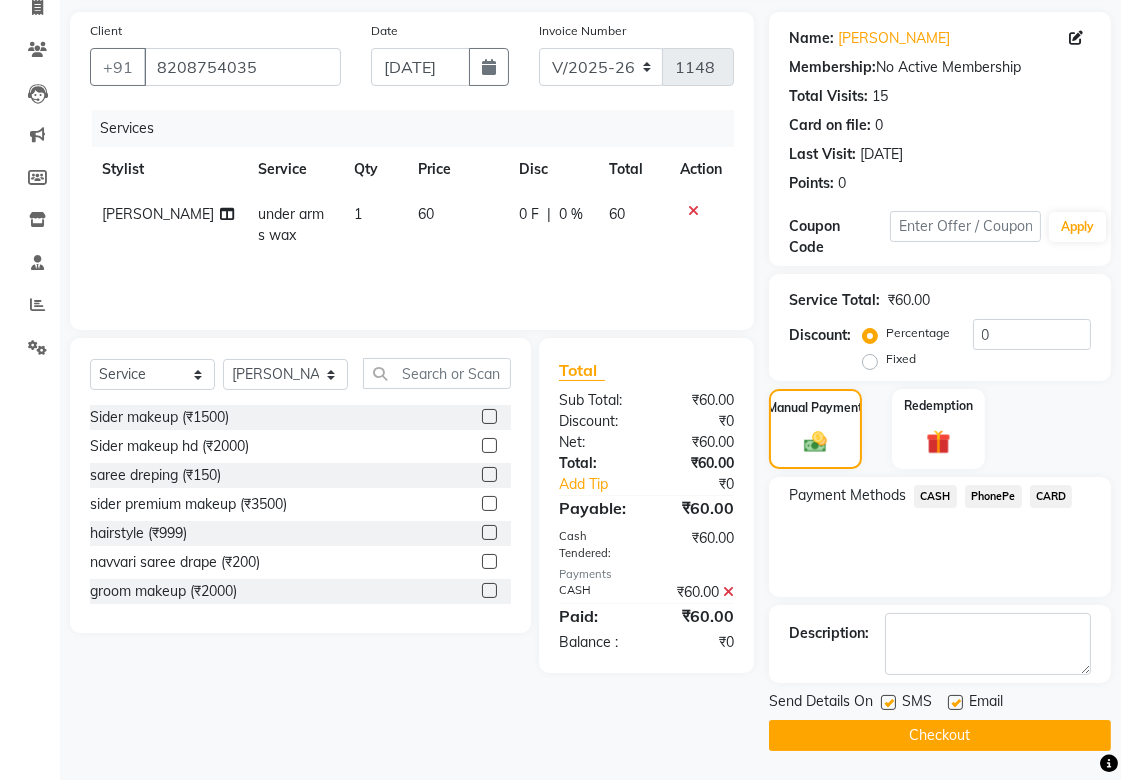 click on "Checkout" 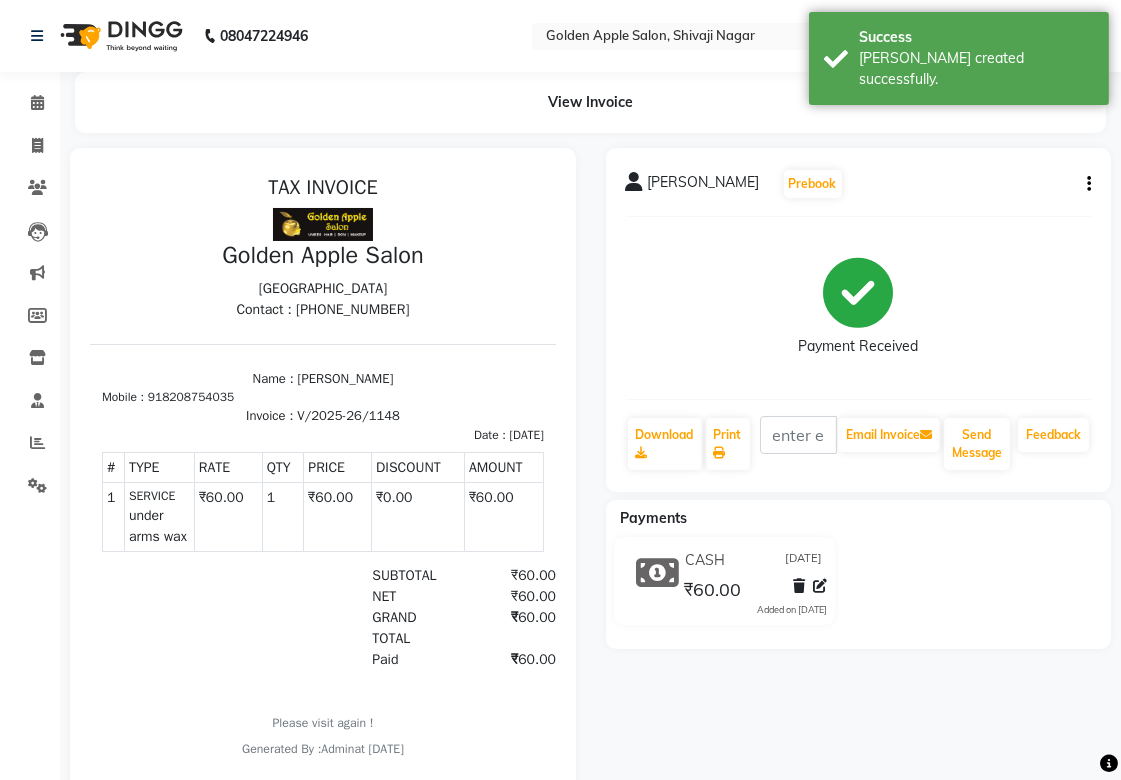 scroll, scrollTop: 0, scrollLeft: 0, axis: both 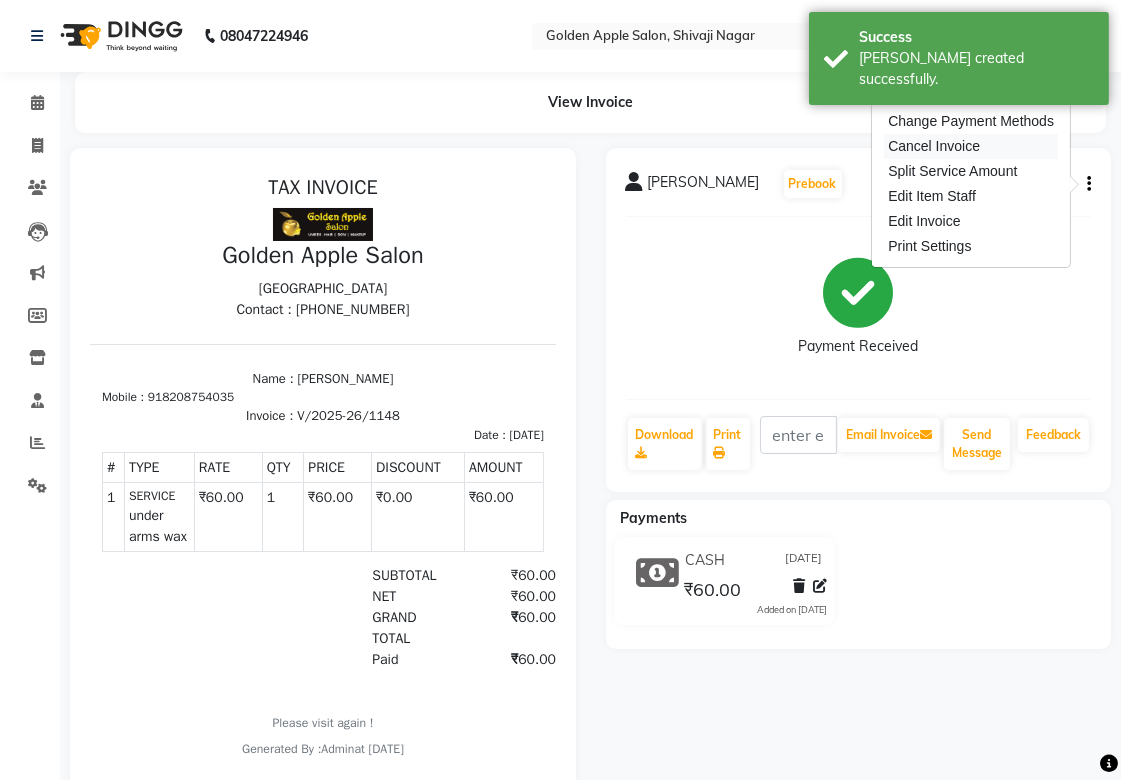 click on "Cancel Invoice" at bounding box center [971, 146] 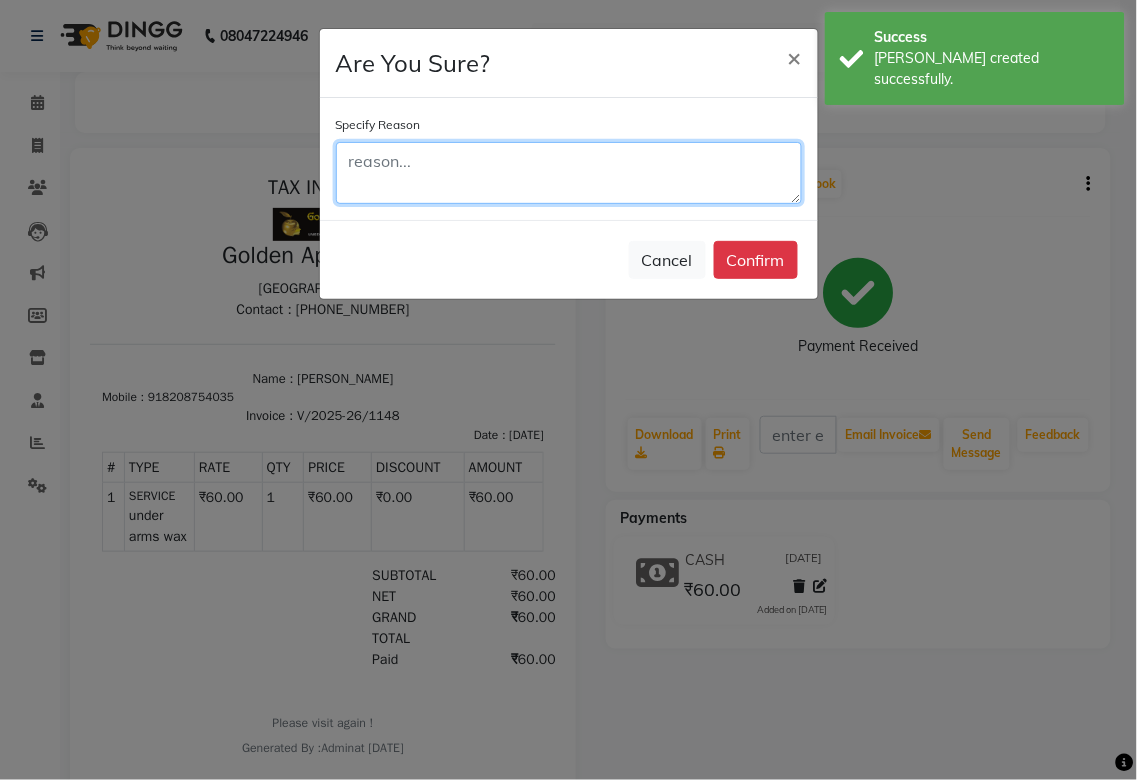 click 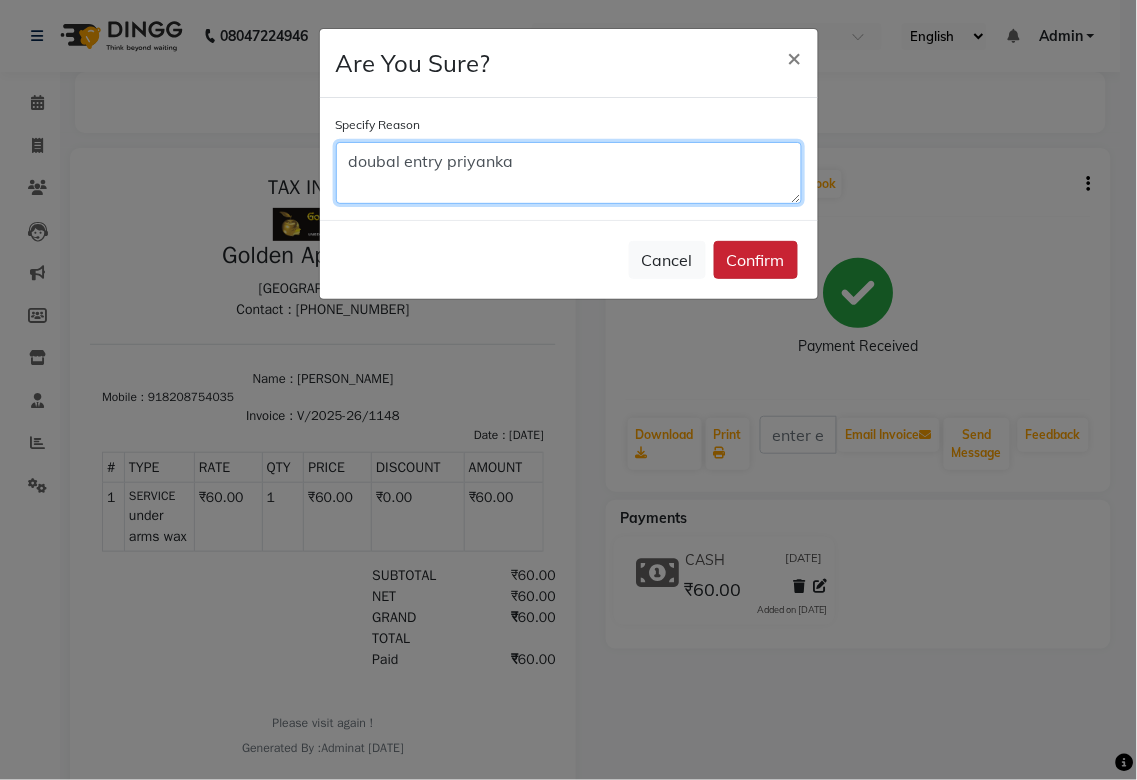 type on "doubal entry priyanka" 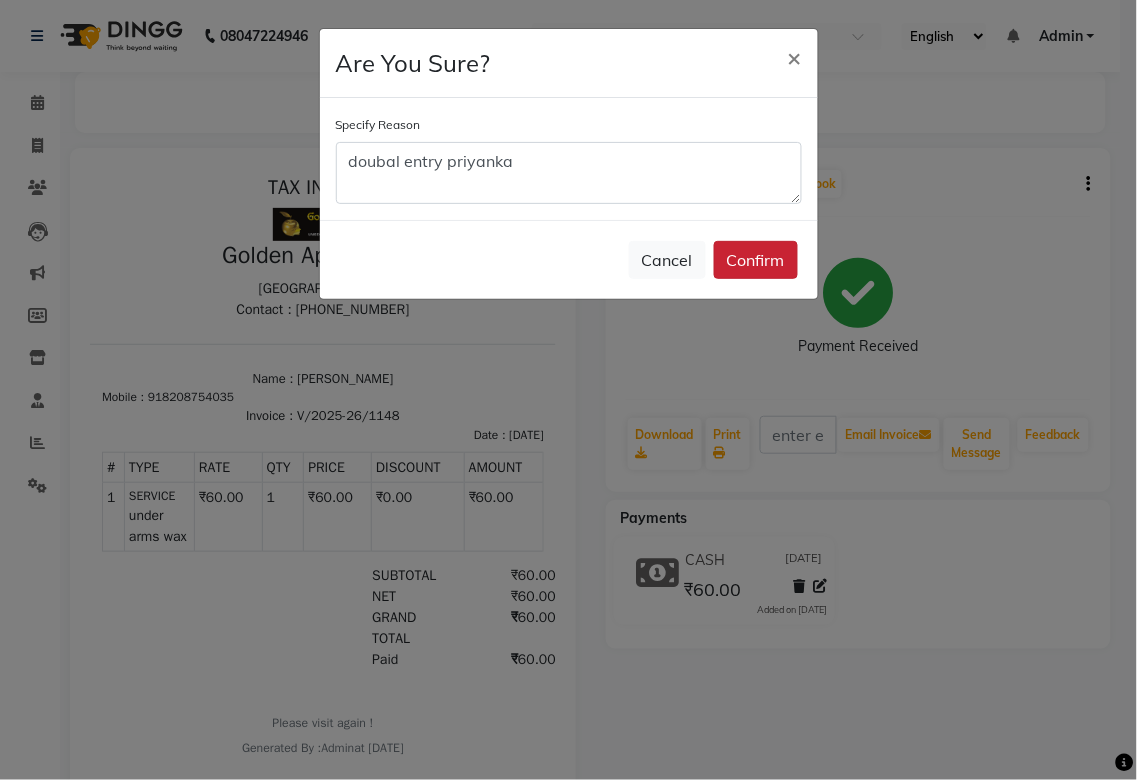 click on "Confirm" 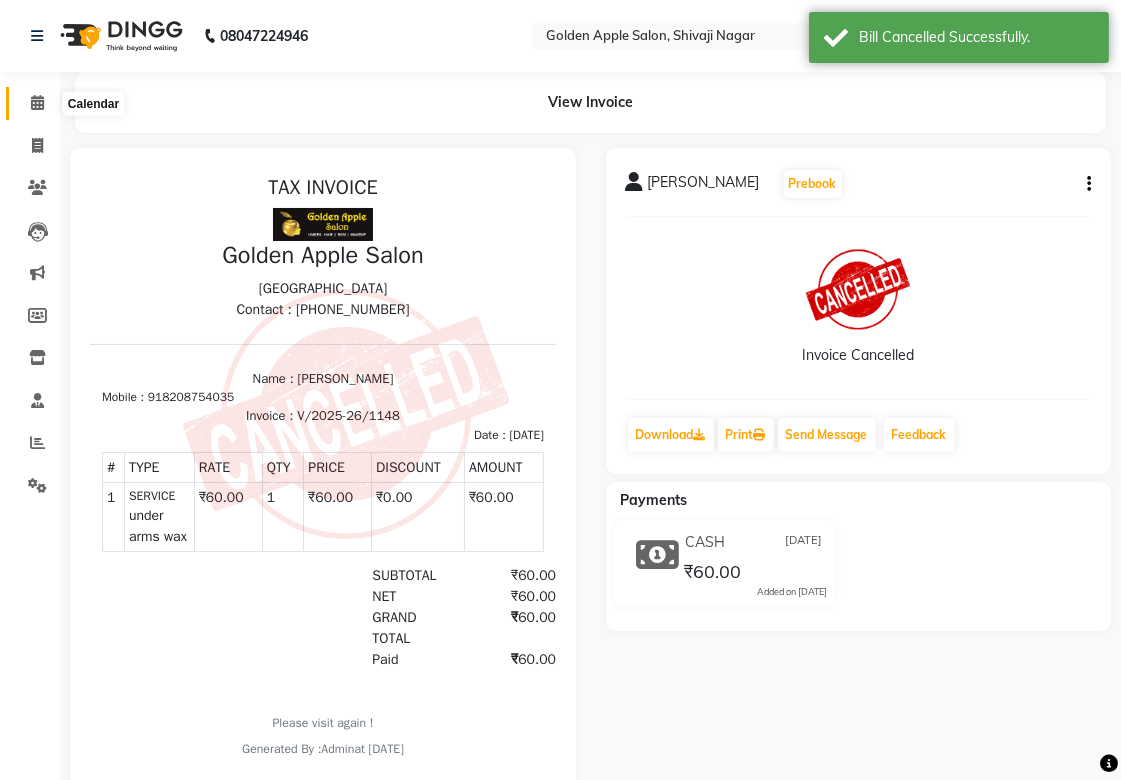 click 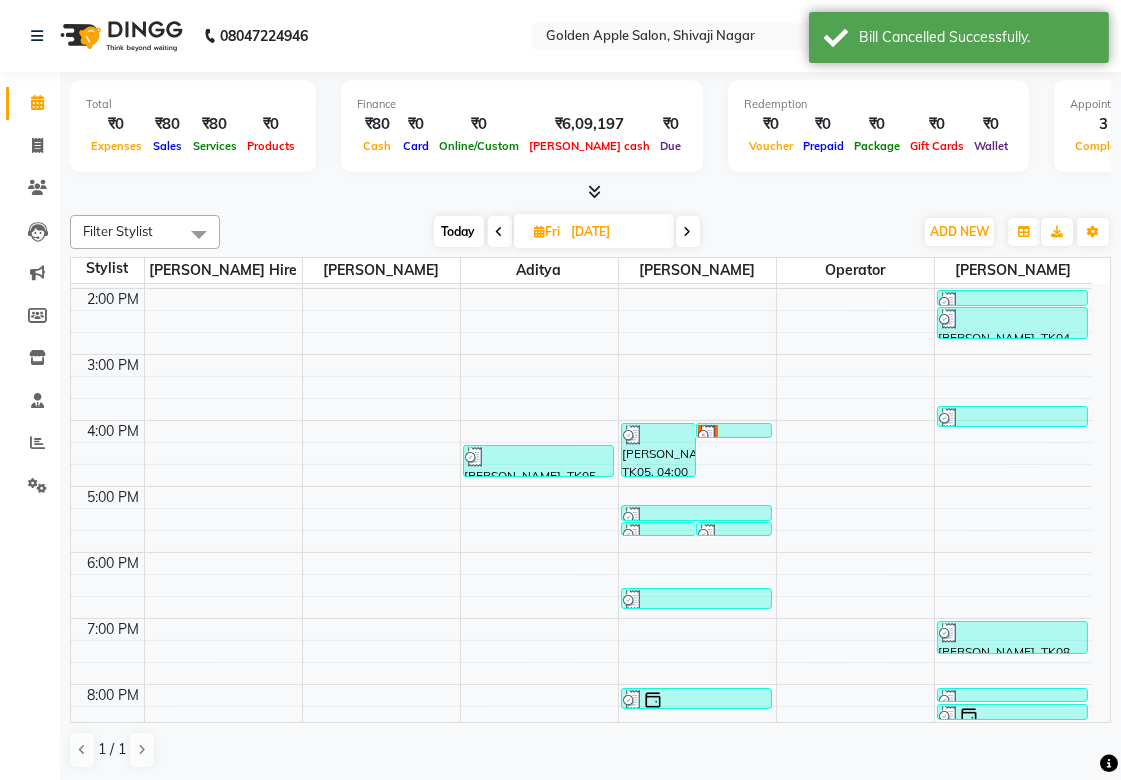 scroll, scrollTop: 333, scrollLeft: 0, axis: vertical 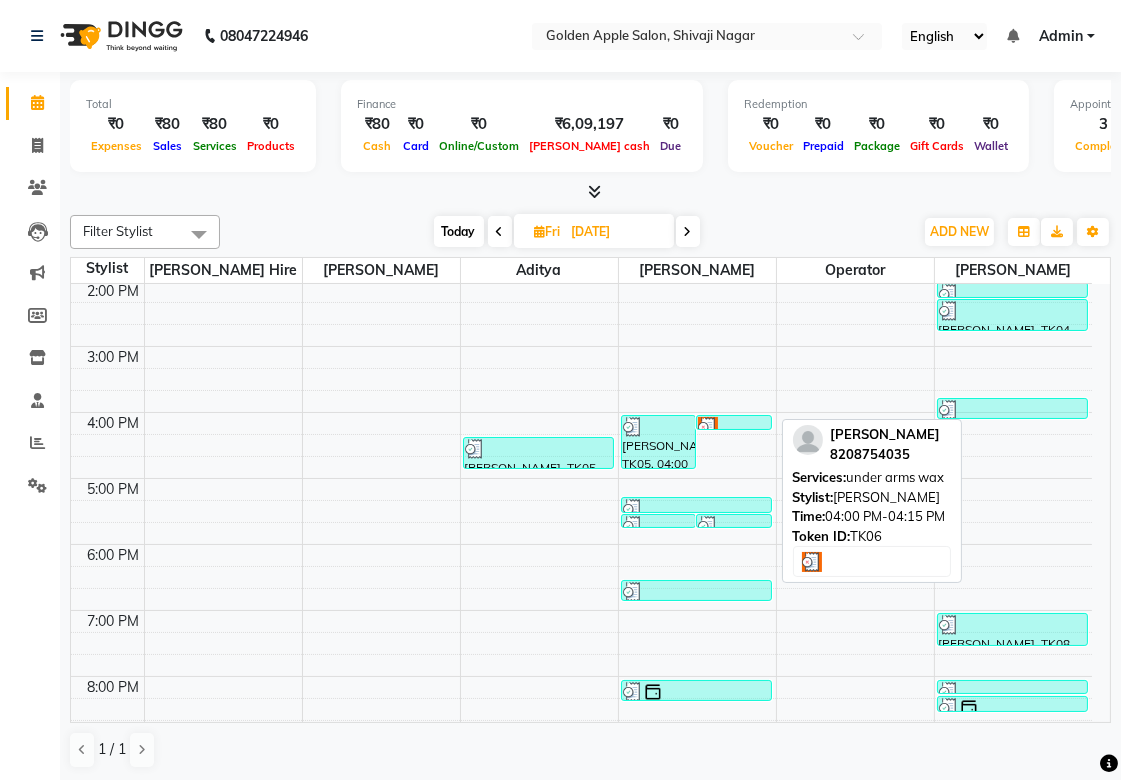 click at bounding box center [734, 427] 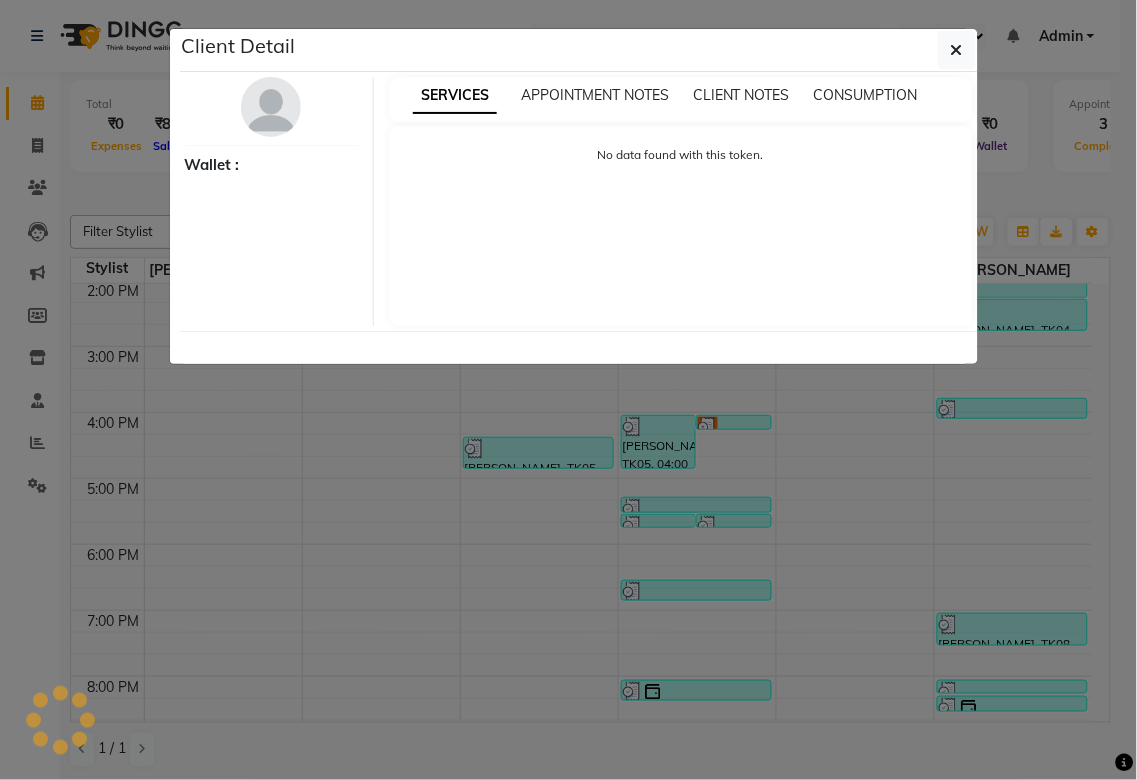 select on "3" 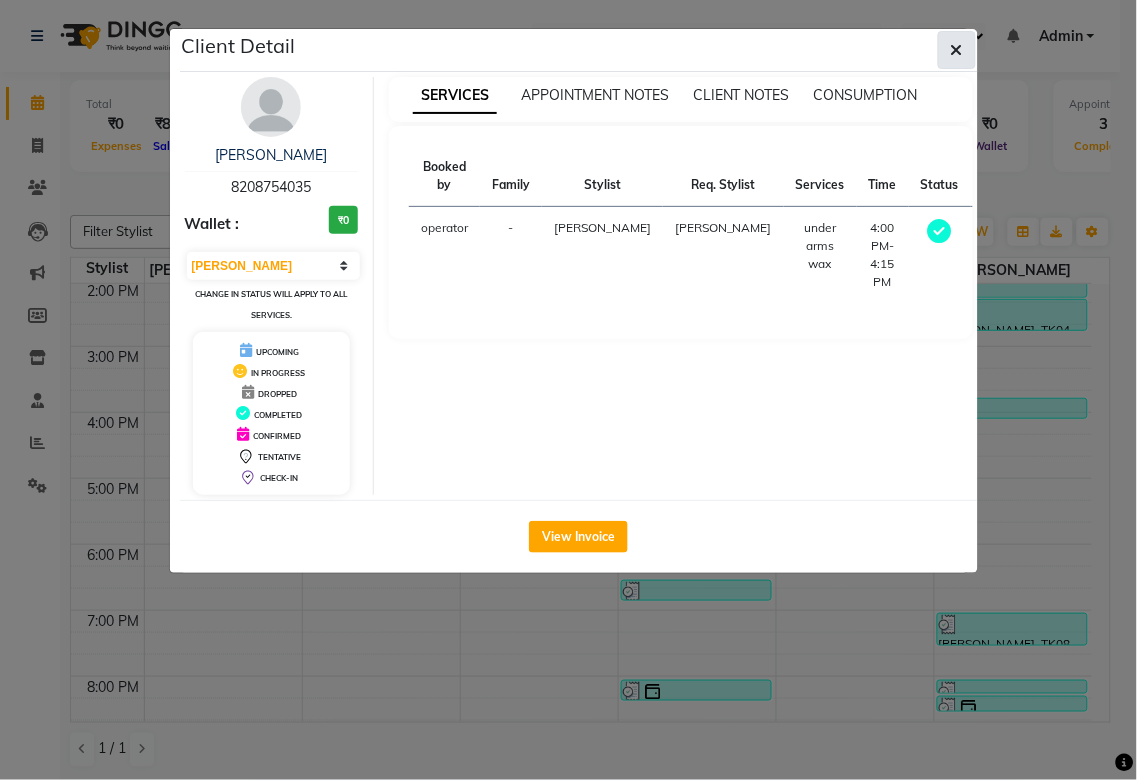 click 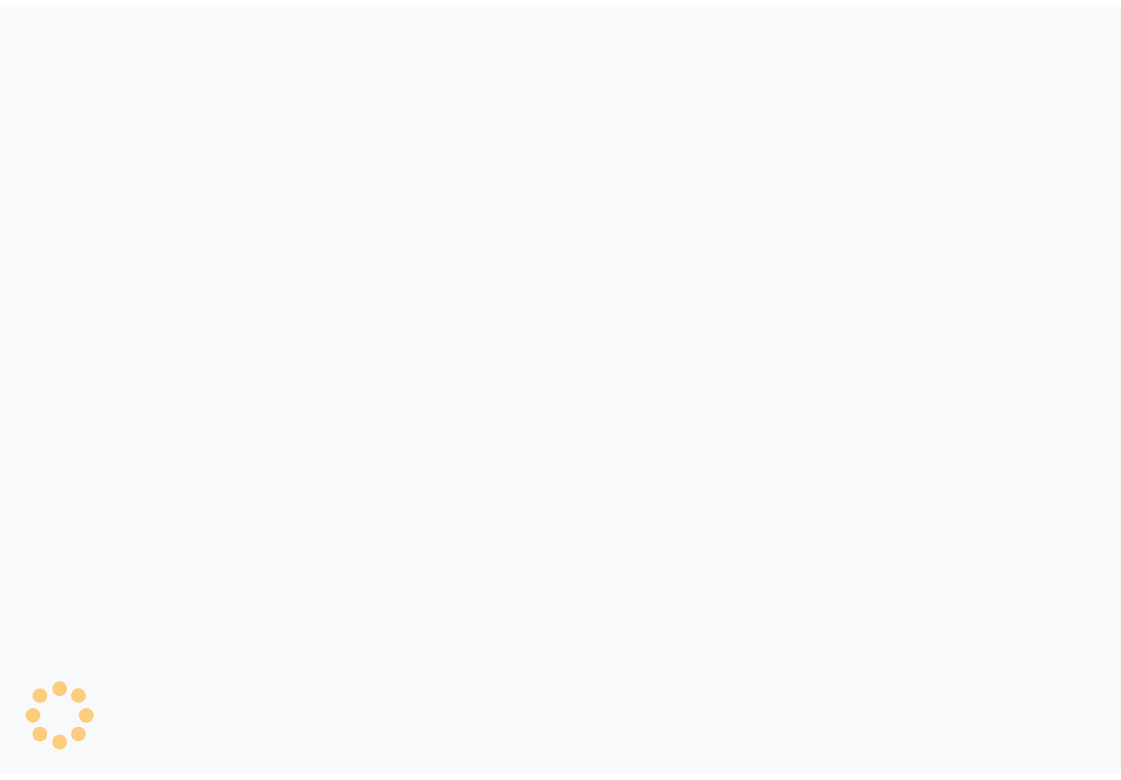 scroll, scrollTop: 0, scrollLeft: 0, axis: both 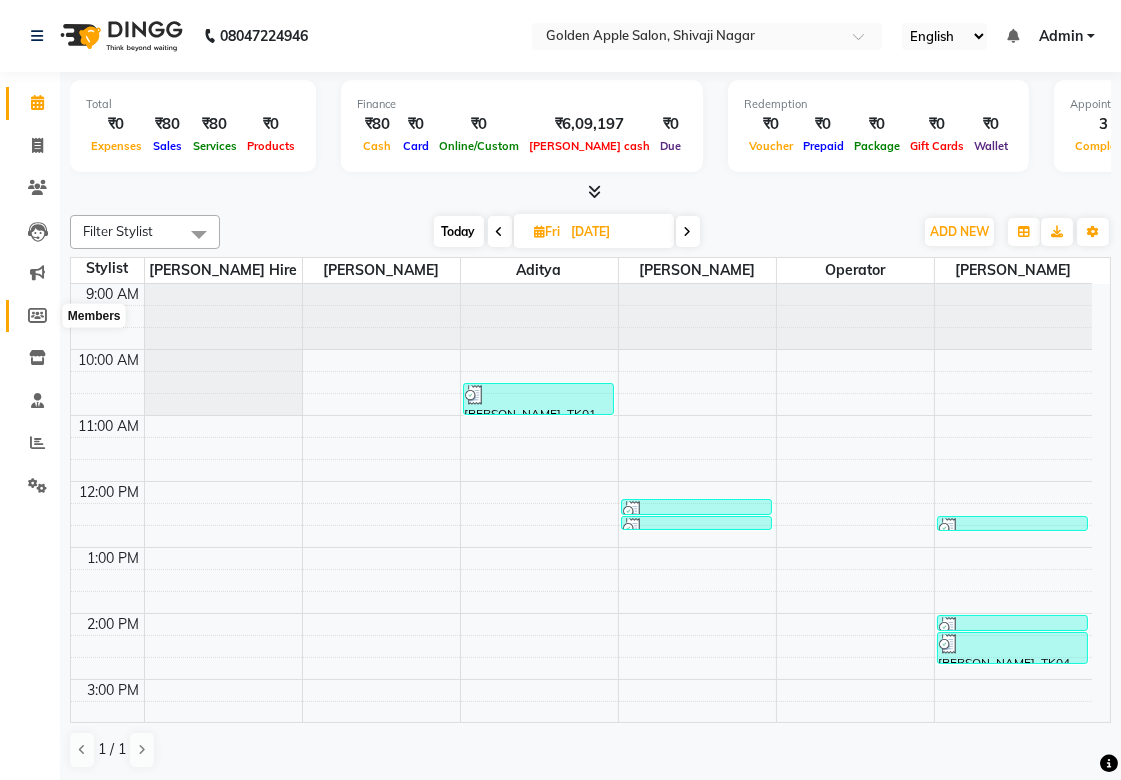 select on "en" 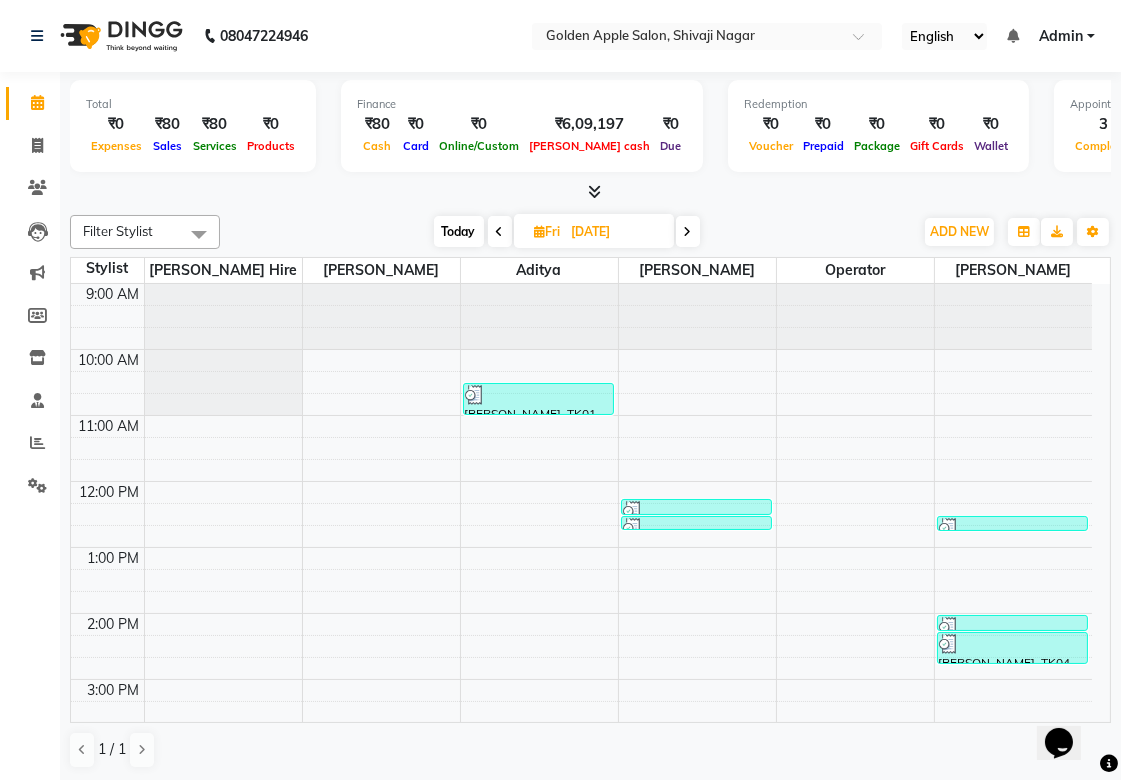 scroll, scrollTop: 0, scrollLeft: 0, axis: both 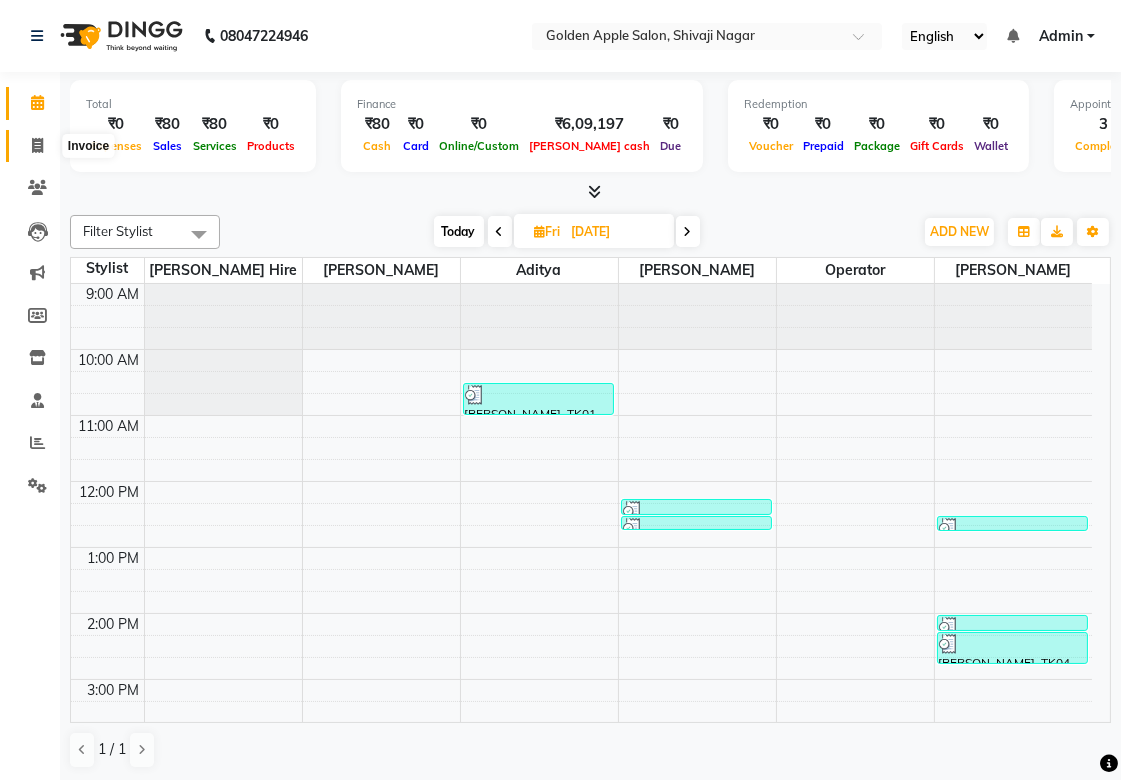 click 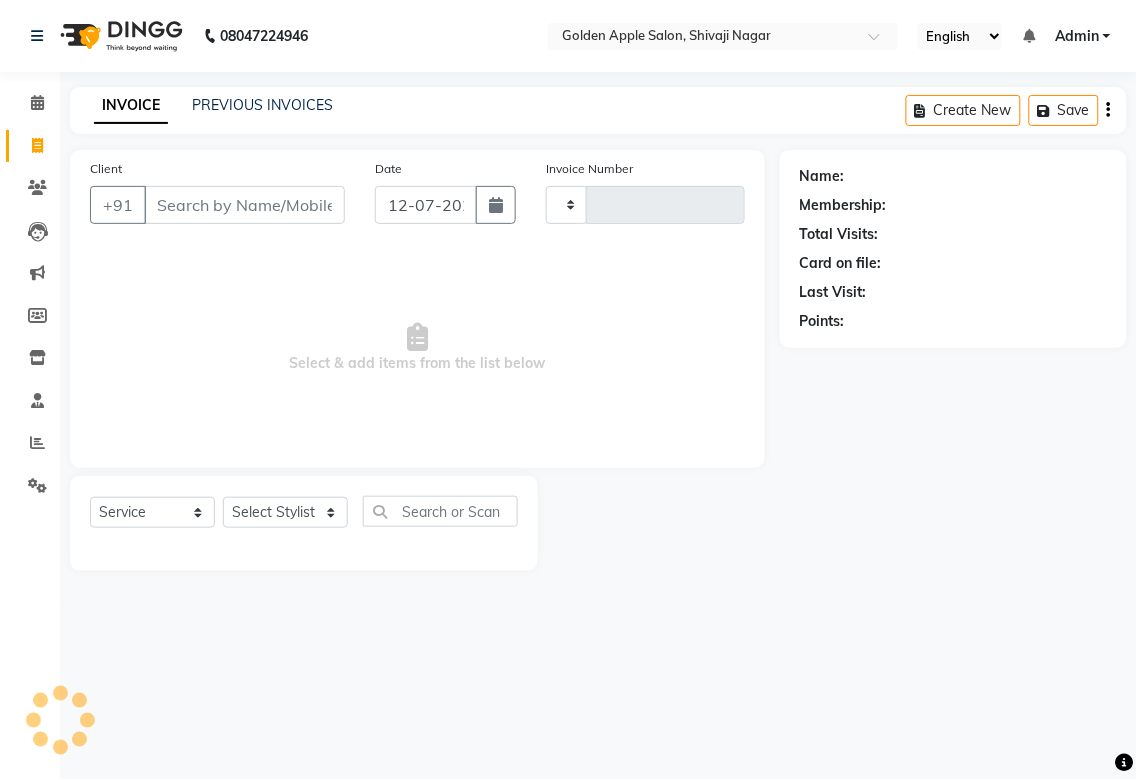 type on "1149" 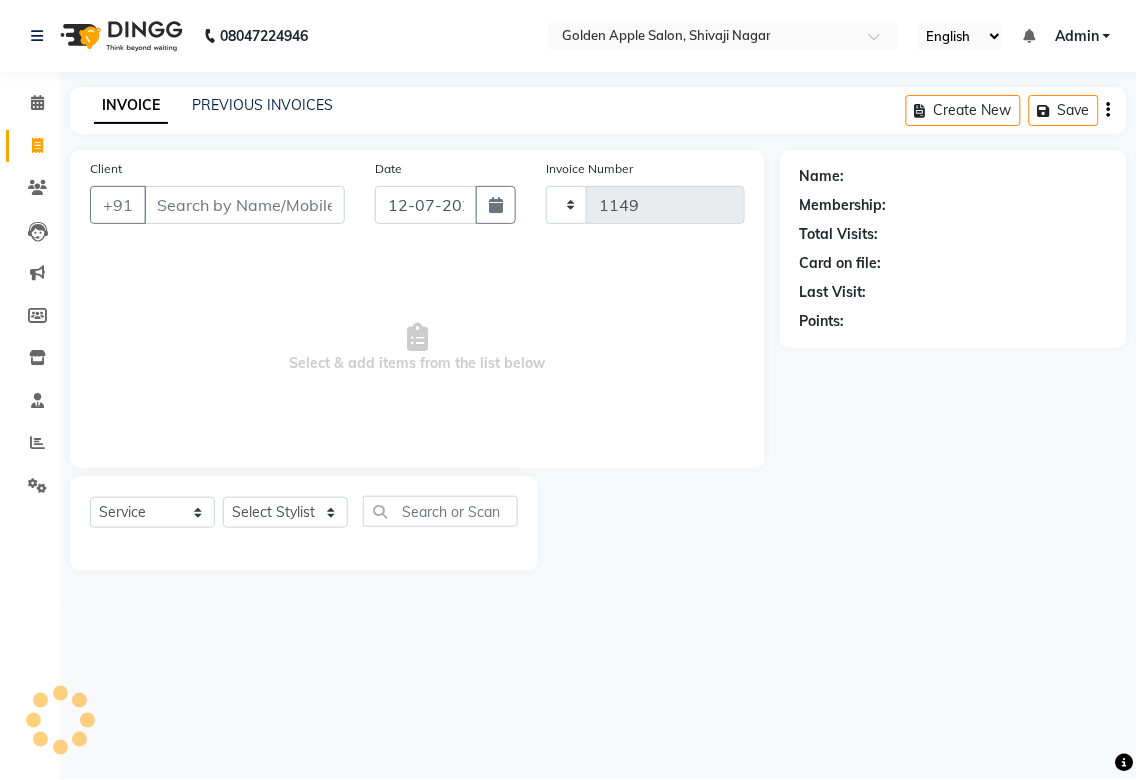 select on "6072" 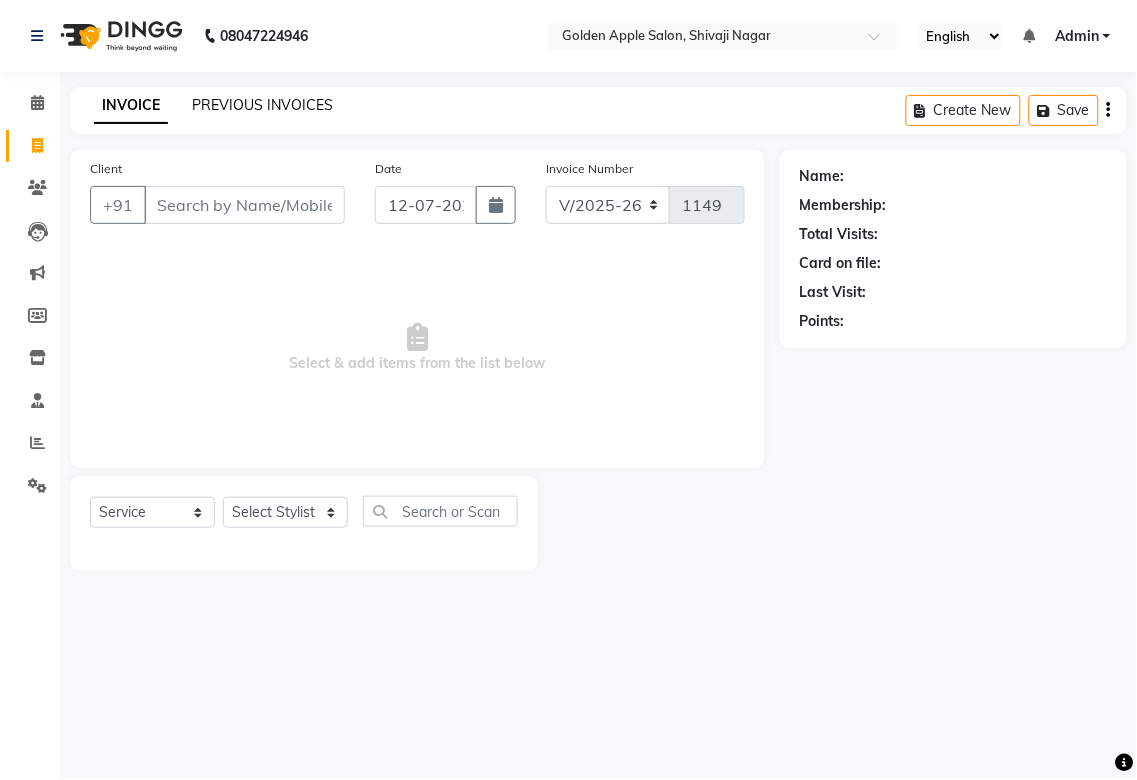 click on "PREVIOUS INVOICES" 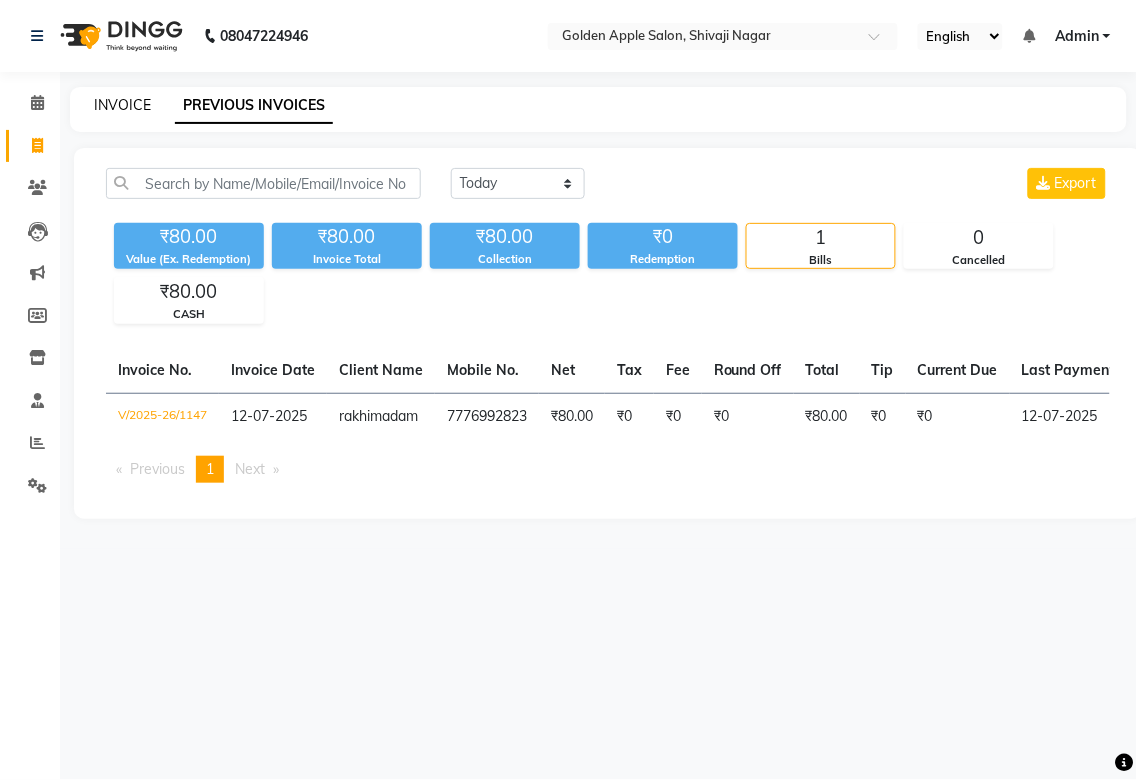 click on "INVOICE" 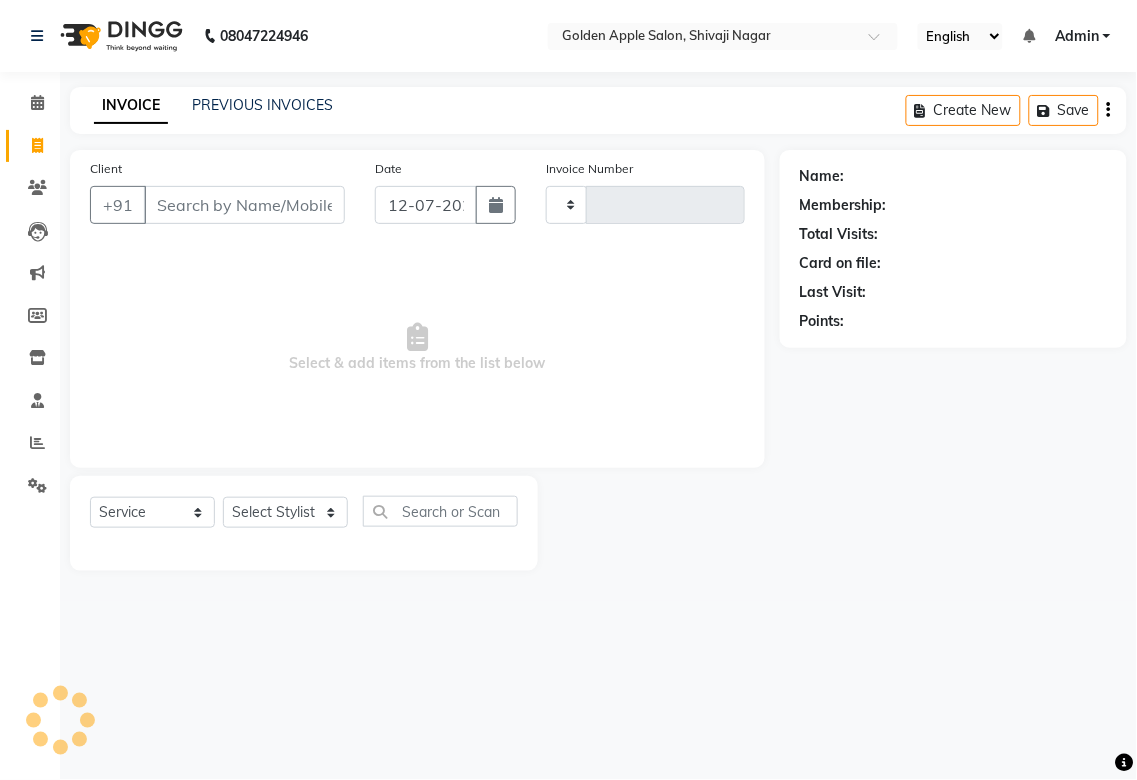 type on "1149" 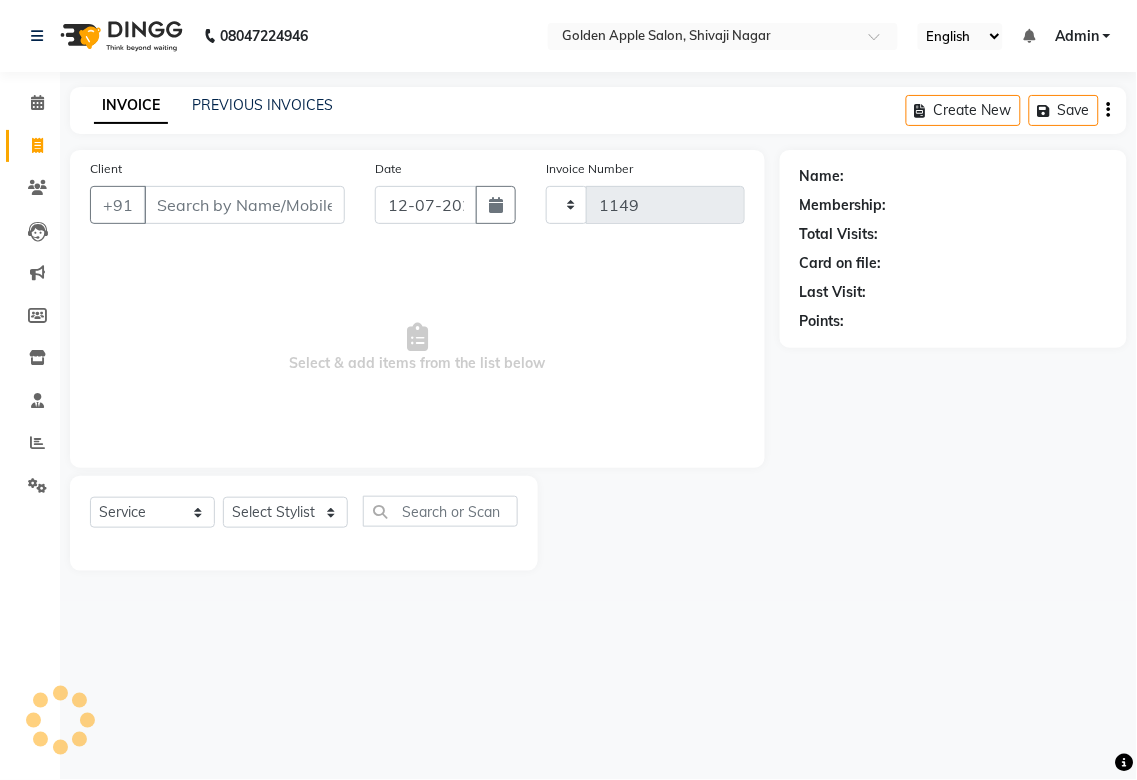 select on "6072" 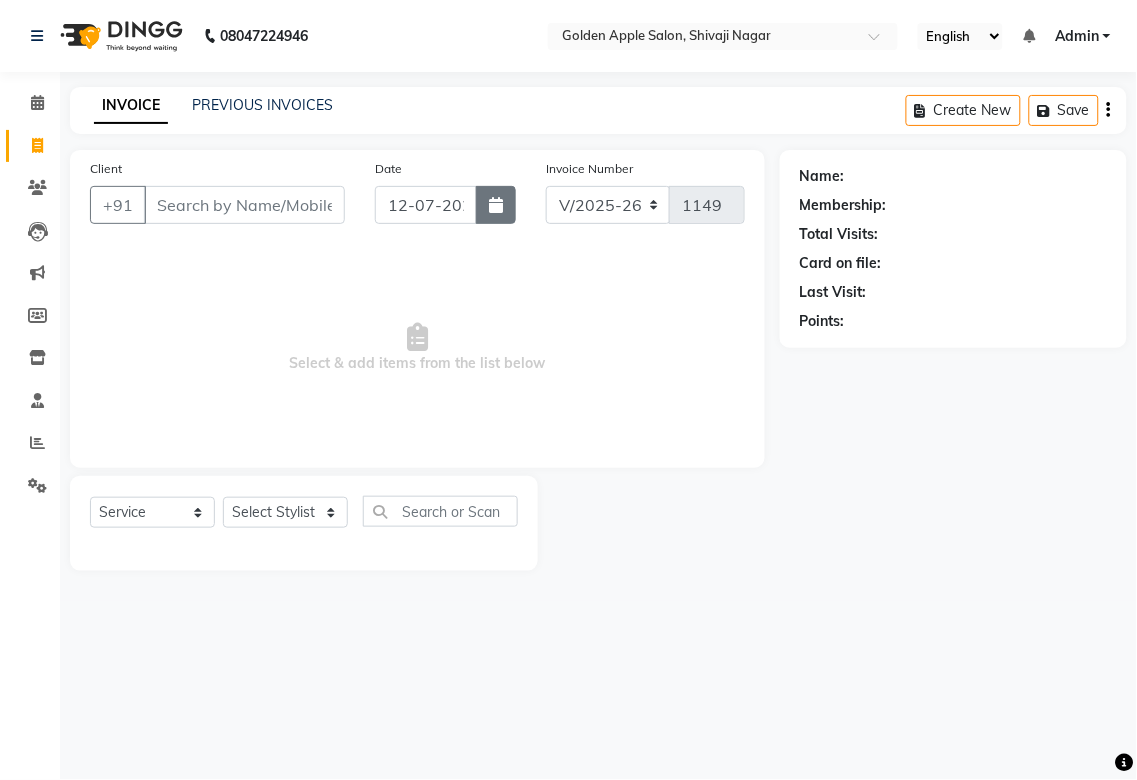 click 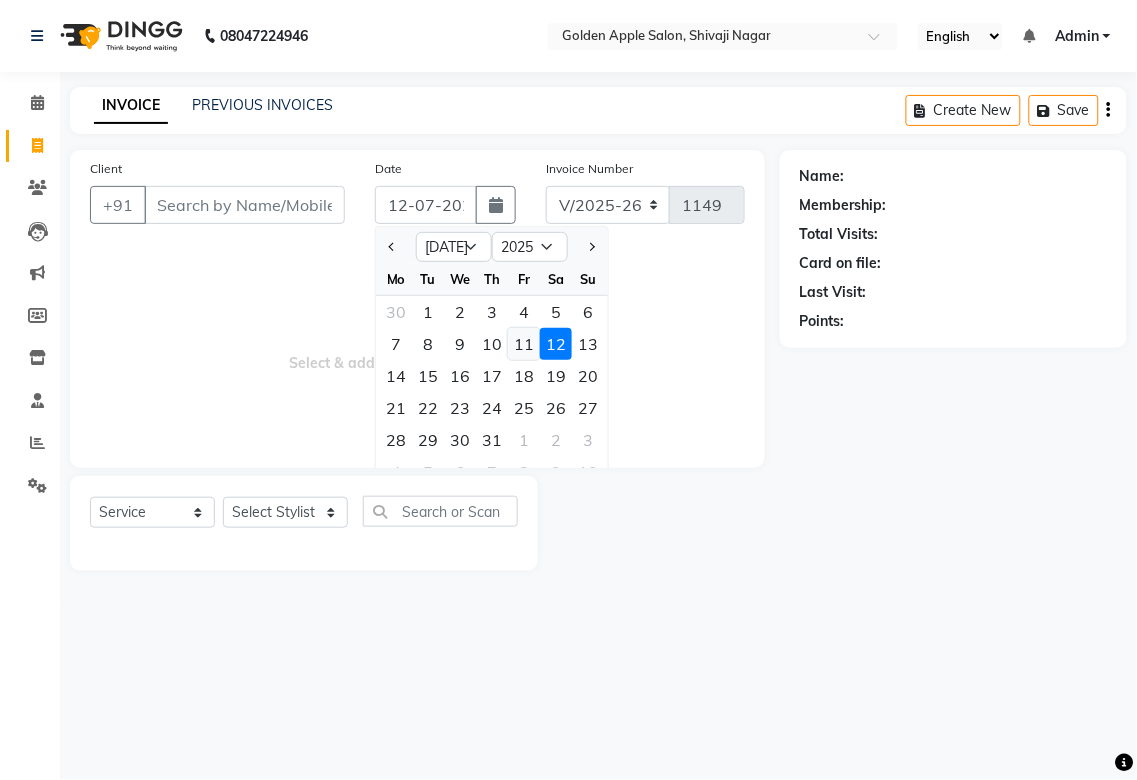 click on "11" 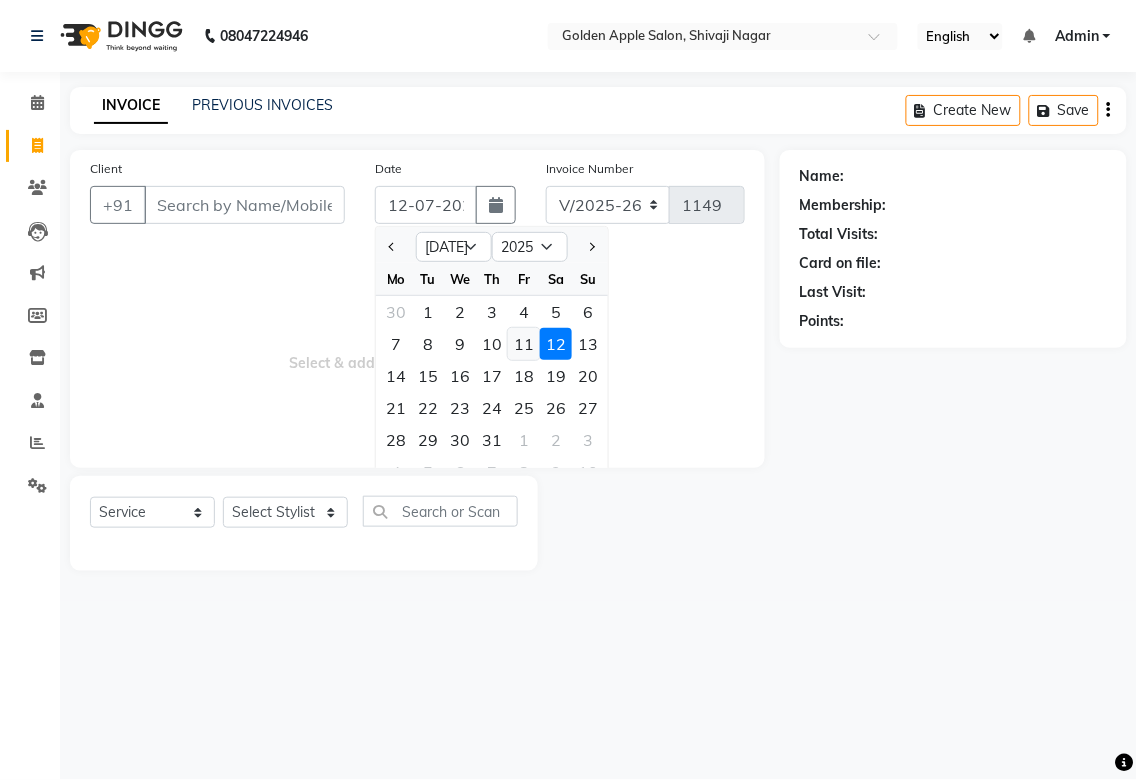 type on "[DATE]" 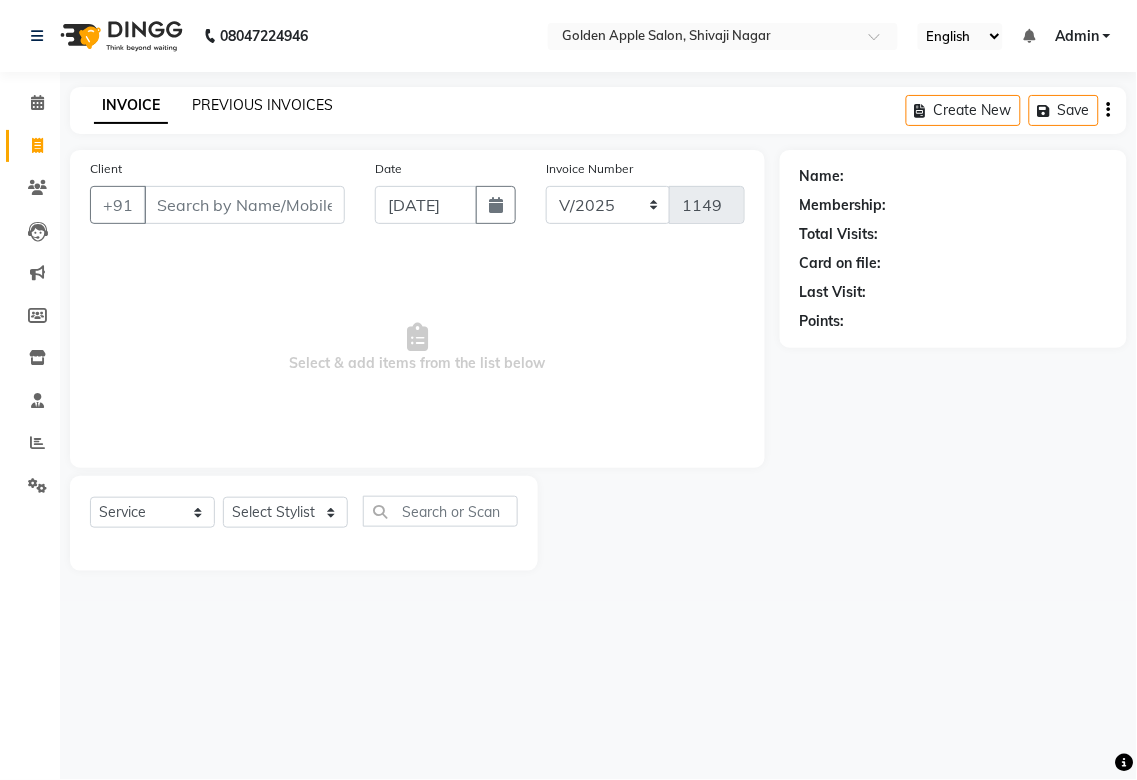 click on "PREVIOUS INVOICES" 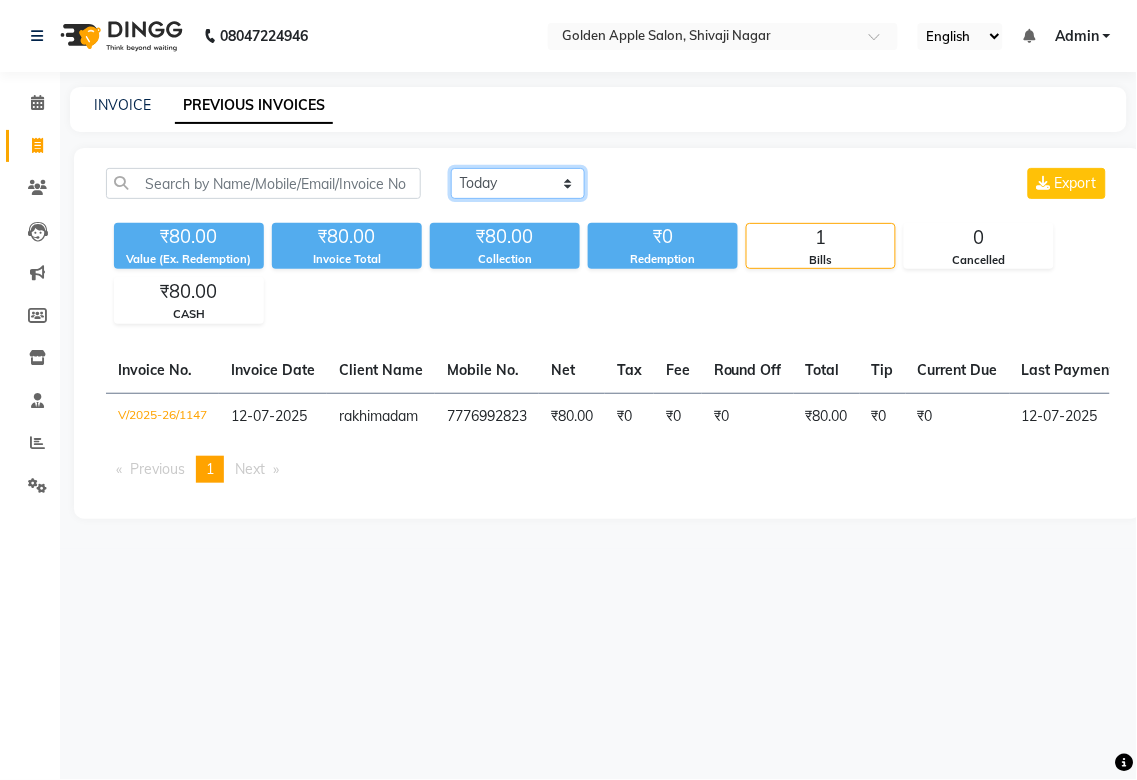 click on "[DATE] [DATE] Custom Range" 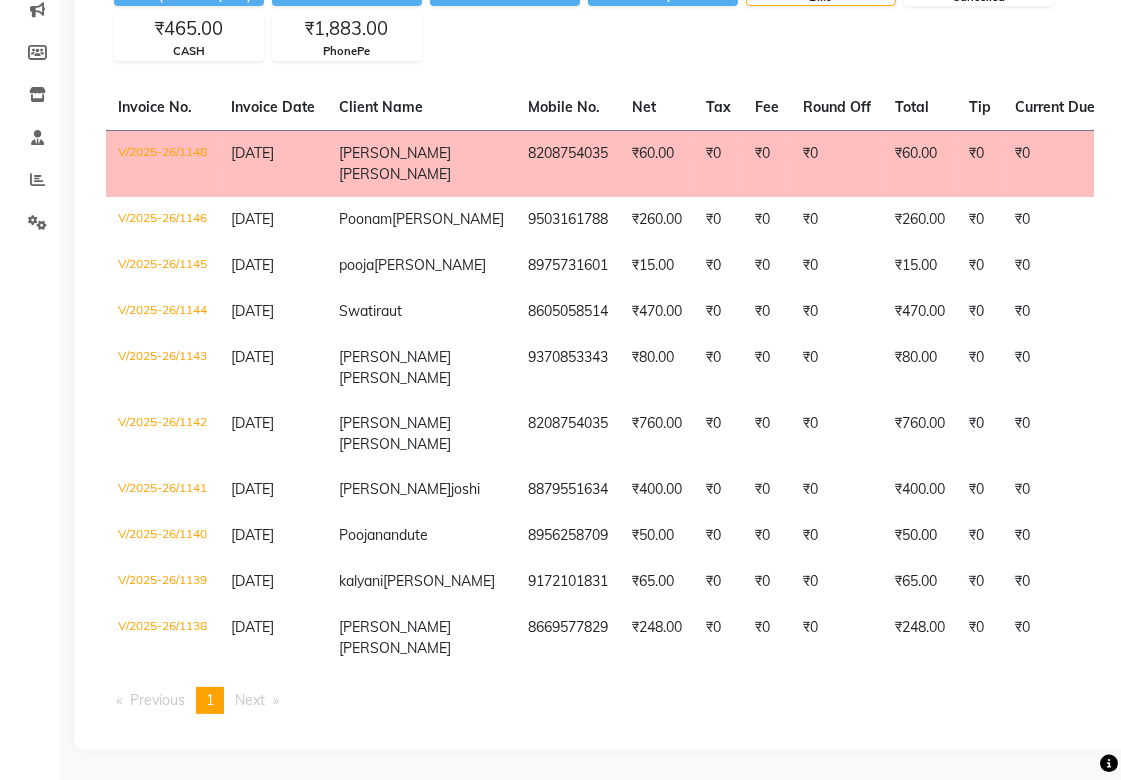 scroll, scrollTop: 338, scrollLeft: 0, axis: vertical 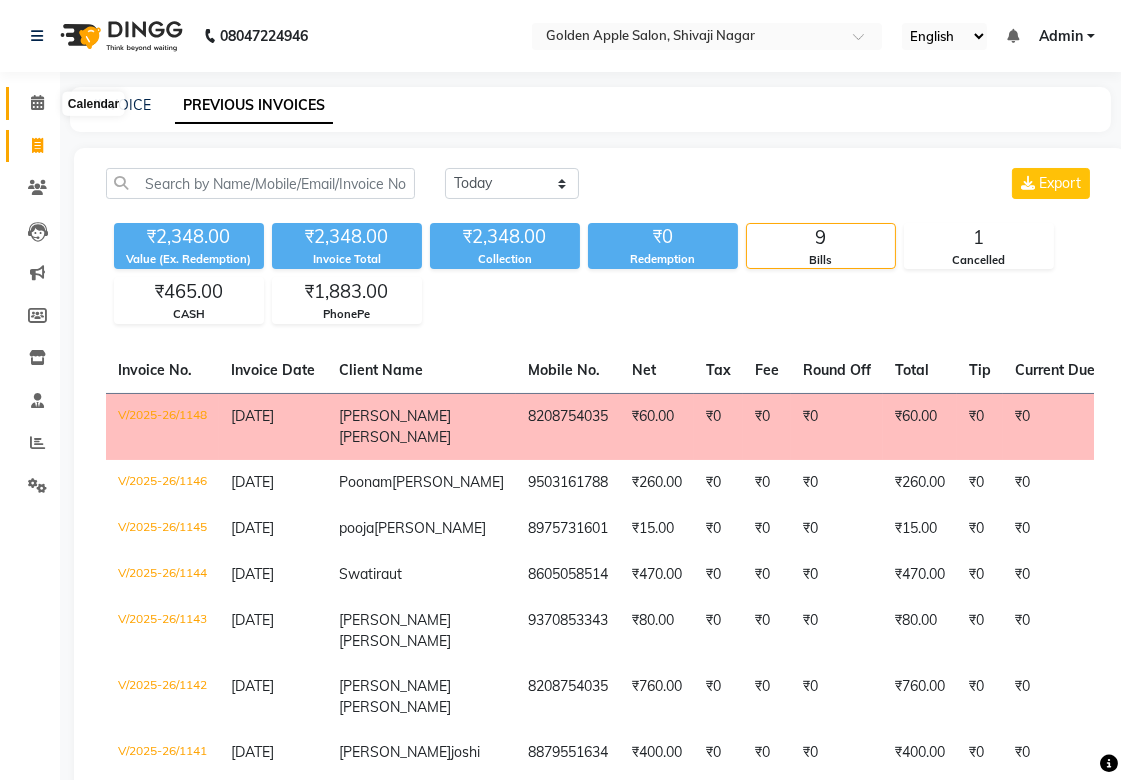 click 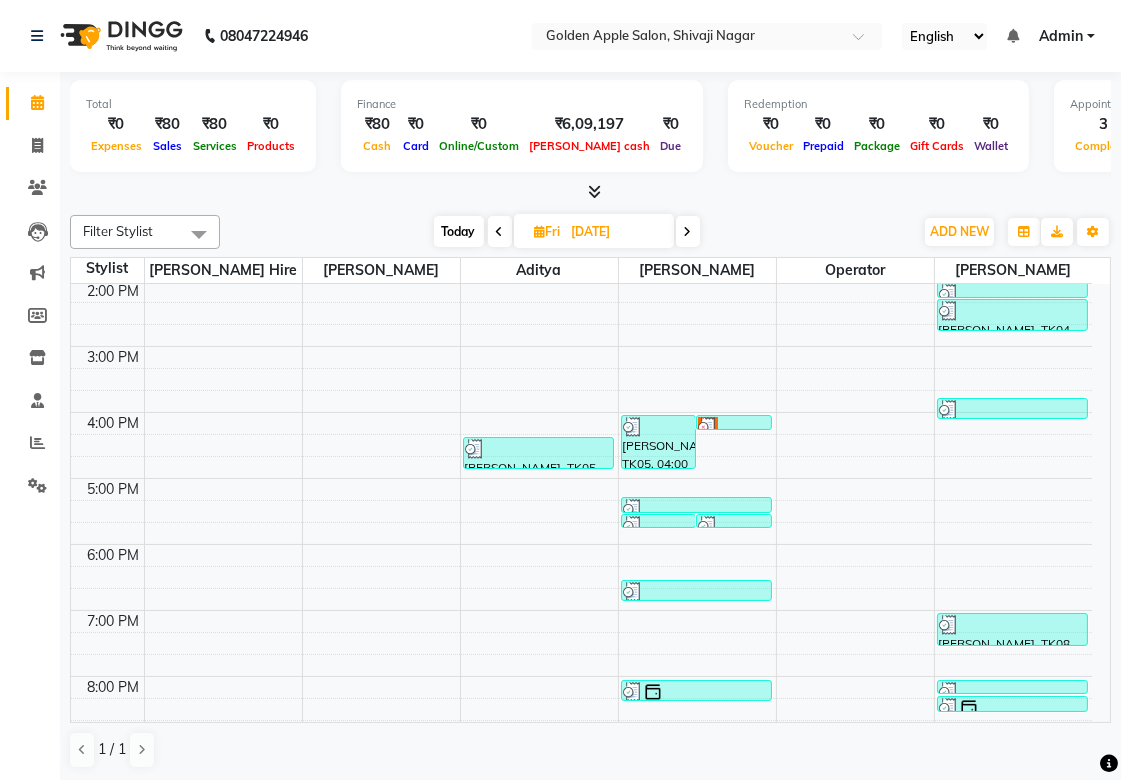 scroll, scrollTop: 423, scrollLeft: 0, axis: vertical 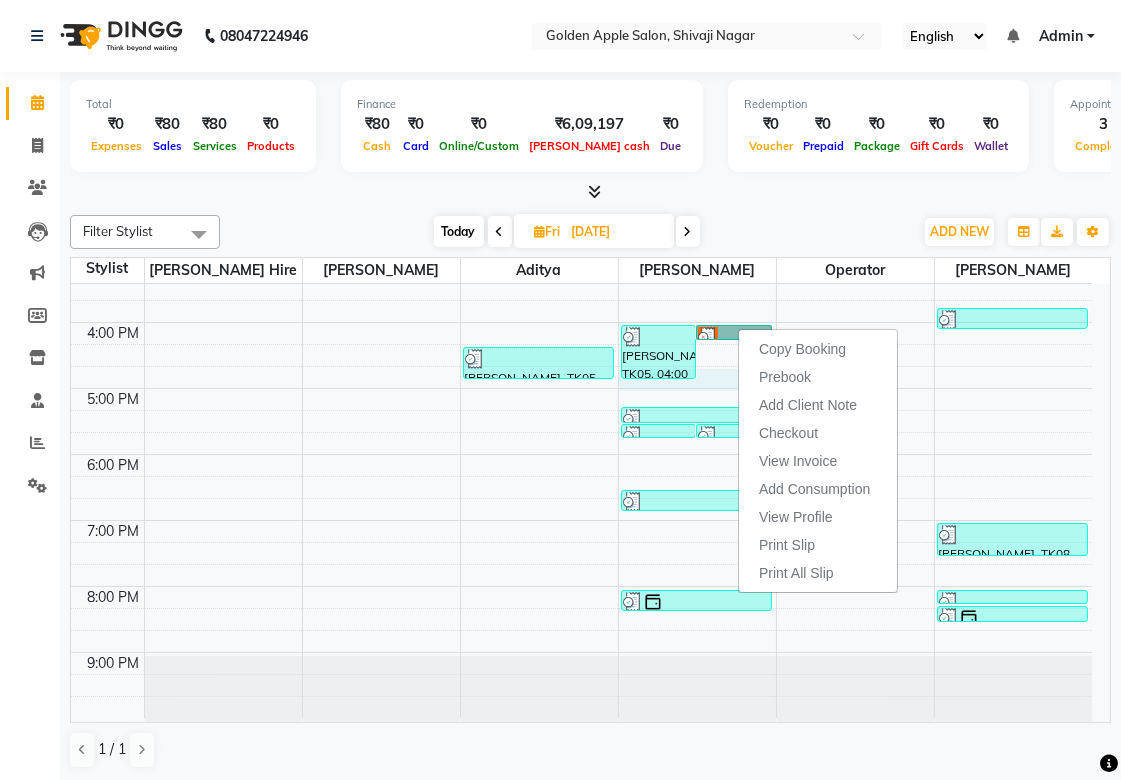 click on "9:00 AM 10:00 AM 11:00 AM 12:00 PM 1:00 PM 2:00 PM 3:00 PM 4:00 PM 5:00 PM 6:00 PM 7:00 PM 8:00 PM 9:00 PM     [PERSON_NAME], TK01, 10:30 AM-11:00 AM, Mens Hair wash,Mens Beared      [PERSON_NAME], TK05, 04:20 PM-04:50 PM, Hair Cut H3     [PERSON_NAME], TK05, 04:00 PM-04:50 PM, Hand wax,eyebrows,under arms wax     [PERSON_NAME], TK06, 04:00 PM-04:15 PM, under arms wax     [PERSON_NAME], TK07, 05:30 PM-05:36 PM, upper lips     [PERSON_NAME], TK07, 05:30 PM-05:35 PM, Forehead     [PERSON_NAME], TK02, 12:15 PM-12:30 PM, eyebrows     [PERSON_NAME], TK02, 12:30 PM-12:36 PM, upper lips     [PERSON_NAME], TK07, 05:15 PM-05:30 PM, eyebrows     [PERSON_NAME], TK08, 06:30 PM-06:50 PM, Rica under arms     [PERSON_NAME], TK10, 08:00 PM-08:20 PM, Hand wax     Pooja nandute, TK03, 12:30 PM-12:45 PM, eyebrows     [PERSON_NAME], TK04, 02:00 PM-02:15 PM, eyebrows     [PERSON_NAME], TK04, 02:15 PM-02:45 PM, Rica Face Wax     [PERSON_NAME], TK05, 03:45 PM-04:05 PM, Legs wax Half" at bounding box center [581, 289] 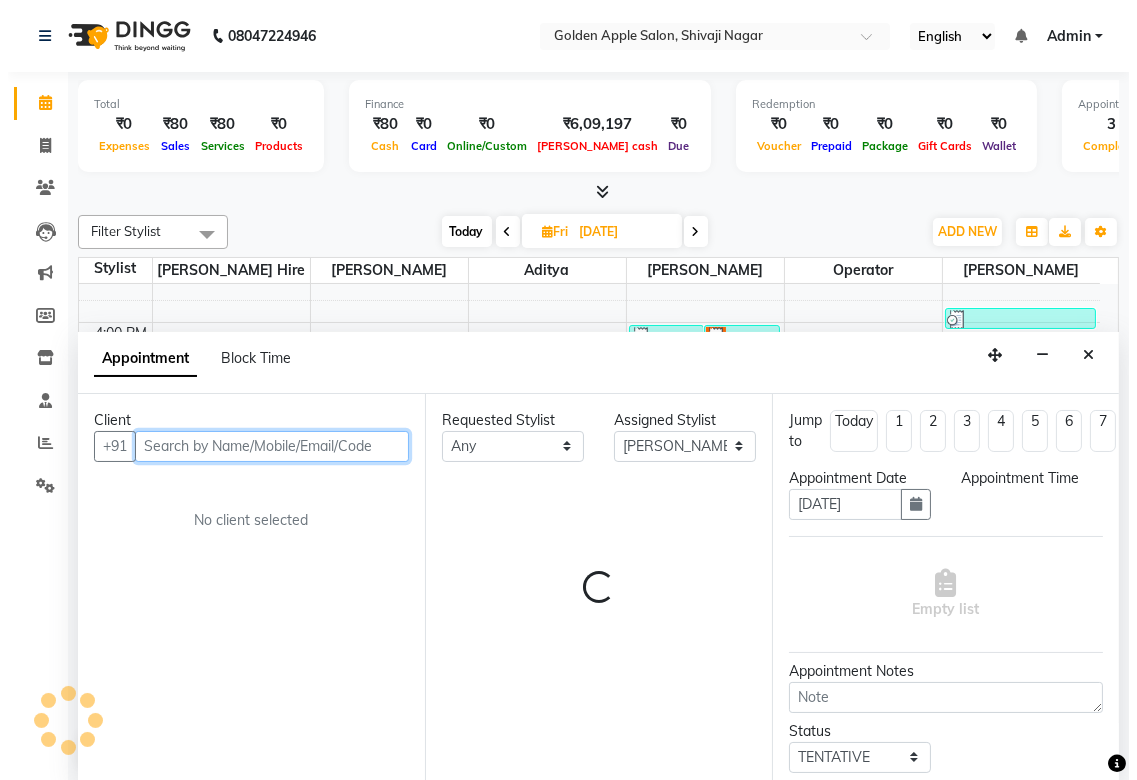 scroll, scrollTop: 1, scrollLeft: 0, axis: vertical 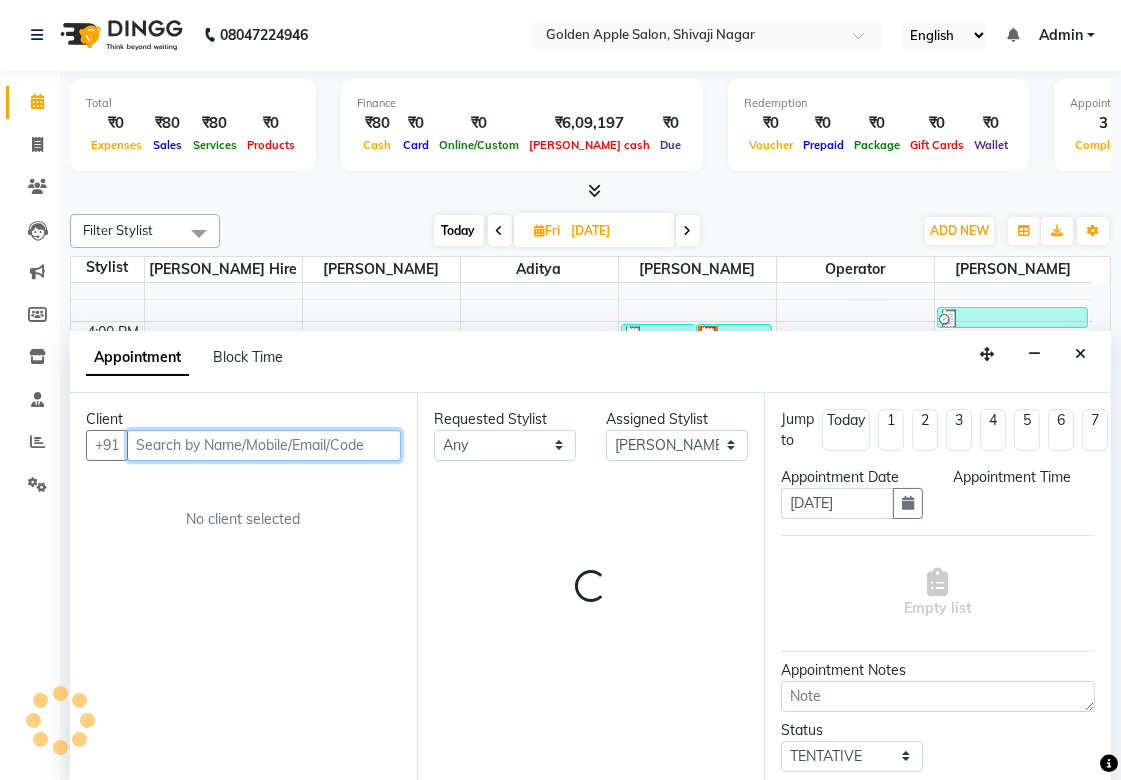 select on "1005" 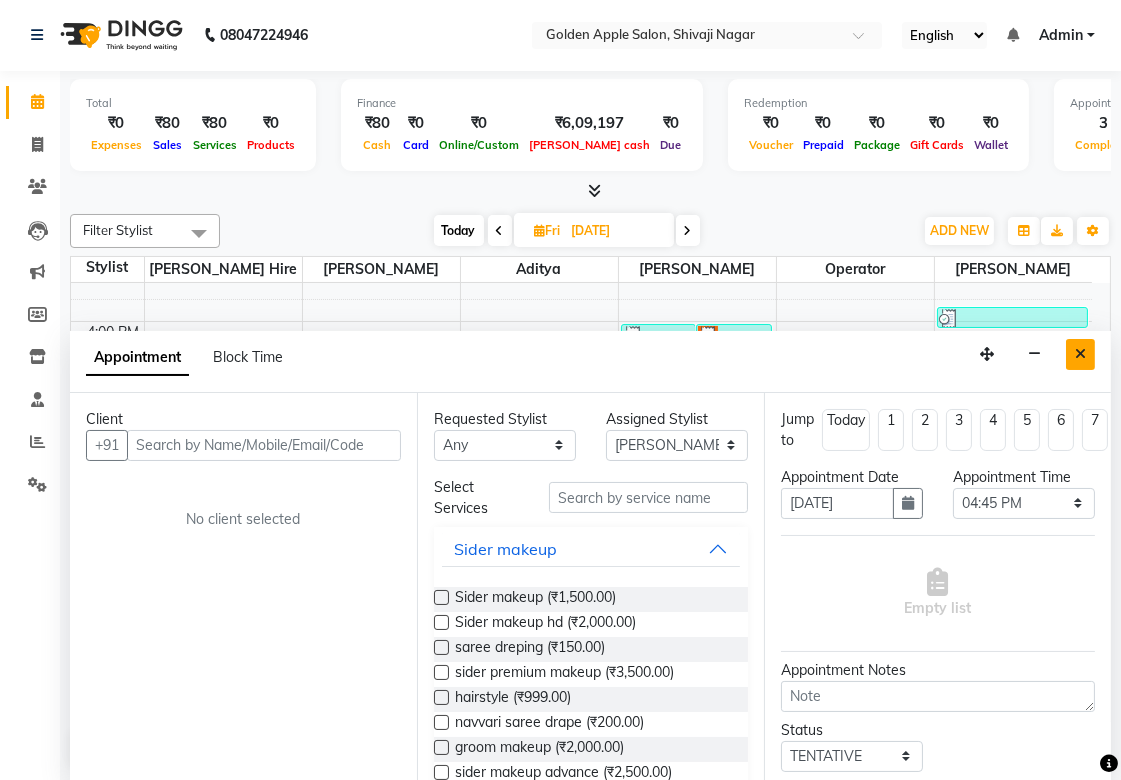 click at bounding box center (1080, 354) 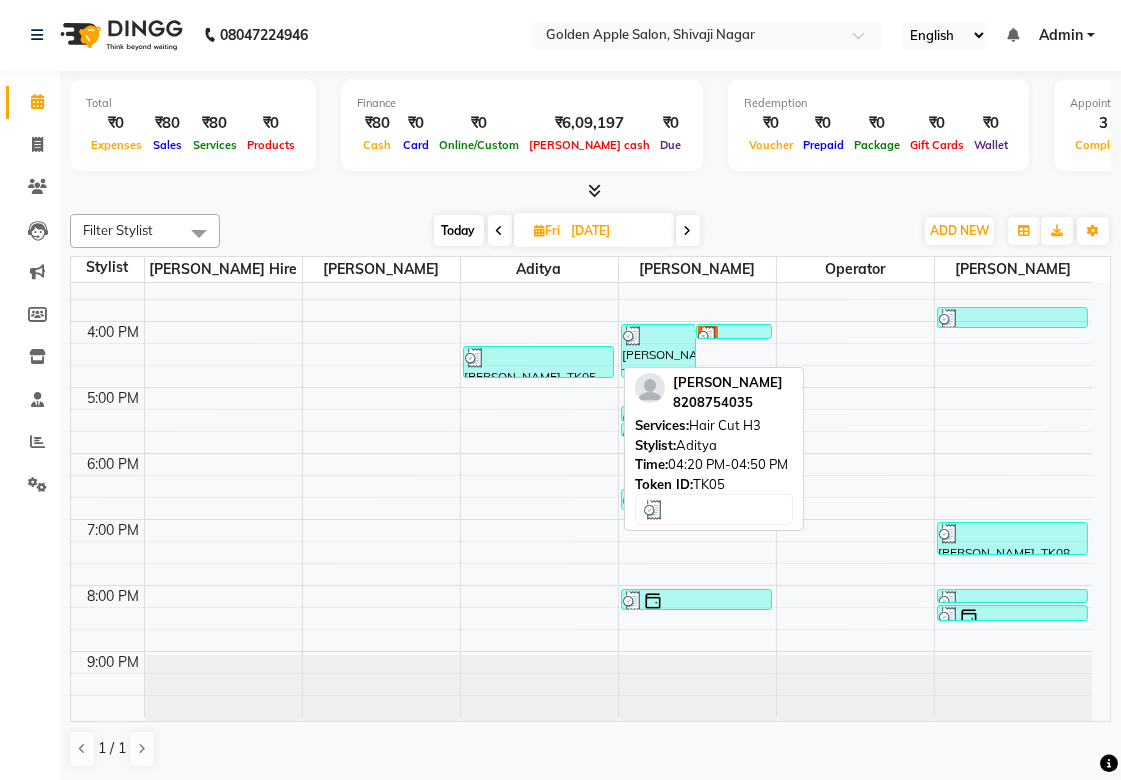 click at bounding box center [538, 358] 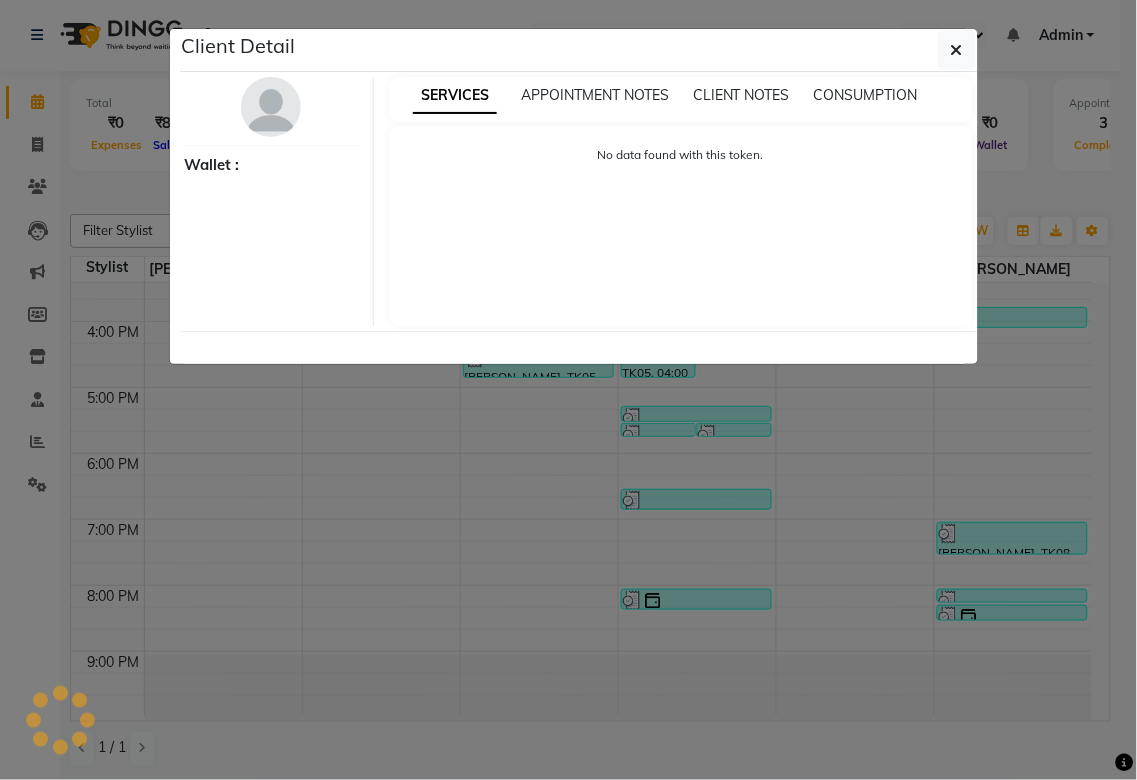 select on "3" 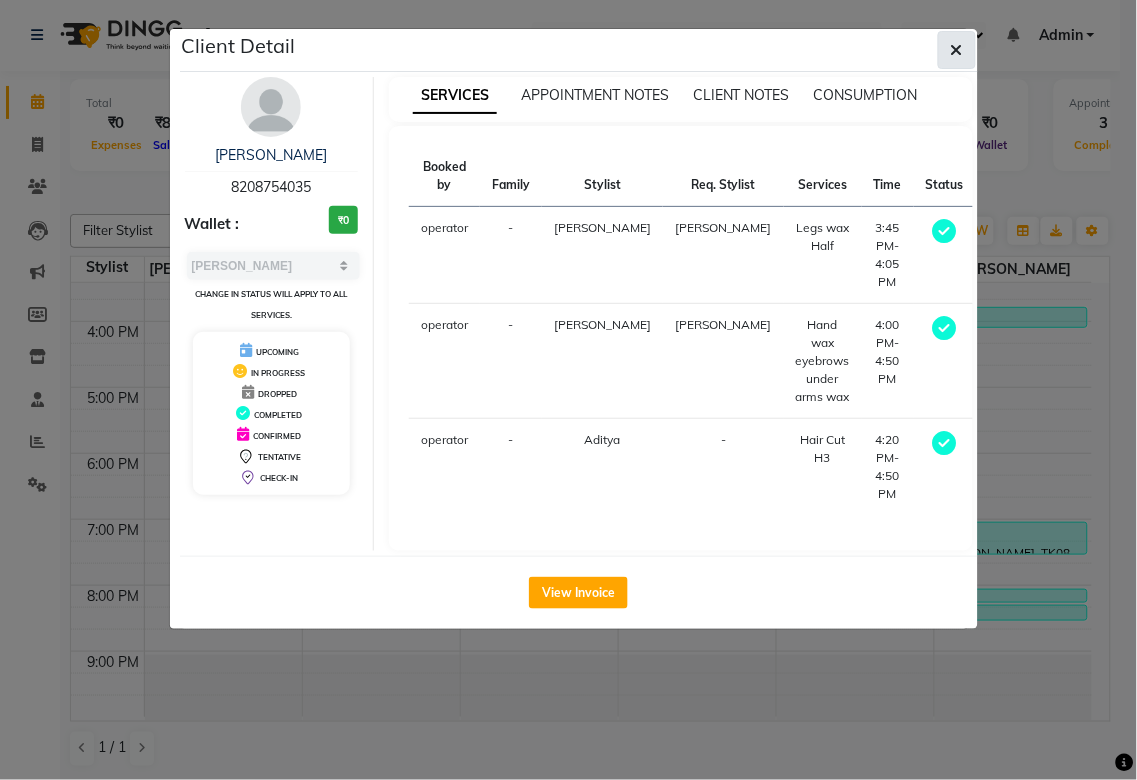 click 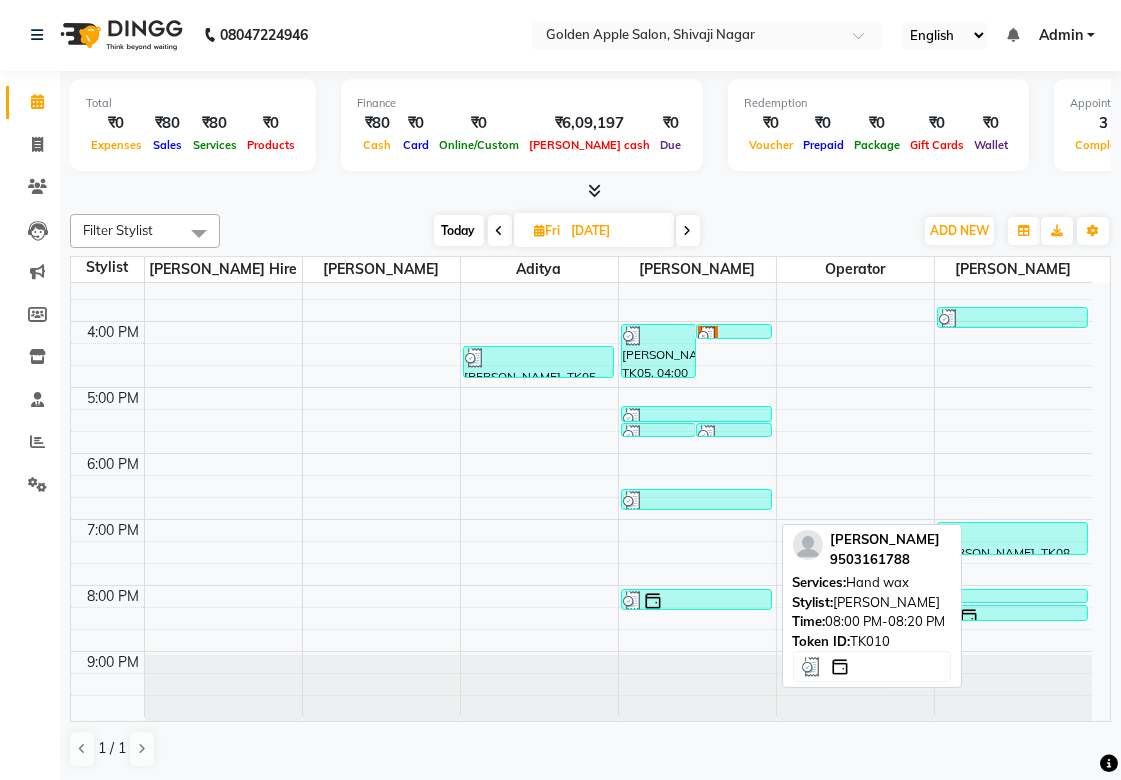click at bounding box center (696, 601) 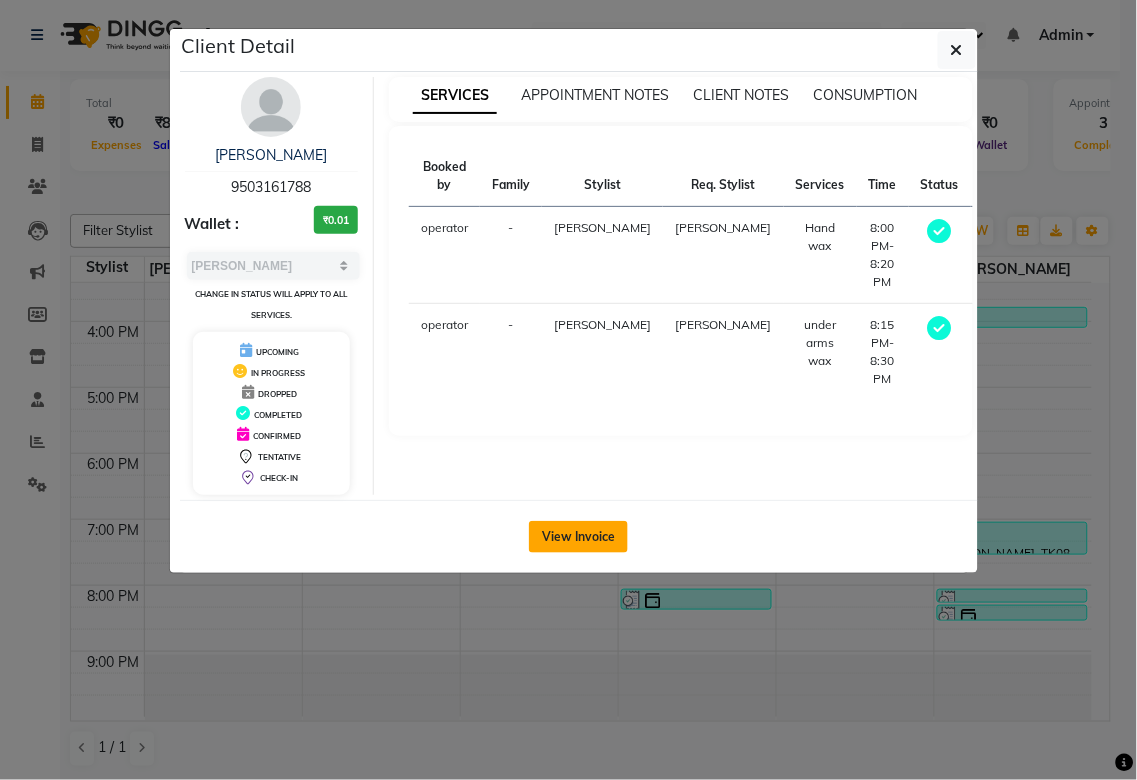 click on "View Invoice" 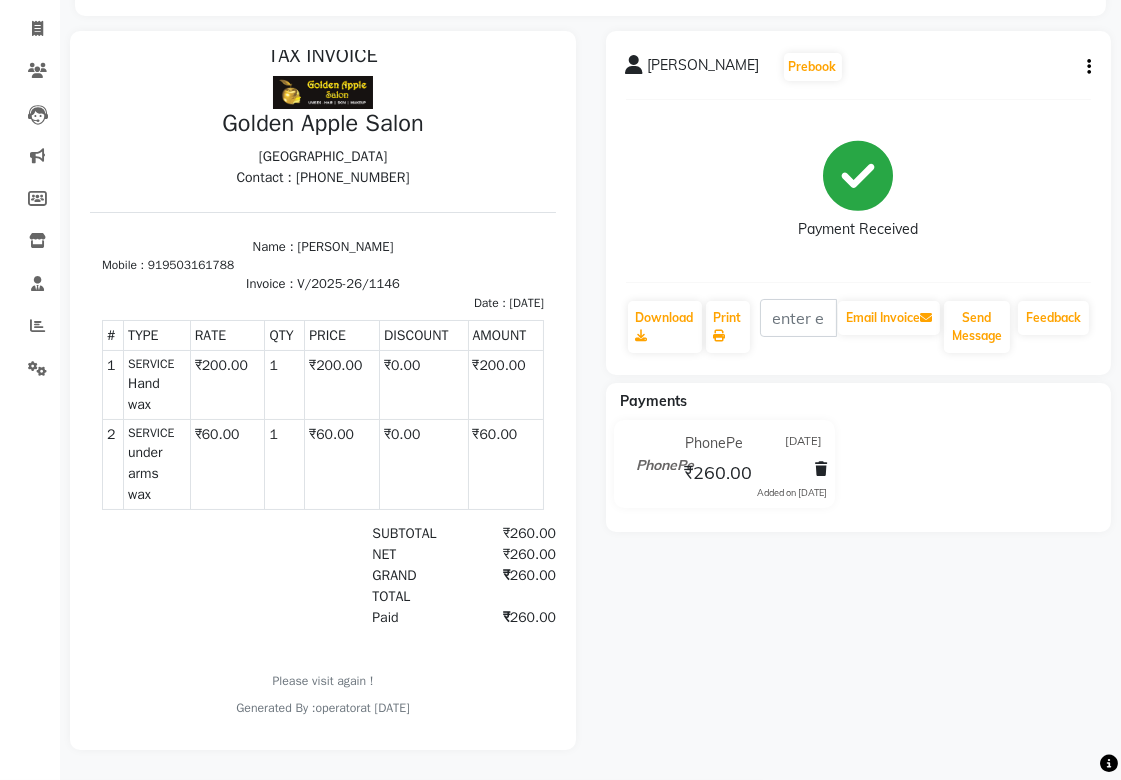 scroll, scrollTop: 133, scrollLeft: 0, axis: vertical 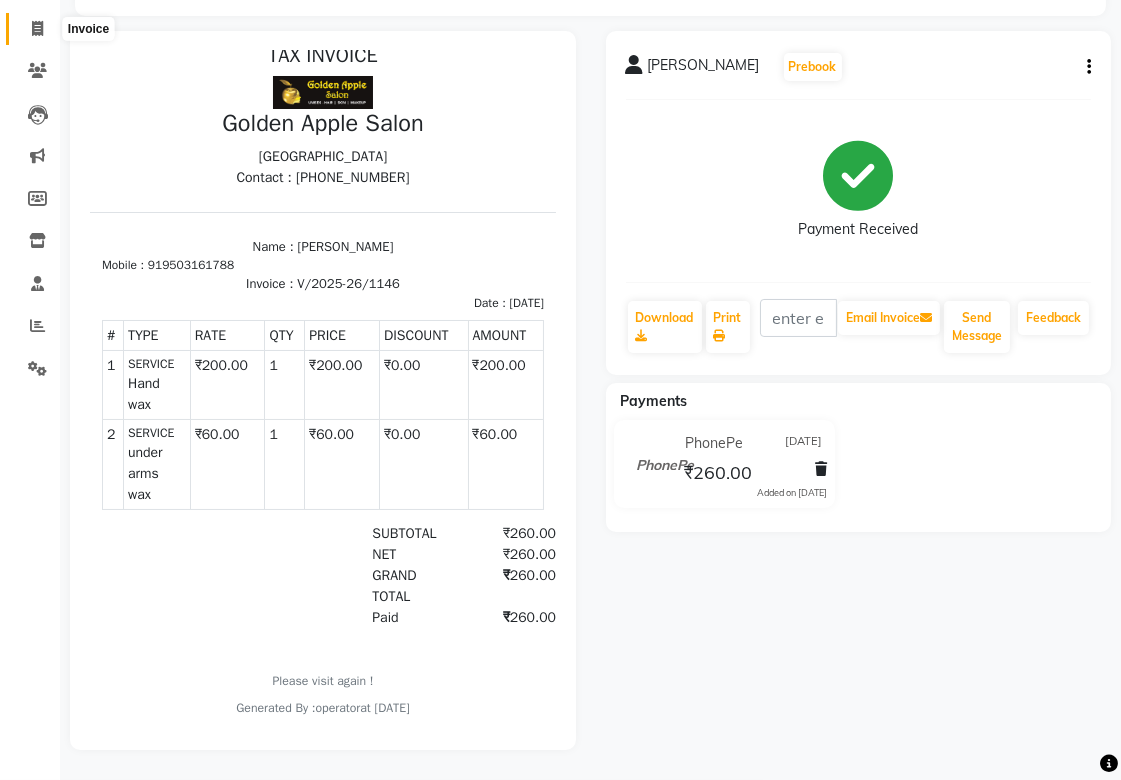 click 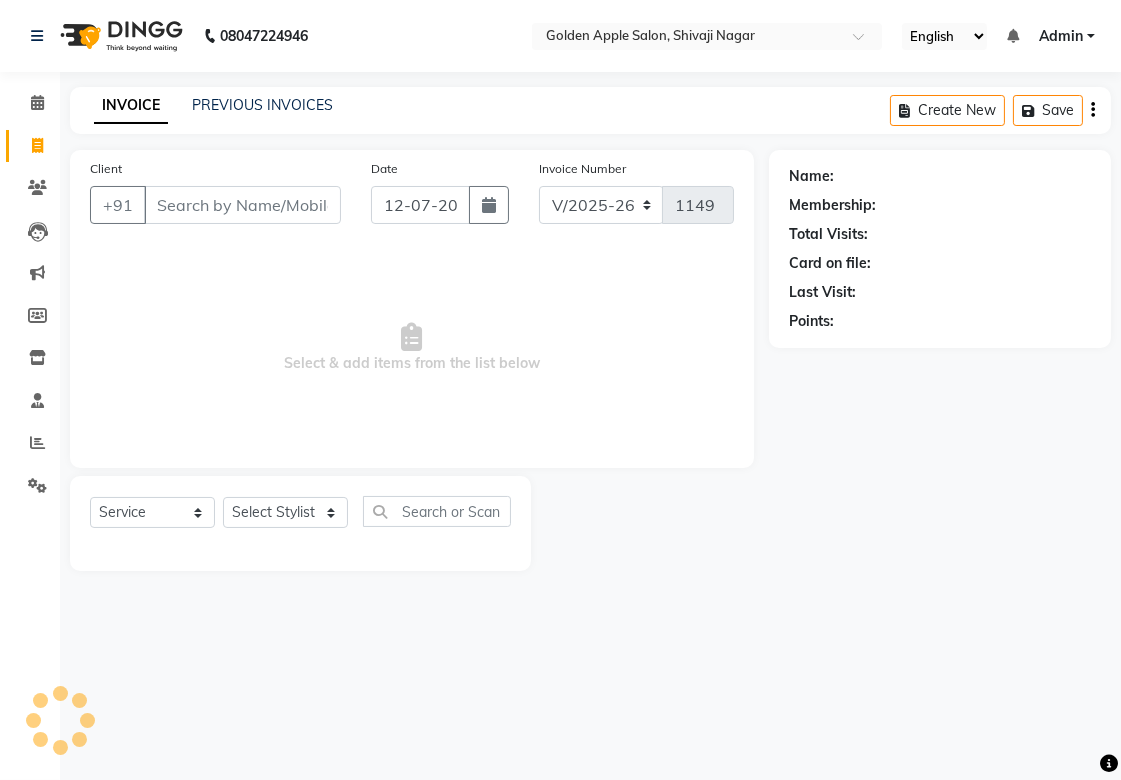 scroll, scrollTop: 0, scrollLeft: 0, axis: both 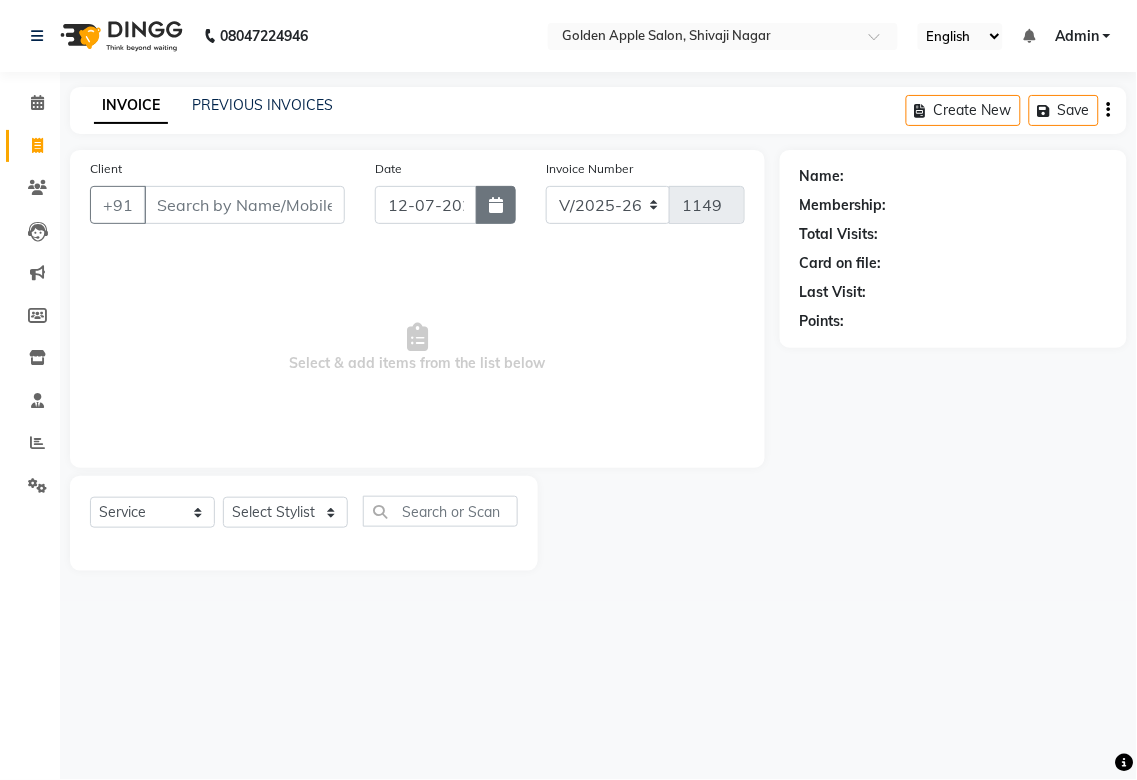 click 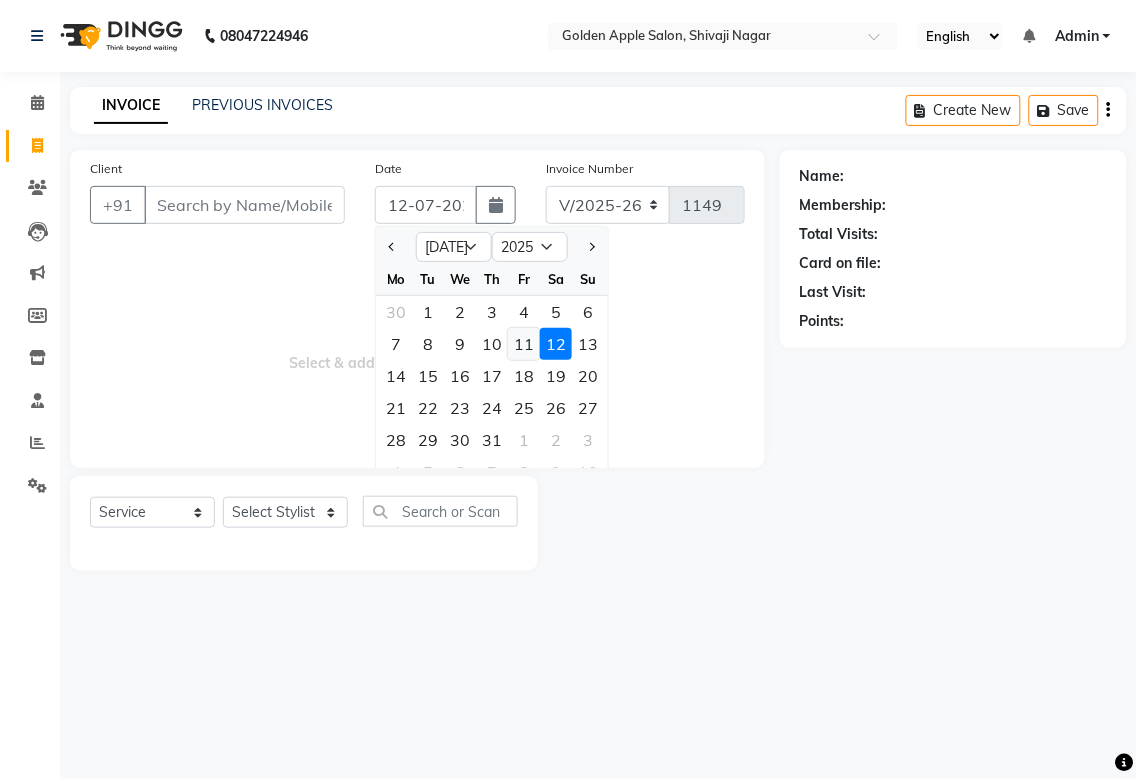 click on "11" 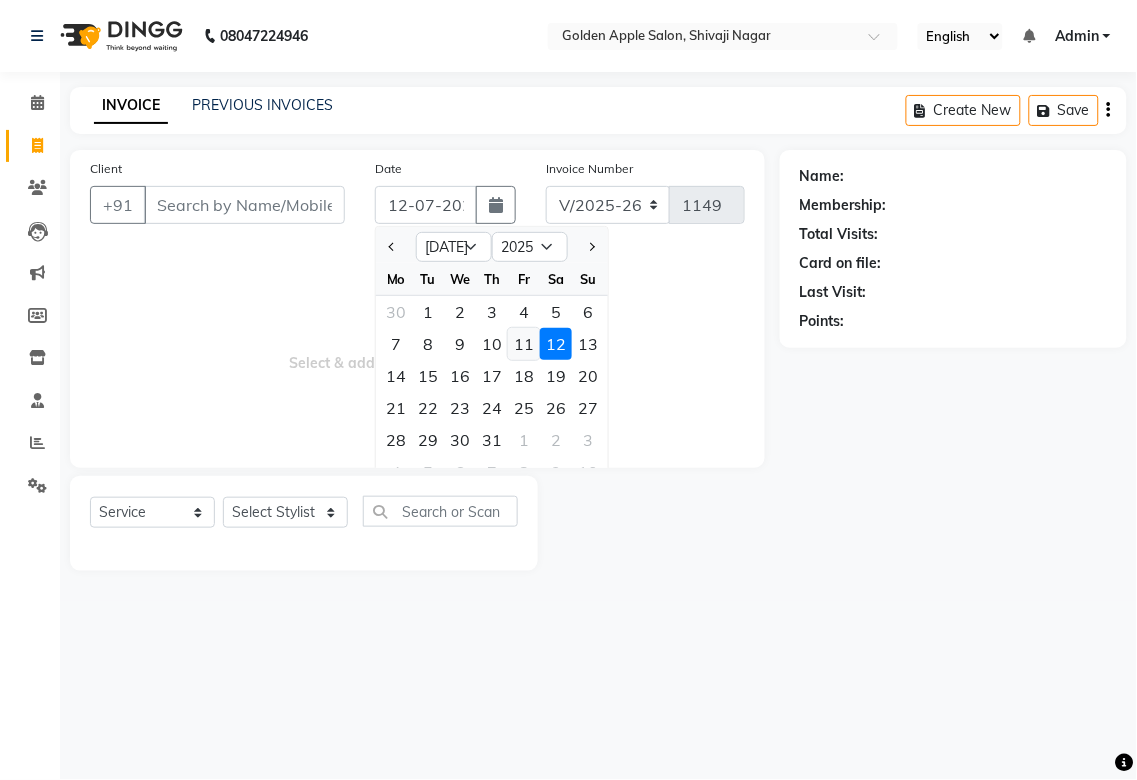 type on "[DATE]" 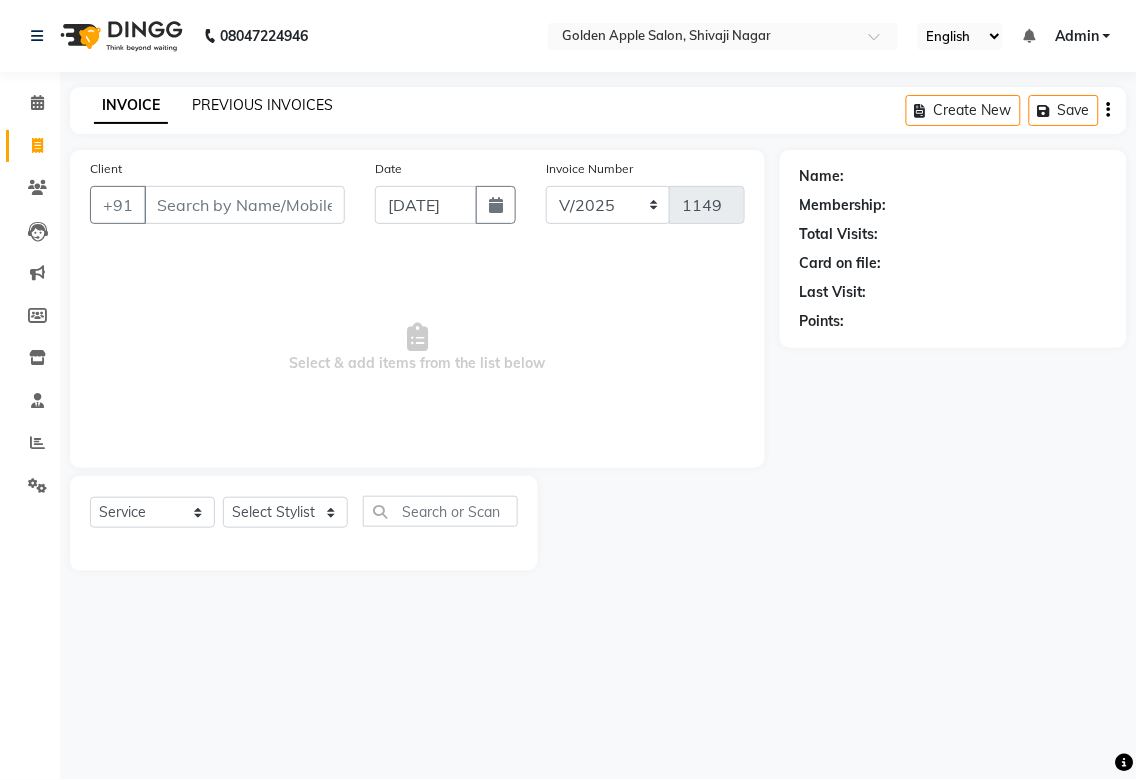 click on "PREVIOUS INVOICES" 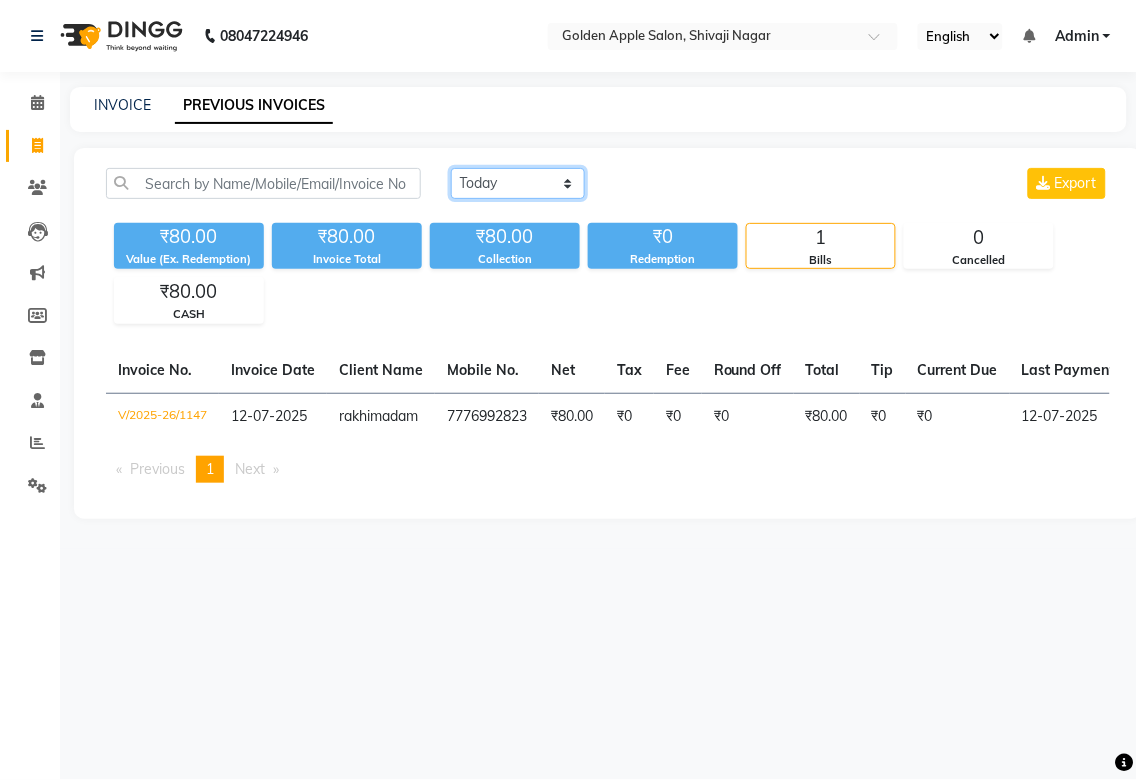 click on "[DATE] [DATE] Custom Range" 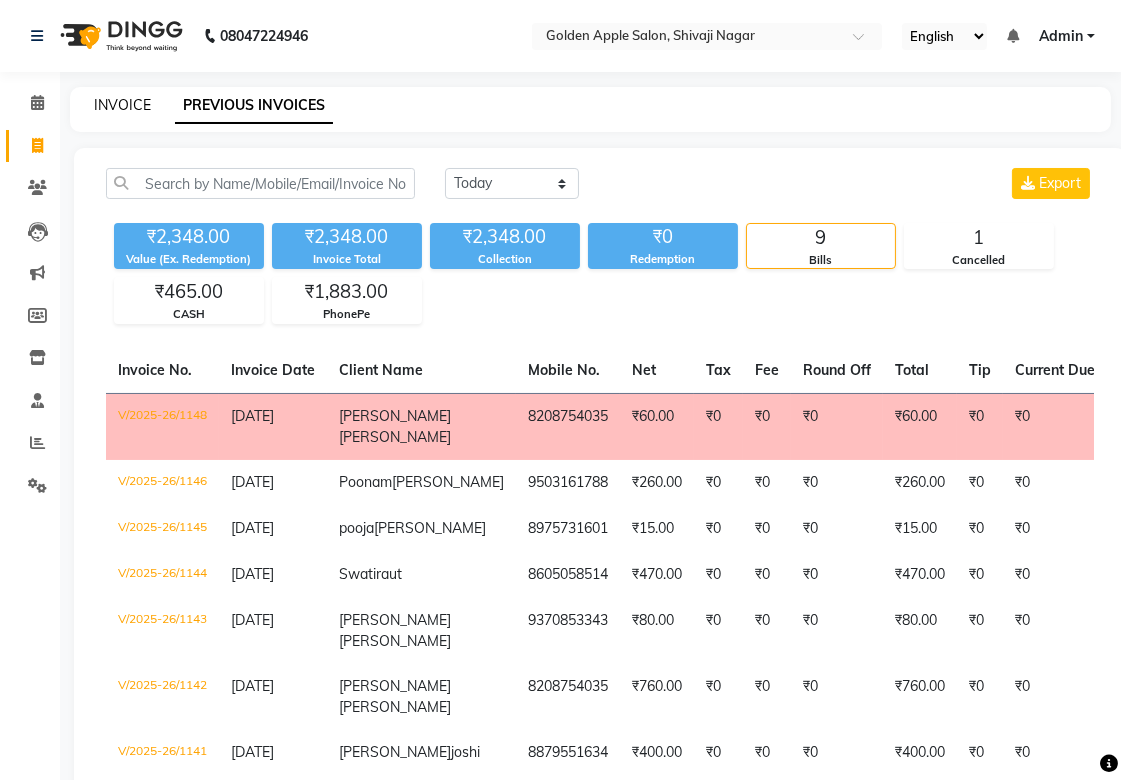 click on "INVOICE" 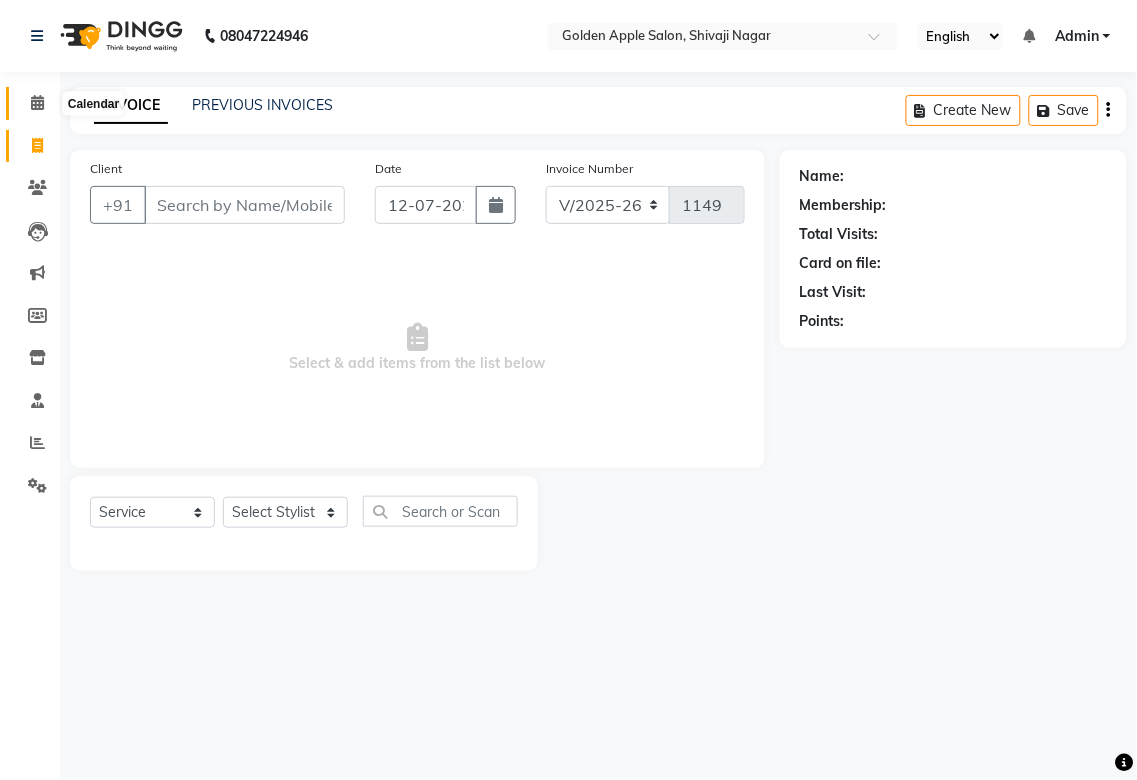 click 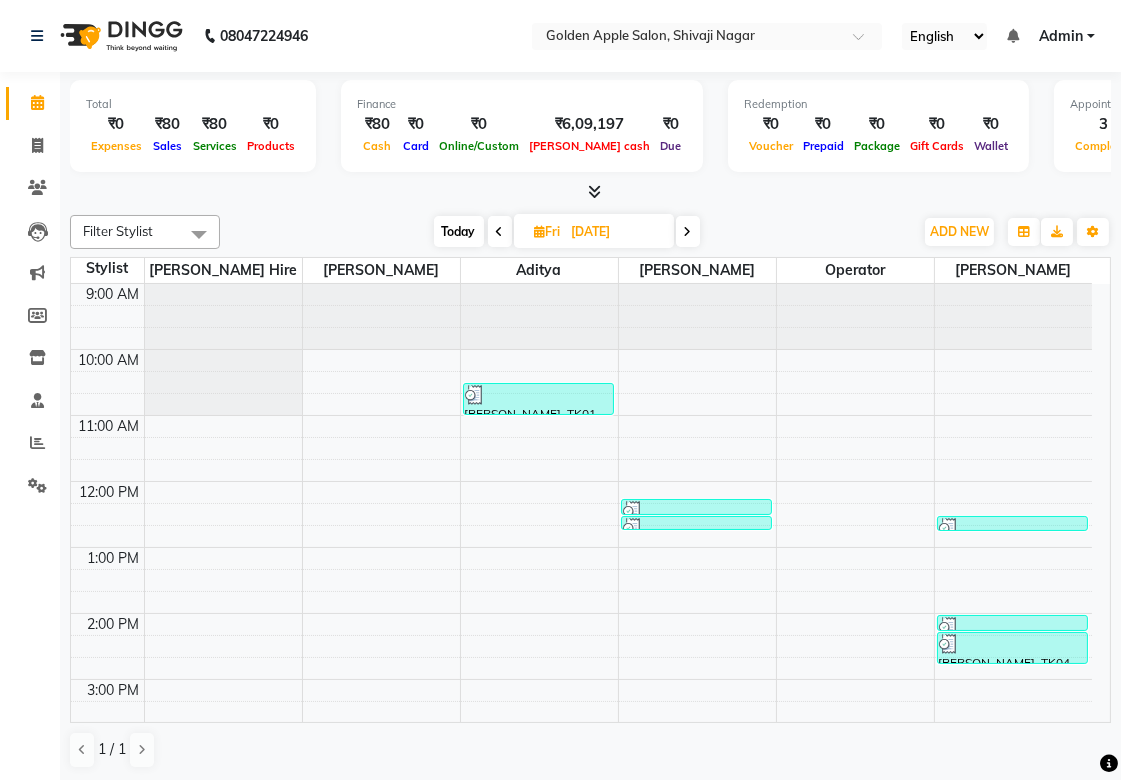click on "[DATE]" at bounding box center (616, 232) 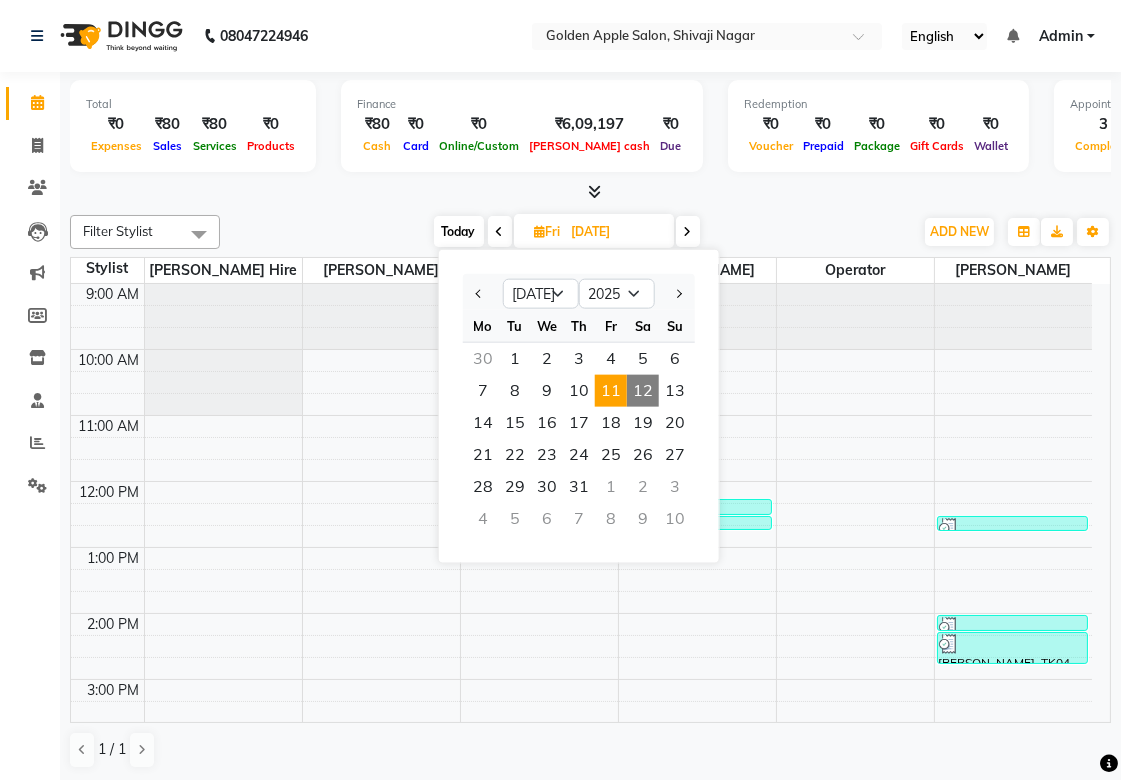 click on "Today" at bounding box center [459, 231] 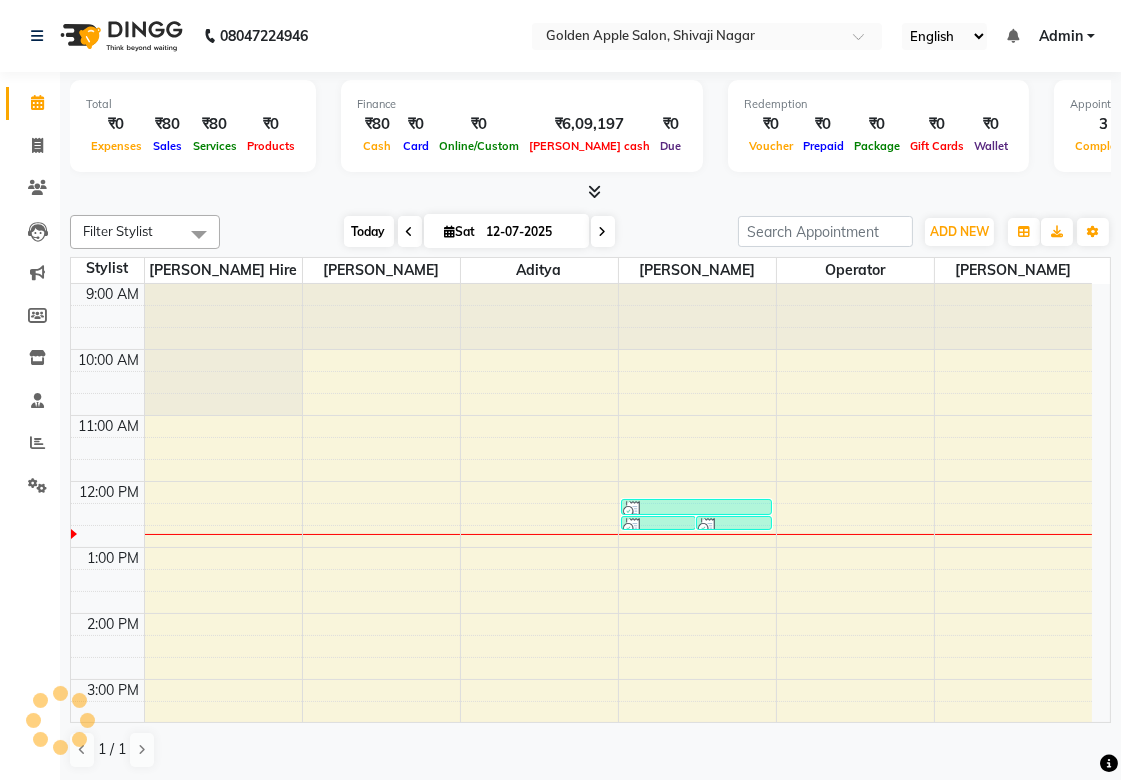 scroll, scrollTop: 200, scrollLeft: 0, axis: vertical 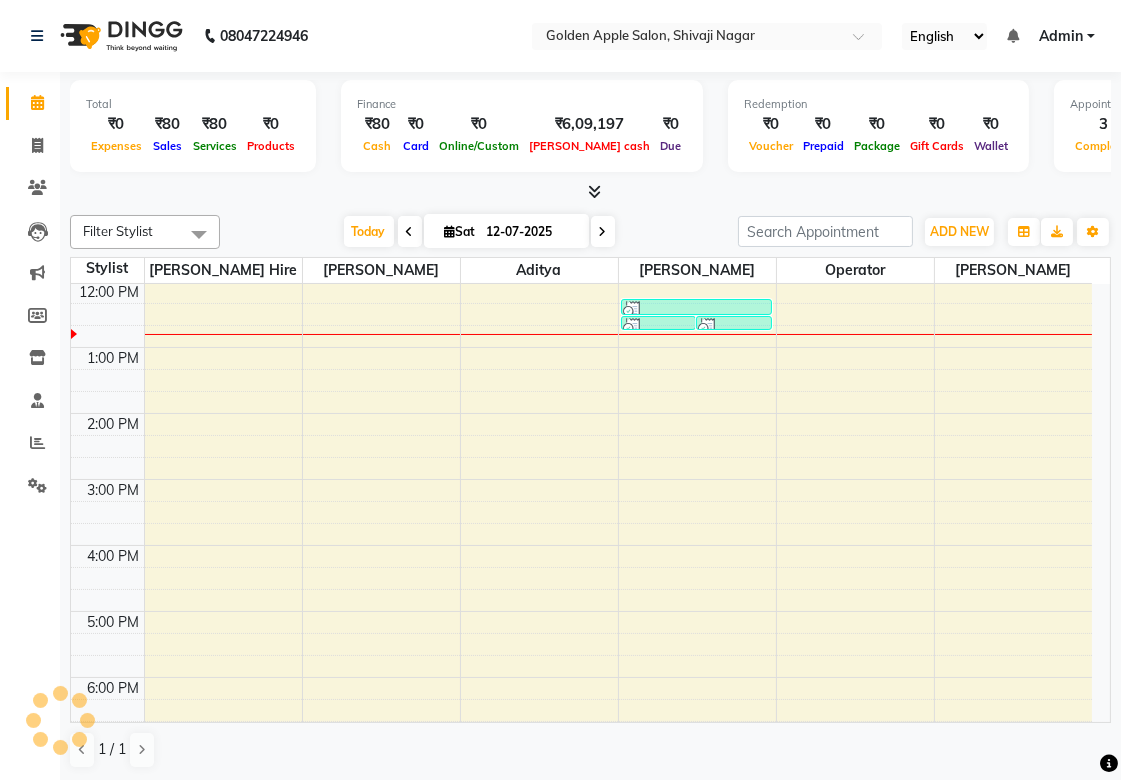 click on "12-07-2025" at bounding box center [531, 232] 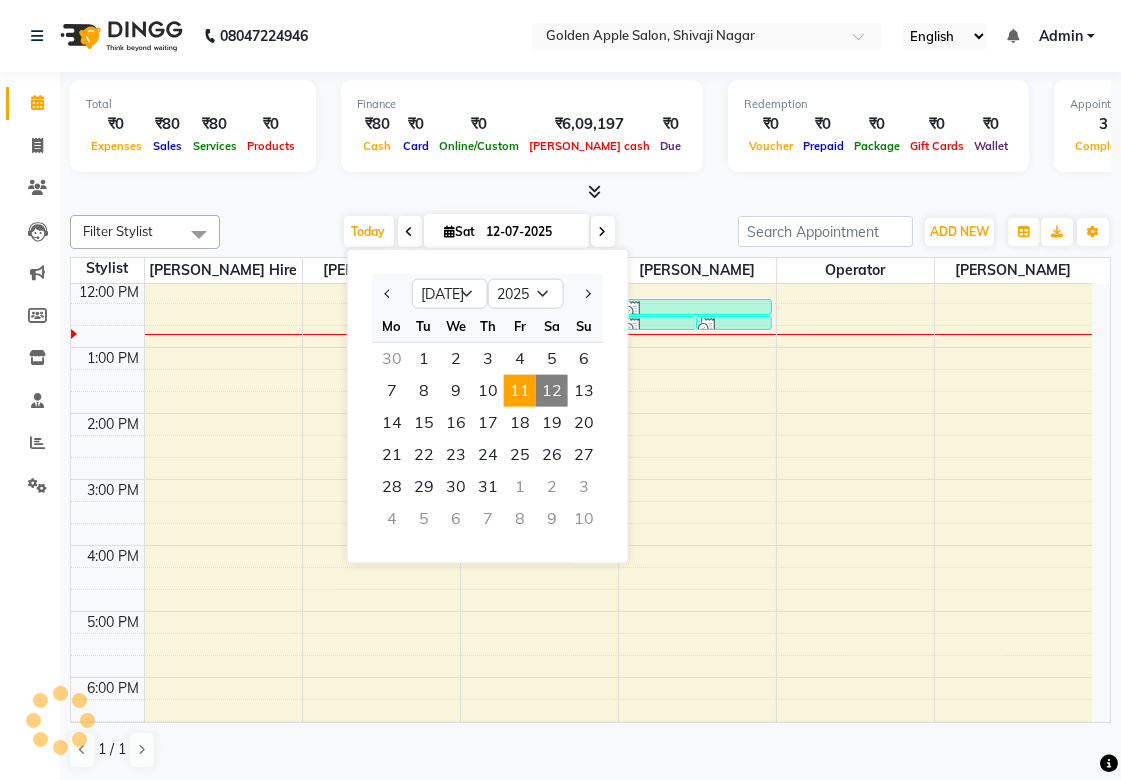 click on "11" at bounding box center (520, 391) 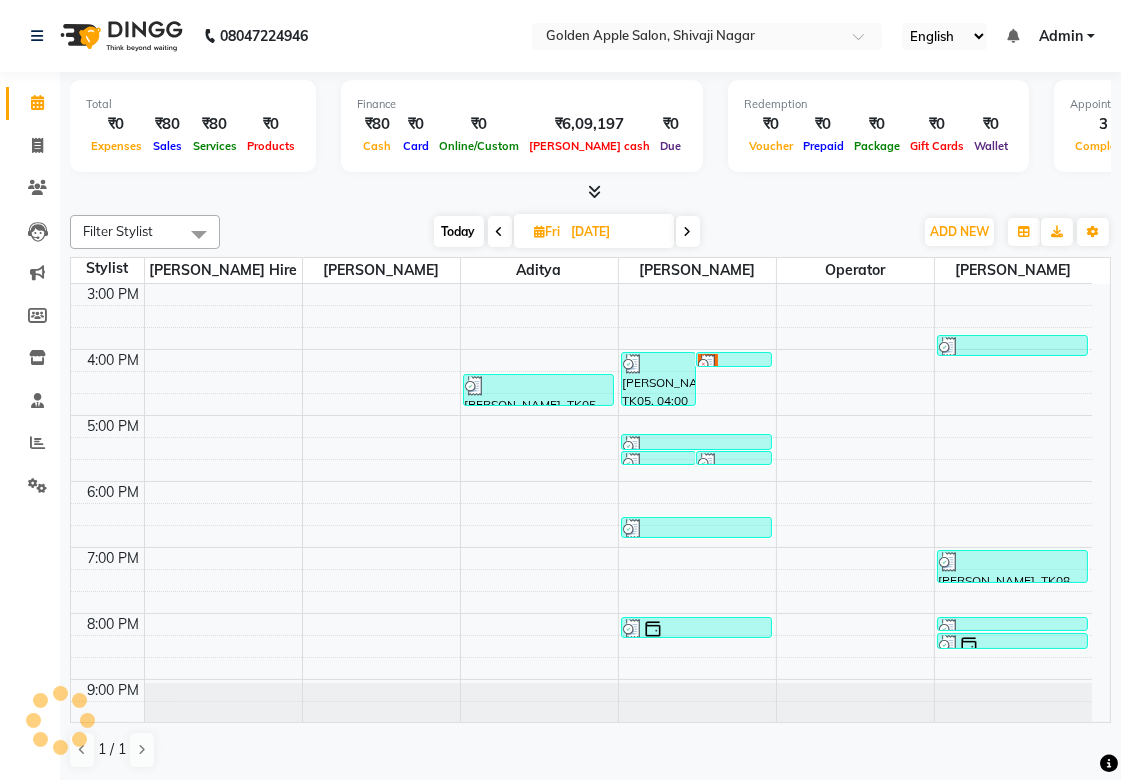 scroll, scrollTop: 423, scrollLeft: 0, axis: vertical 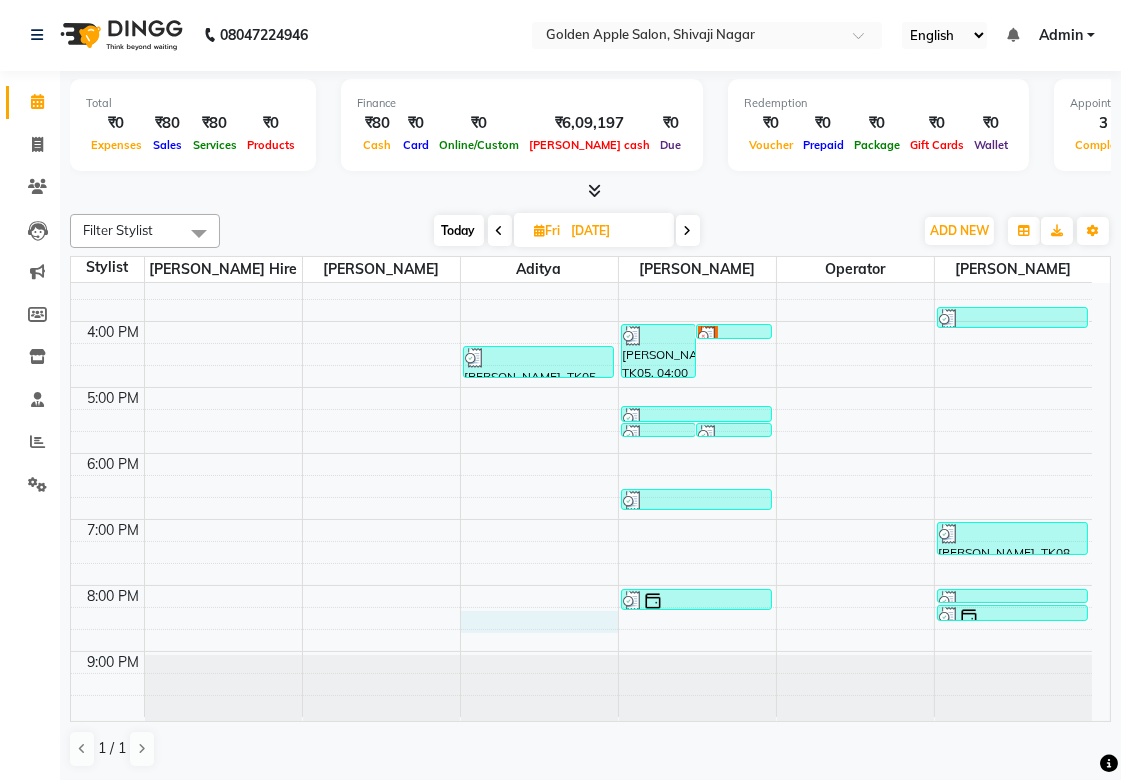 click on "9:00 AM 10:00 AM 11:00 AM 12:00 PM 1:00 PM 2:00 PM 3:00 PM 4:00 PM 5:00 PM 6:00 PM 7:00 PM 8:00 PM 9:00 PM     [PERSON_NAME], TK01, 10:30 AM-11:00 AM, Mens Hair wash,Mens Beared      [PERSON_NAME], TK05, 04:20 PM-04:50 PM, Hair Cut H3     [PERSON_NAME], TK05, 04:00 PM-04:50 PM, Hand wax,eyebrows,under arms wax     [PERSON_NAME], TK06, 04:00 PM-04:15 PM, under arms wax     [PERSON_NAME], TK07, 05:30 PM-05:36 PM, upper lips     [PERSON_NAME], TK07, 05:30 PM-05:35 PM, Forehead     [PERSON_NAME], TK02, 12:15 PM-12:30 PM, eyebrows     [PERSON_NAME], TK02, 12:30 PM-12:36 PM, upper lips     [PERSON_NAME], TK07, 05:15 PM-05:30 PM, eyebrows     [PERSON_NAME], TK08, 06:30 PM-06:50 PM, Rica under arms     [PERSON_NAME], TK10, 08:00 PM-08:20 PM, Hand wax     Pooja nandute, TK03, 12:30 PM-12:45 PM, eyebrows     [PERSON_NAME], TK04, 02:00 PM-02:15 PM, eyebrows     [PERSON_NAME], TK04, 02:15 PM-02:45 PM, Rica Face Wax     [PERSON_NAME], TK05, 03:45 PM-04:05 PM, Legs wax Half" at bounding box center (581, 288) 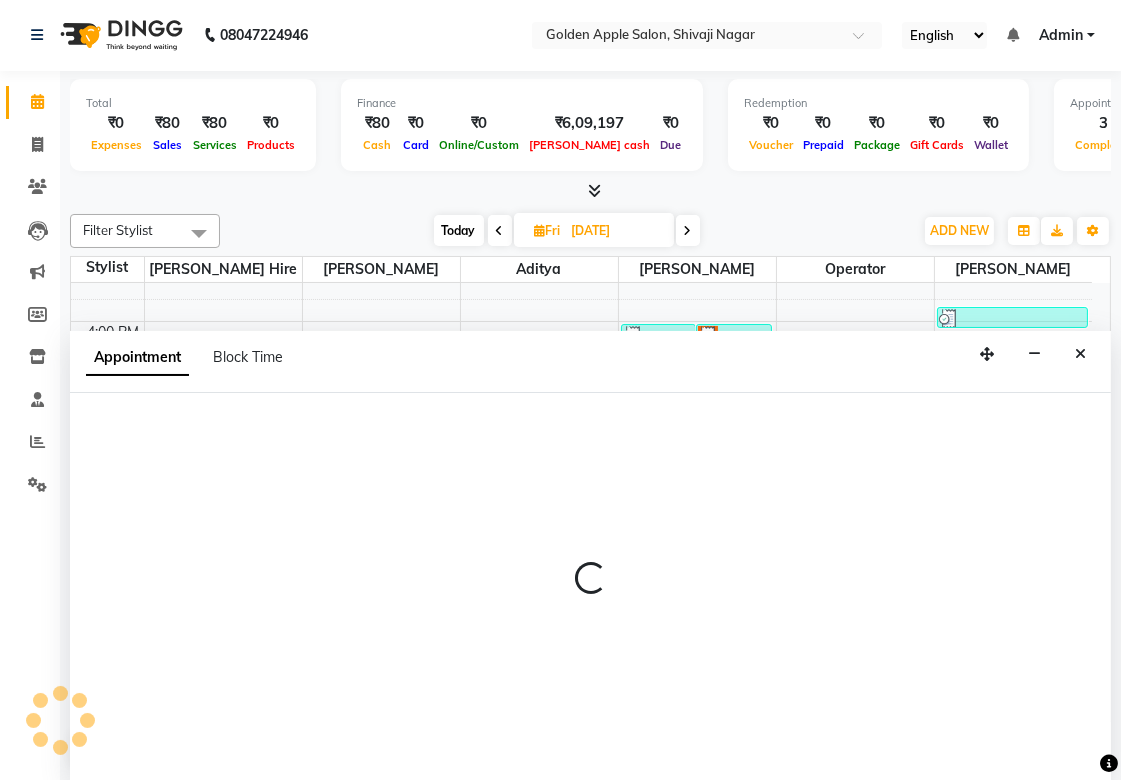 select on "54411" 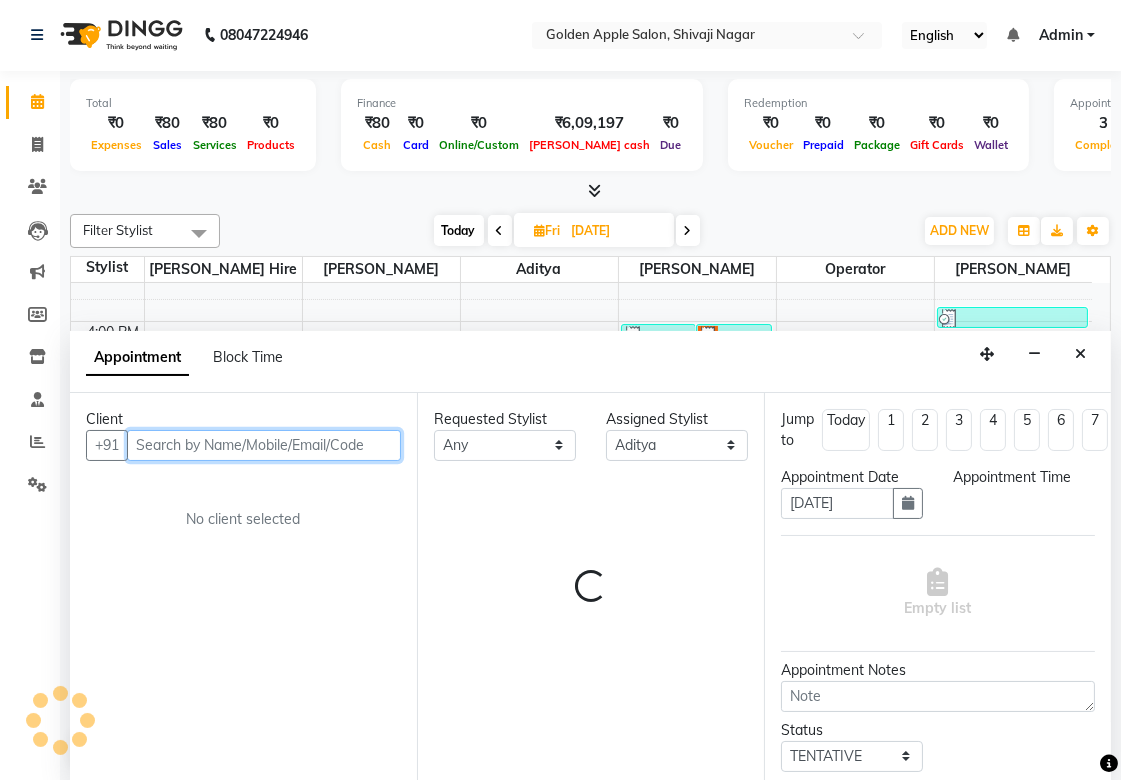 select on "1215" 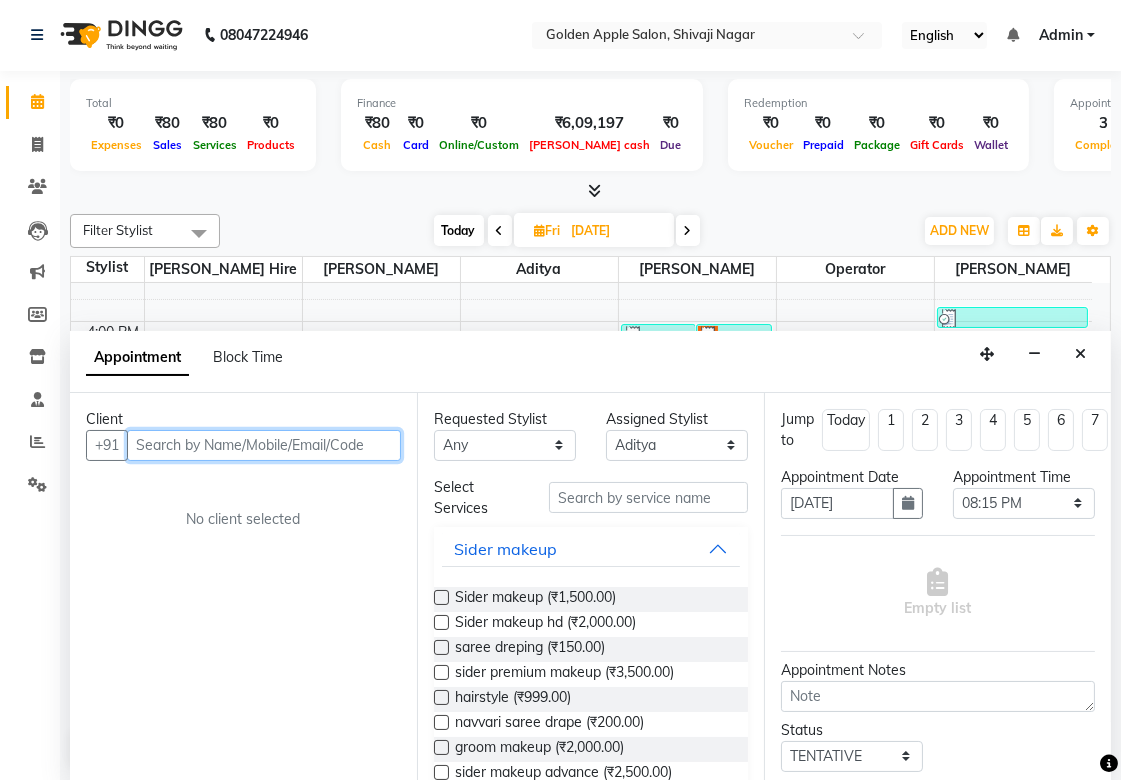 click at bounding box center (264, 445) 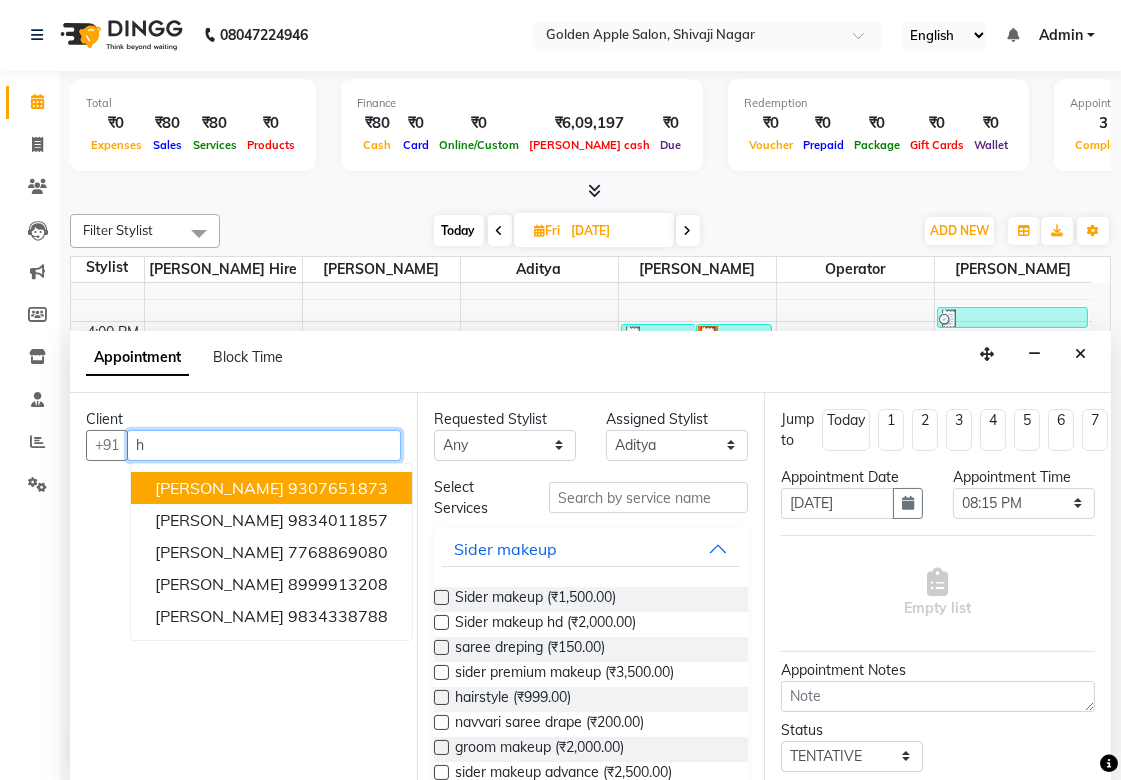type on "h" 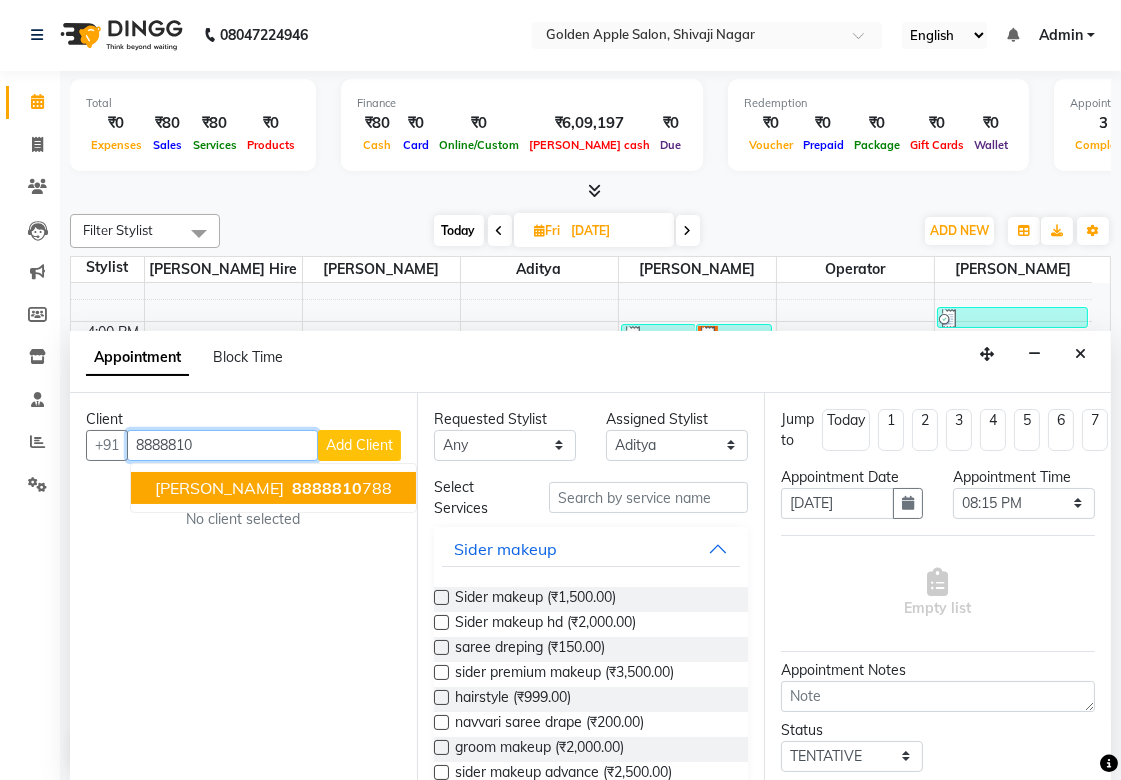 click on "[PERSON_NAME]" at bounding box center [219, 488] 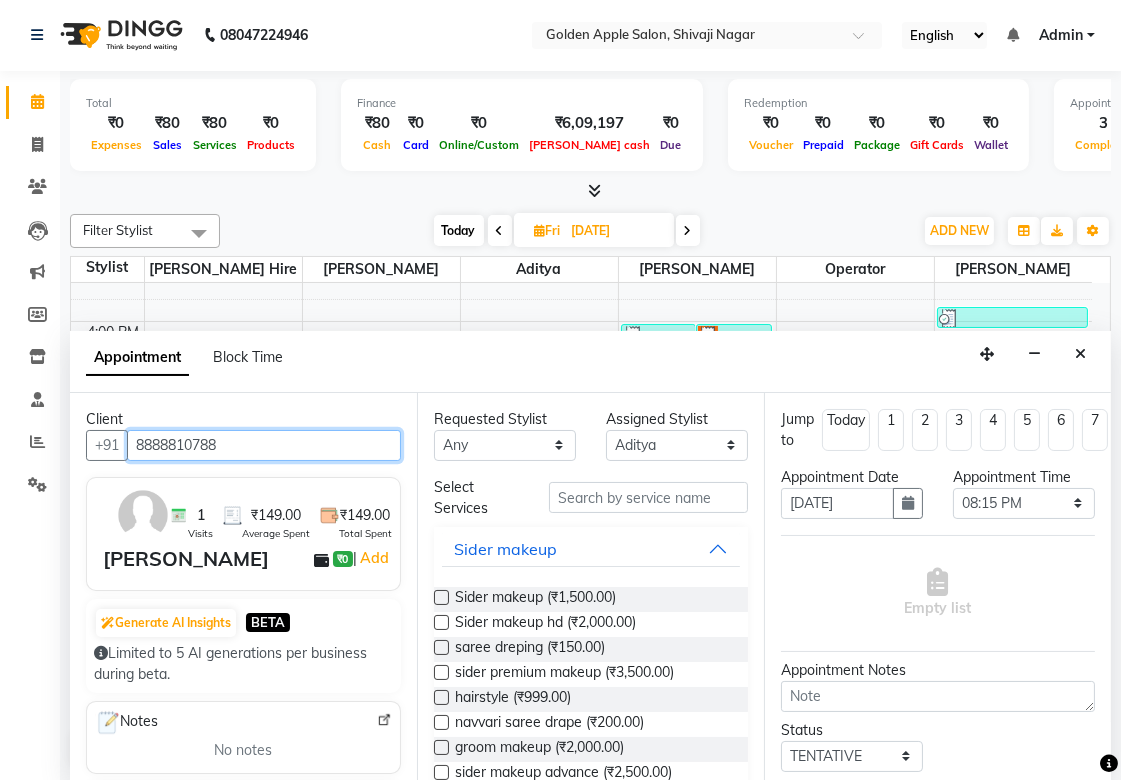 type on "8888810788" 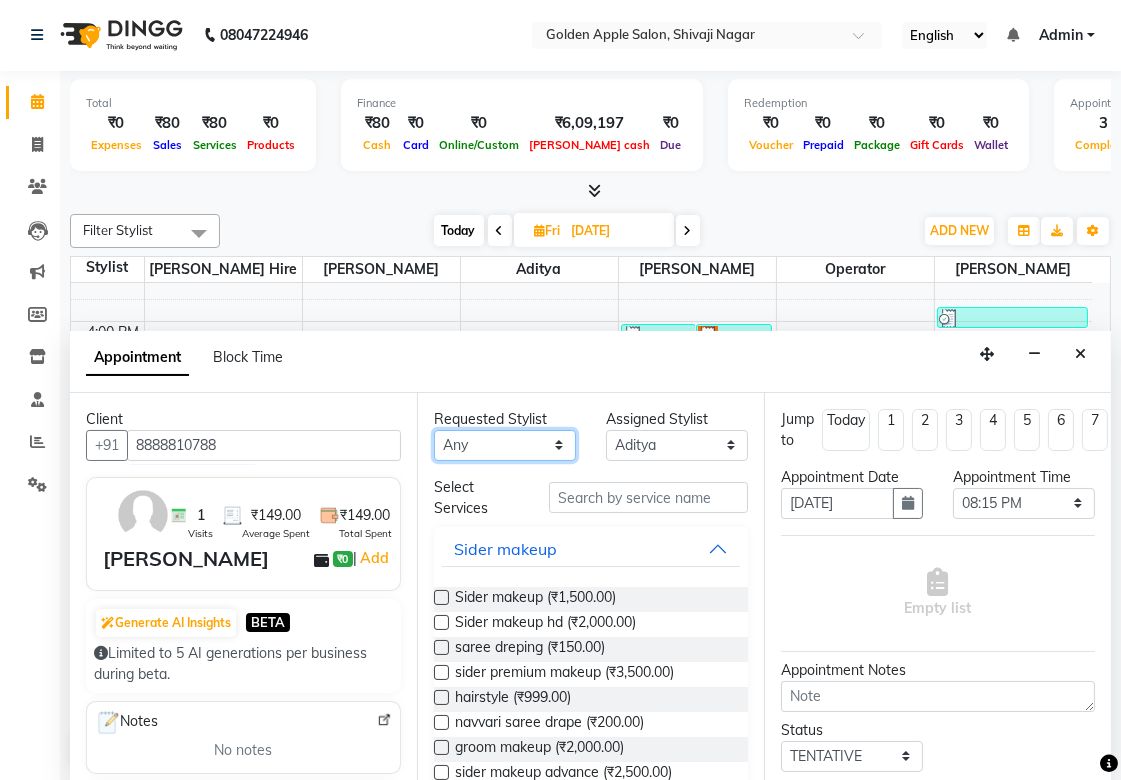 click on "Any [PERSON_NAME] Satarrdekar ashwini [PERSON_NAME] Hire operator" at bounding box center [505, 445] 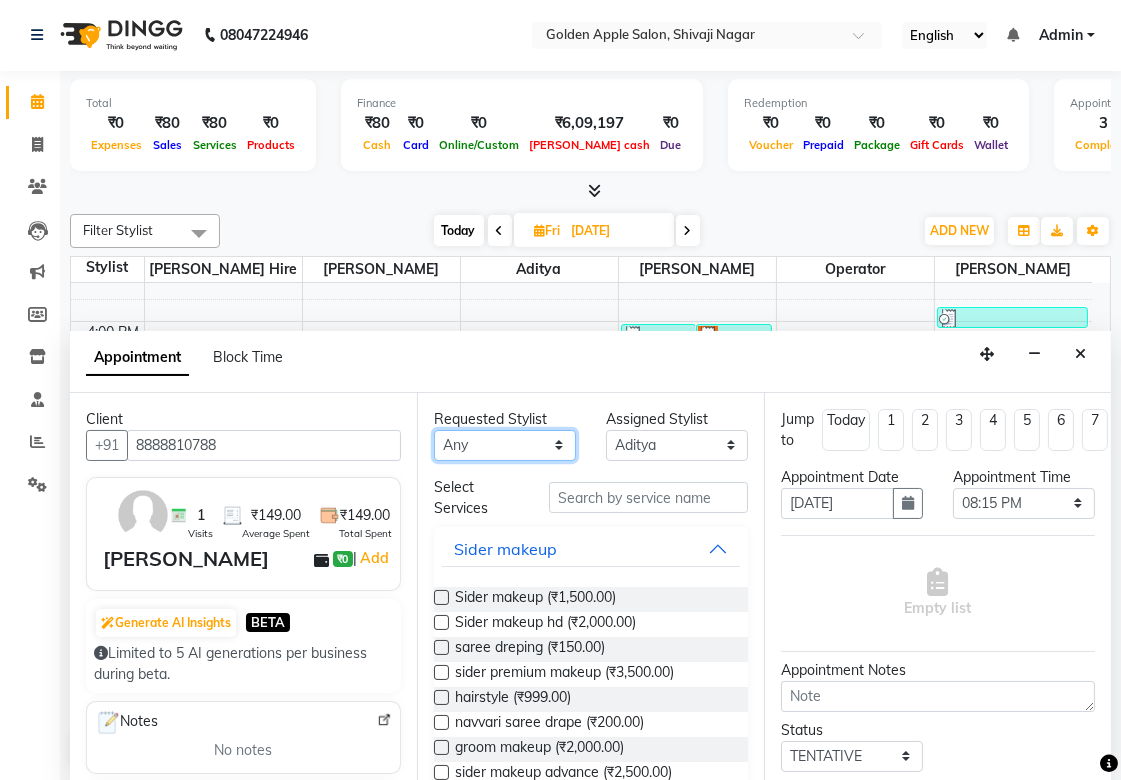 select on "54411" 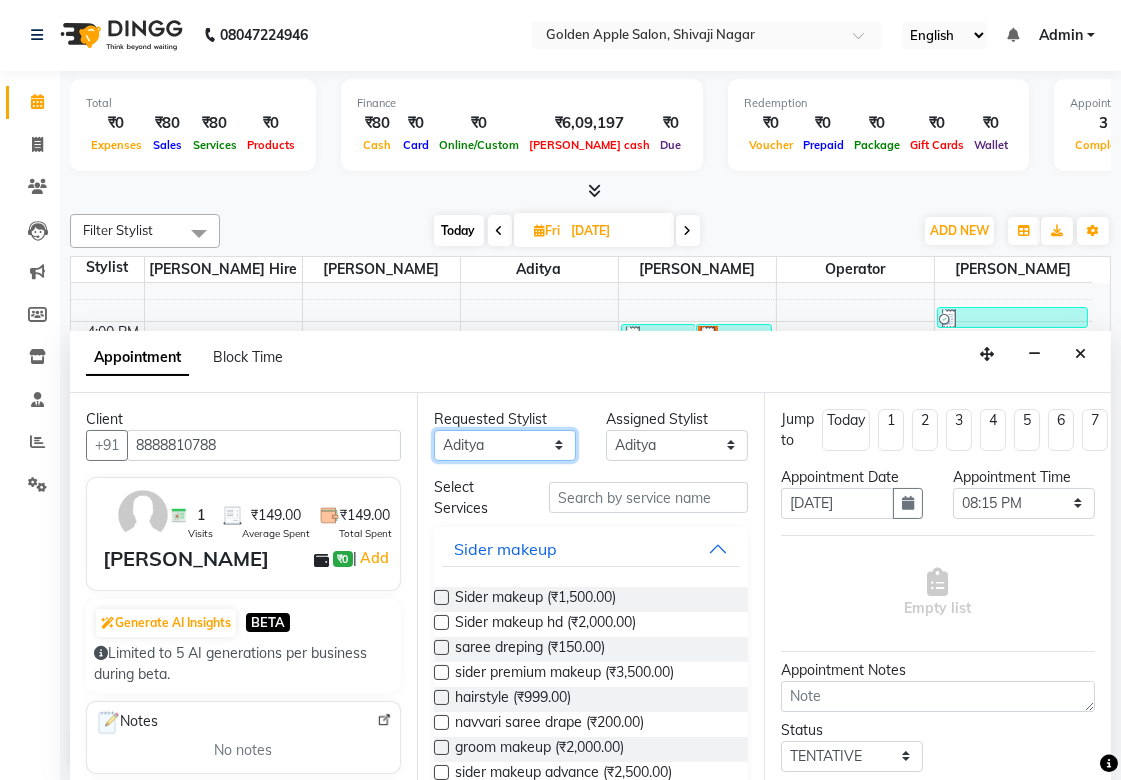 click on "Any [PERSON_NAME] Satarrdekar ashwini [PERSON_NAME] Hire operator" at bounding box center (505, 445) 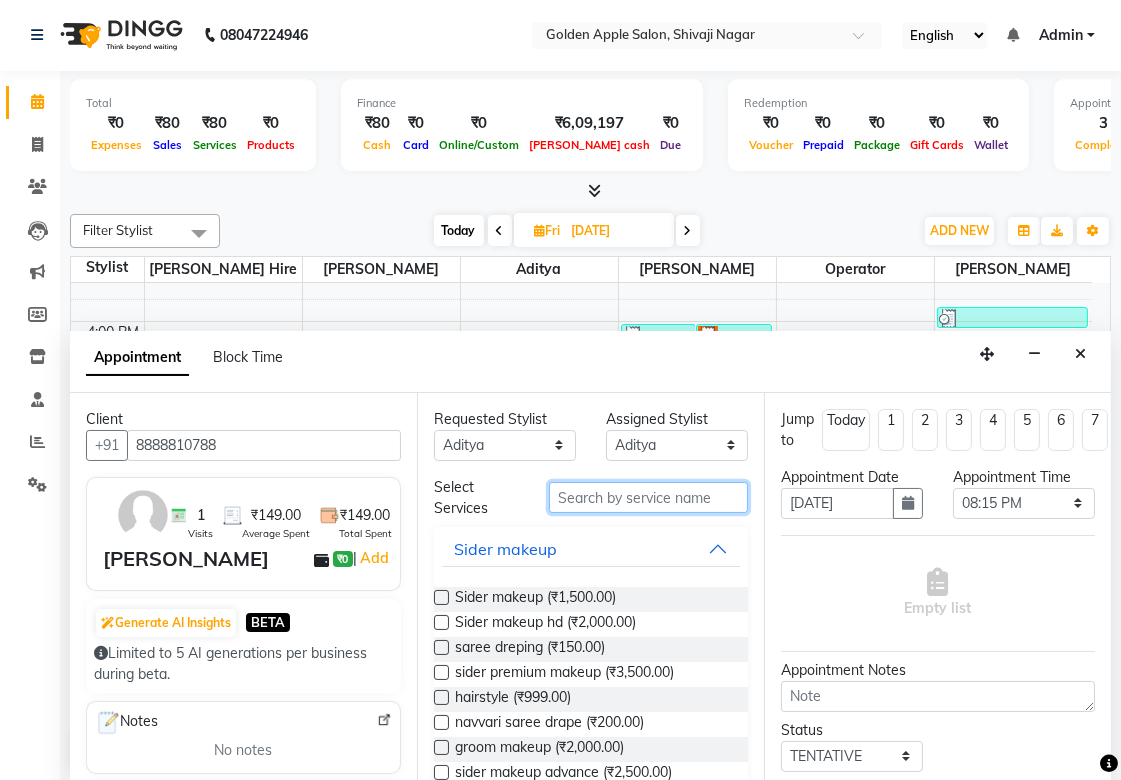 click at bounding box center [648, 497] 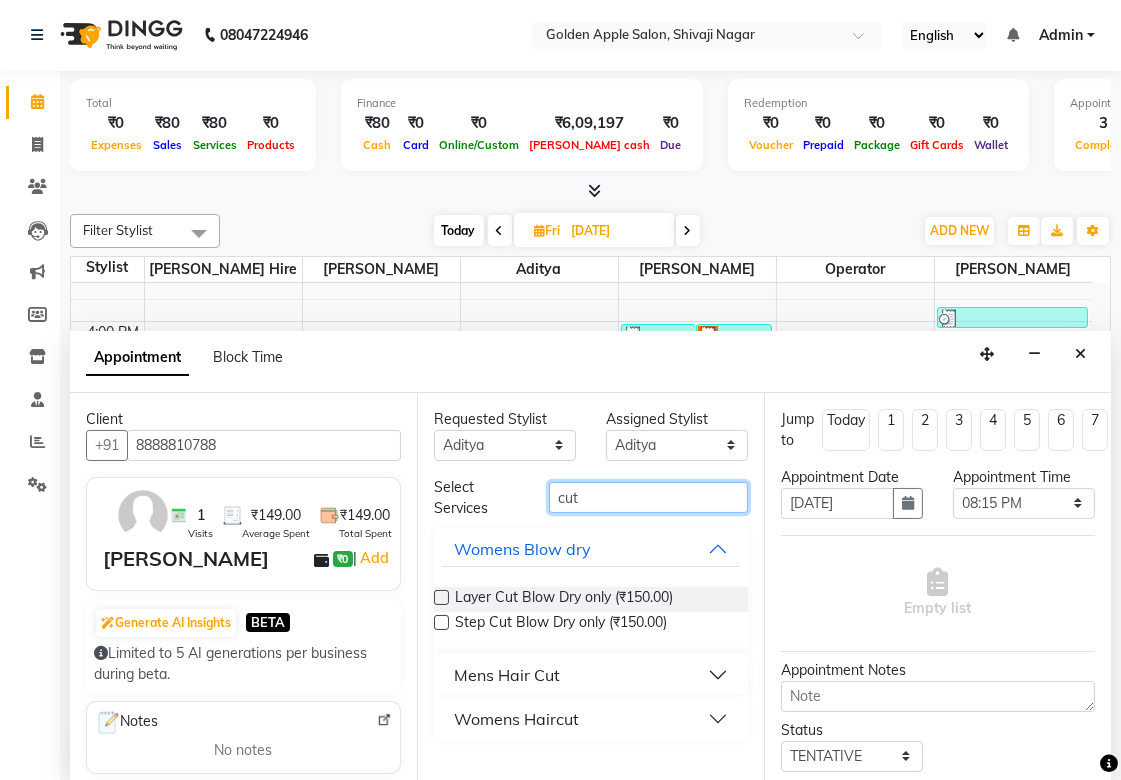 type on "cut" 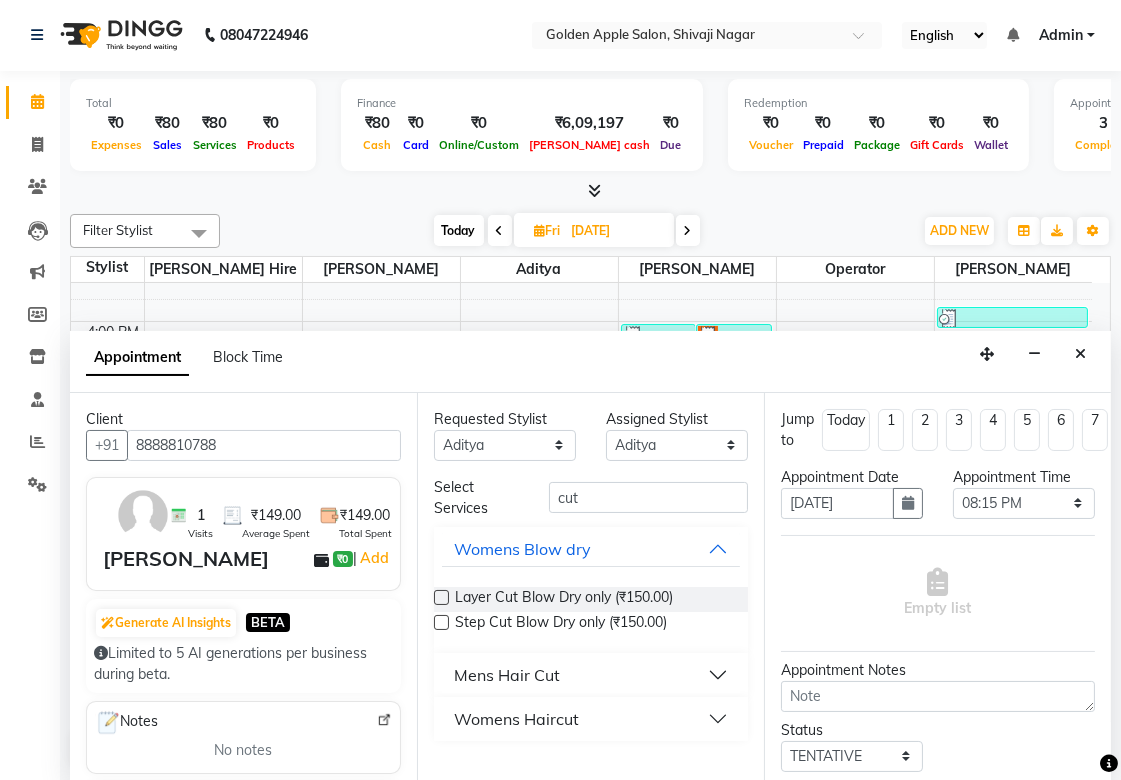 click on "Mens Hair Cut" at bounding box center [591, 675] 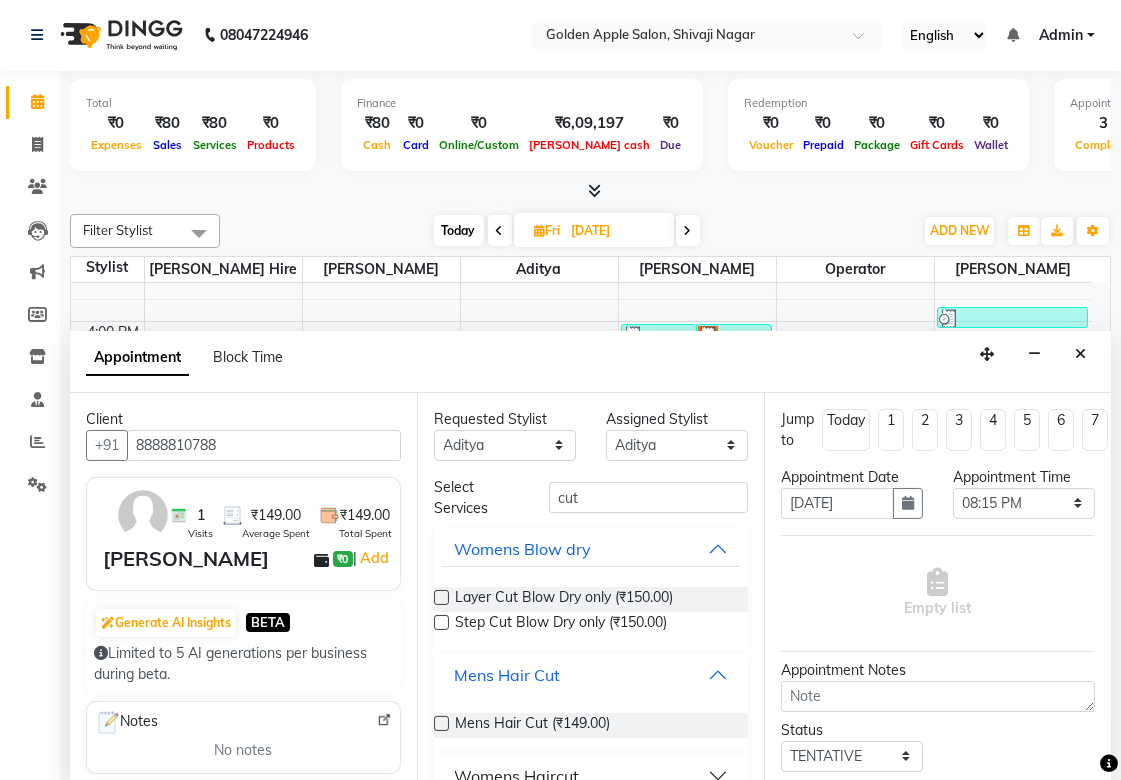 scroll, scrollTop: 32, scrollLeft: 0, axis: vertical 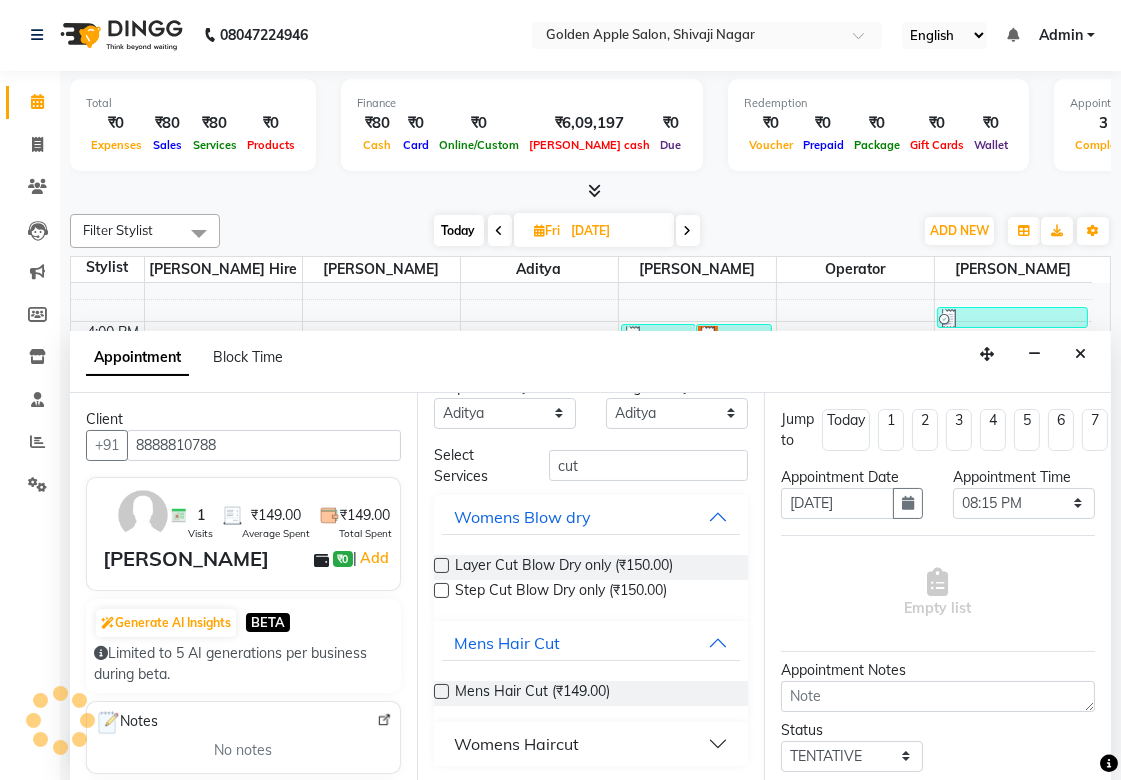 click on "Mens Hair Cut (₹149.00)" at bounding box center [532, 693] 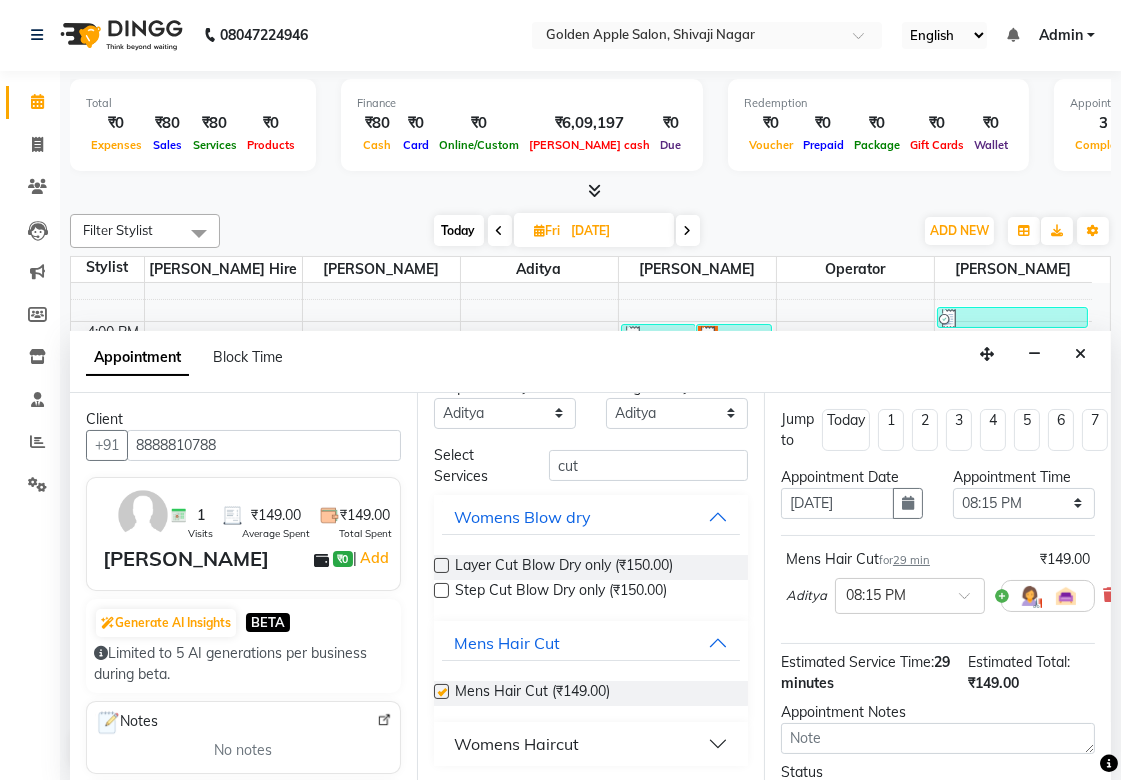 checkbox on "false" 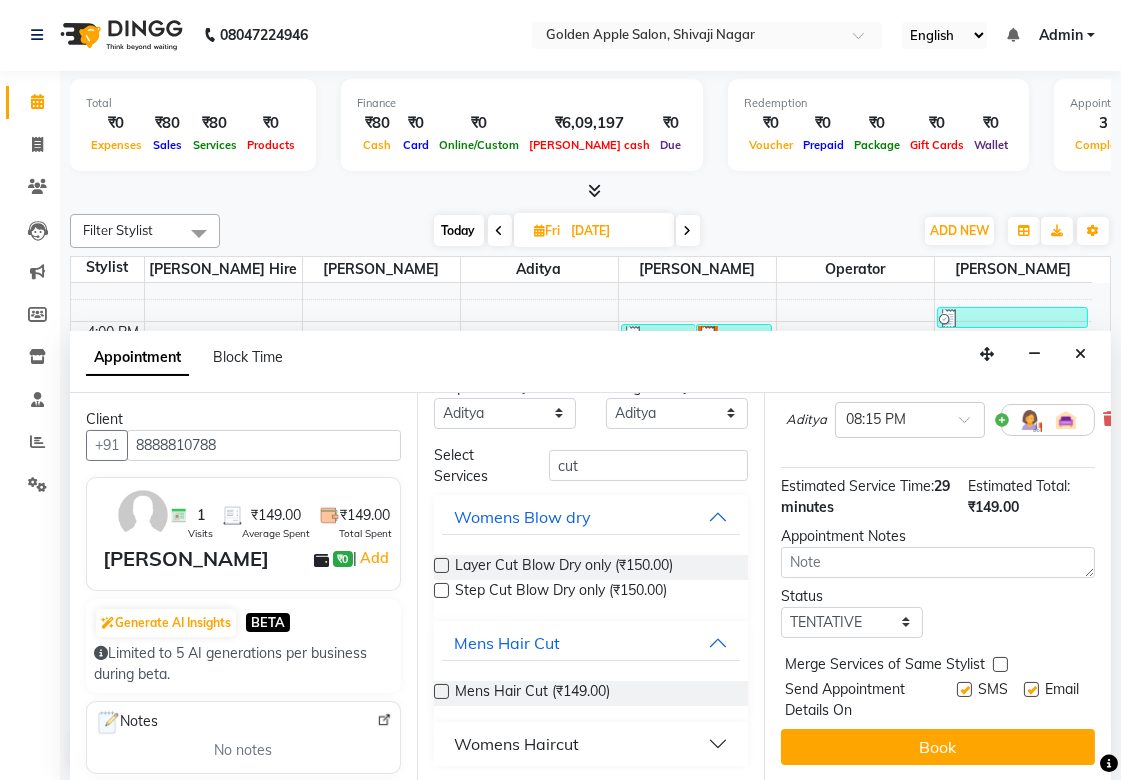 scroll, scrollTop: 193, scrollLeft: 0, axis: vertical 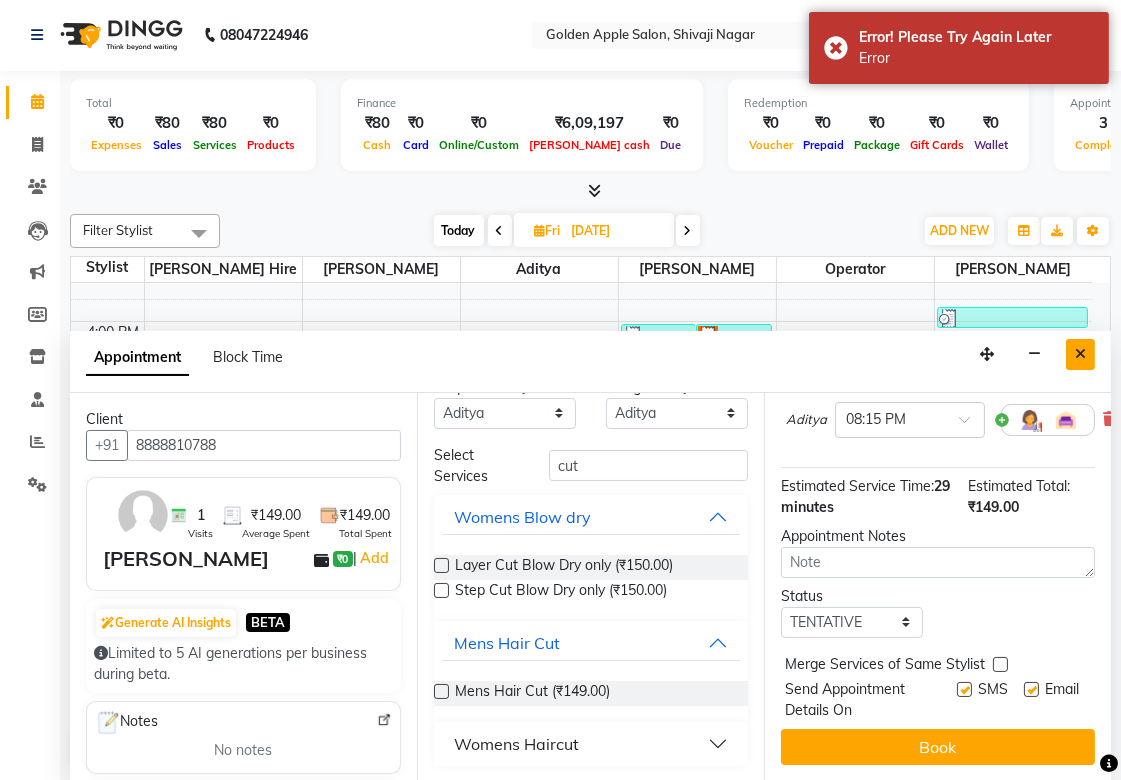 click at bounding box center (1080, 354) 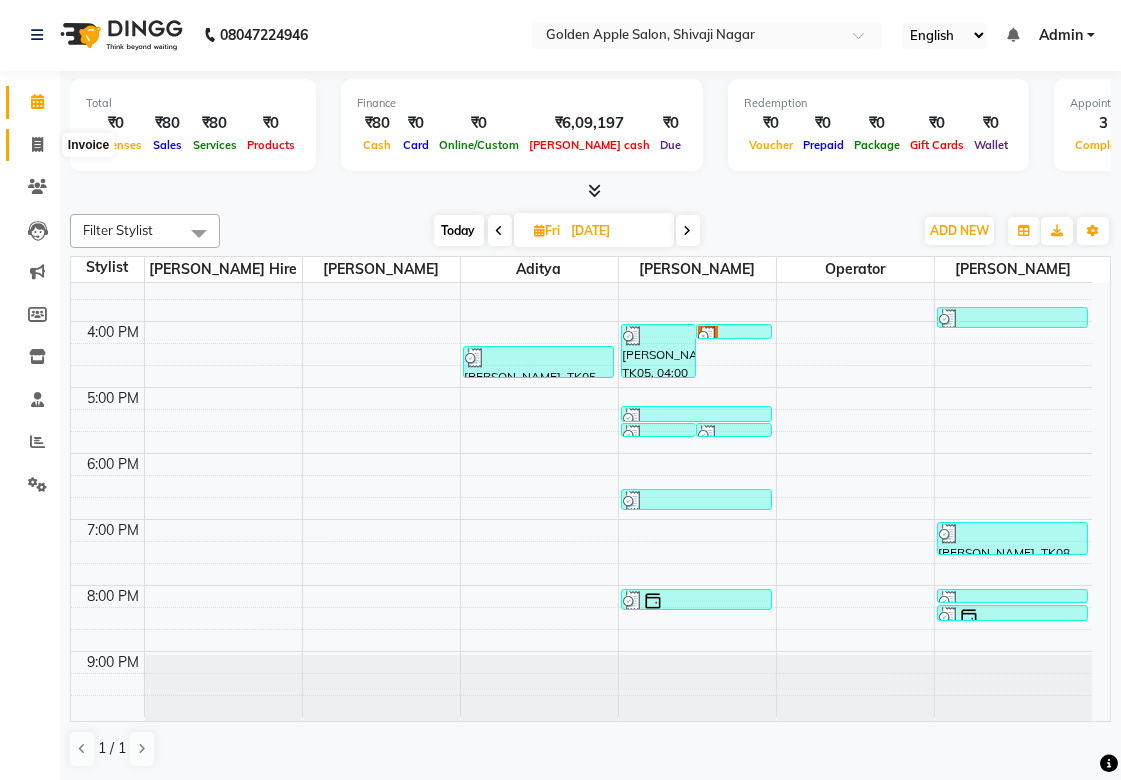 click 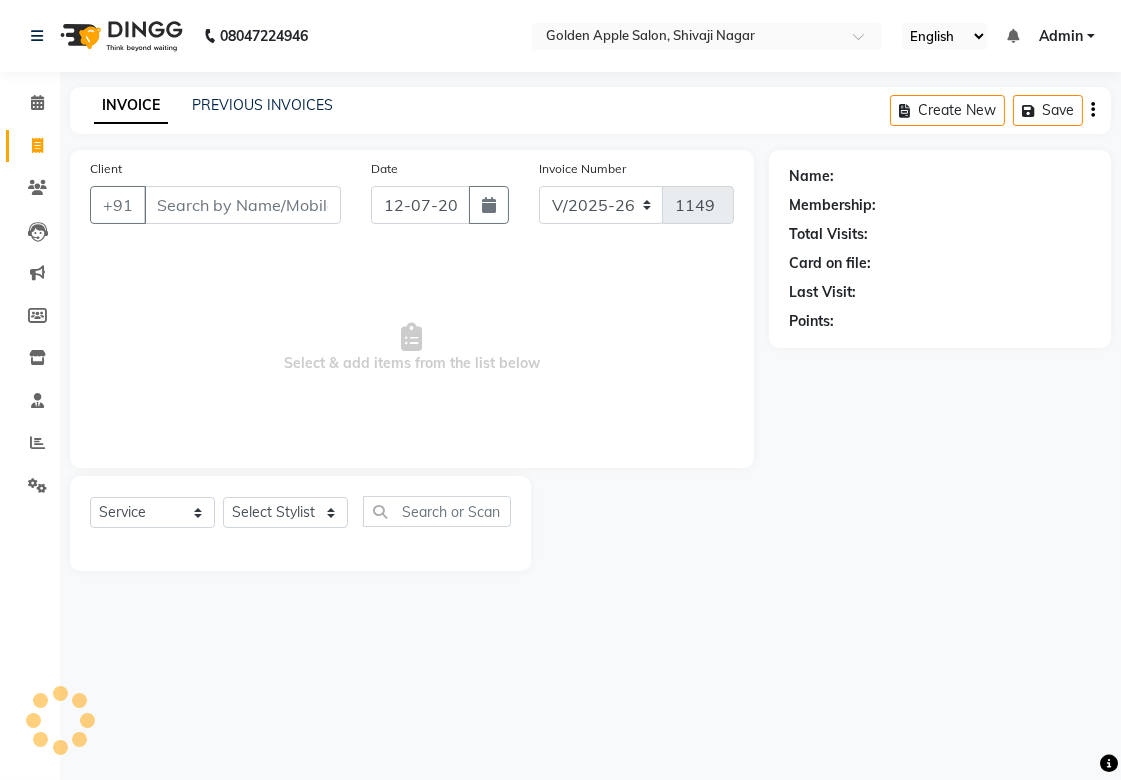 scroll, scrollTop: 0, scrollLeft: 0, axis: both 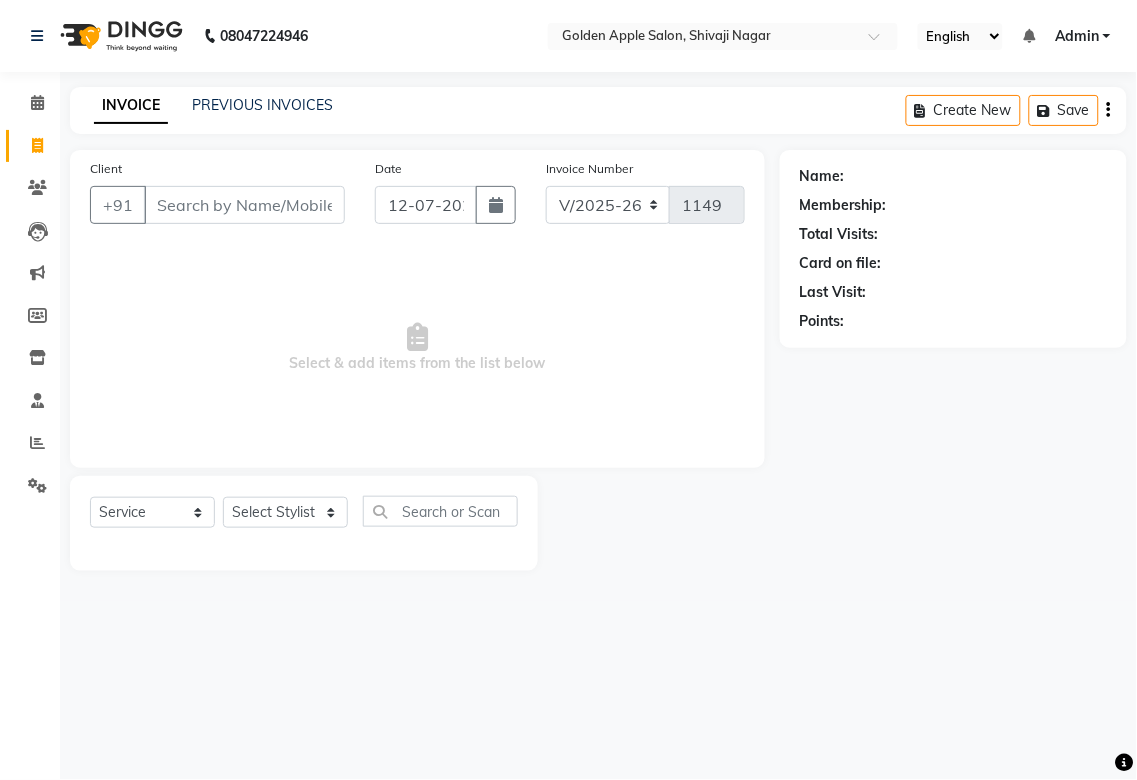 click on "Client" at bounding box center [244, 205] 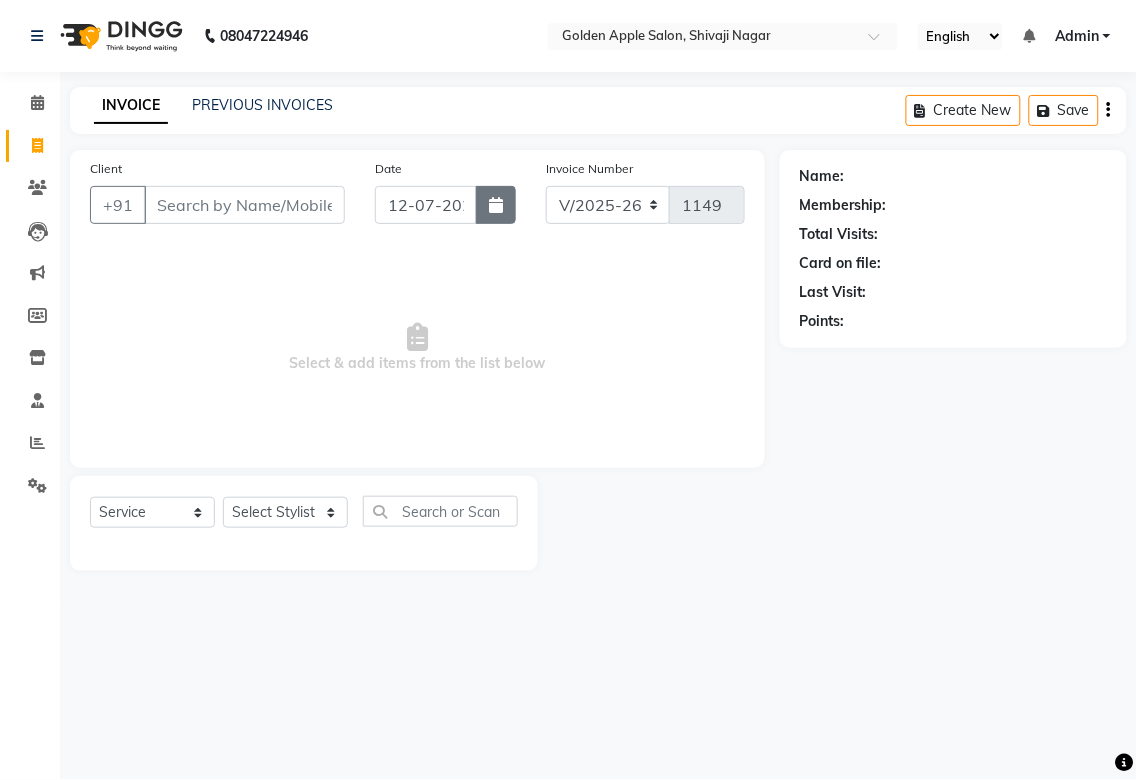 click 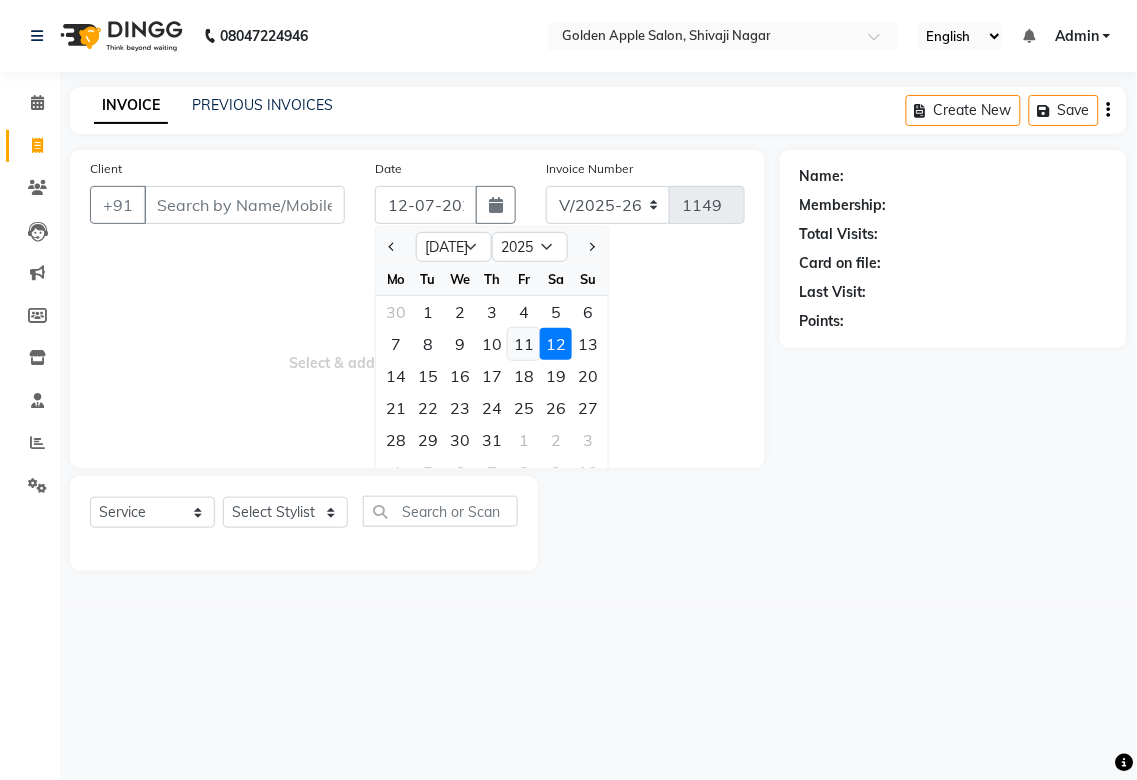 click on "11" 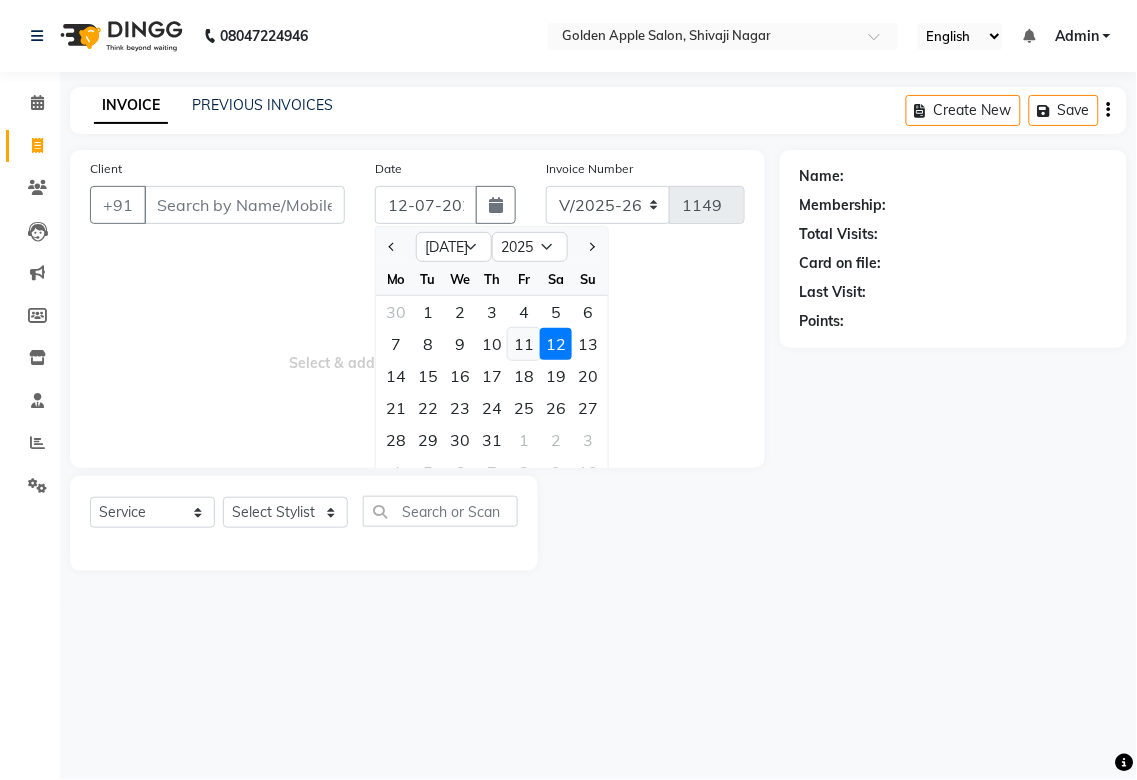 type on "[DATE]" 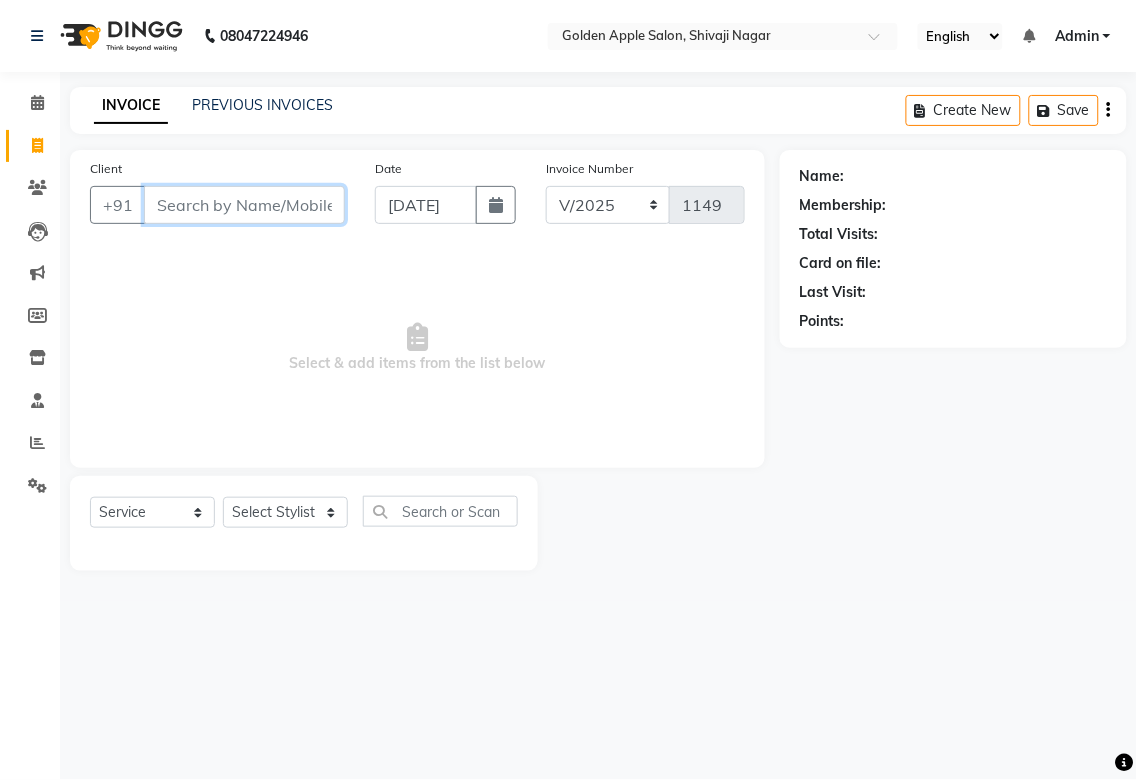 click on "Client" at bounding box center [244, 205] 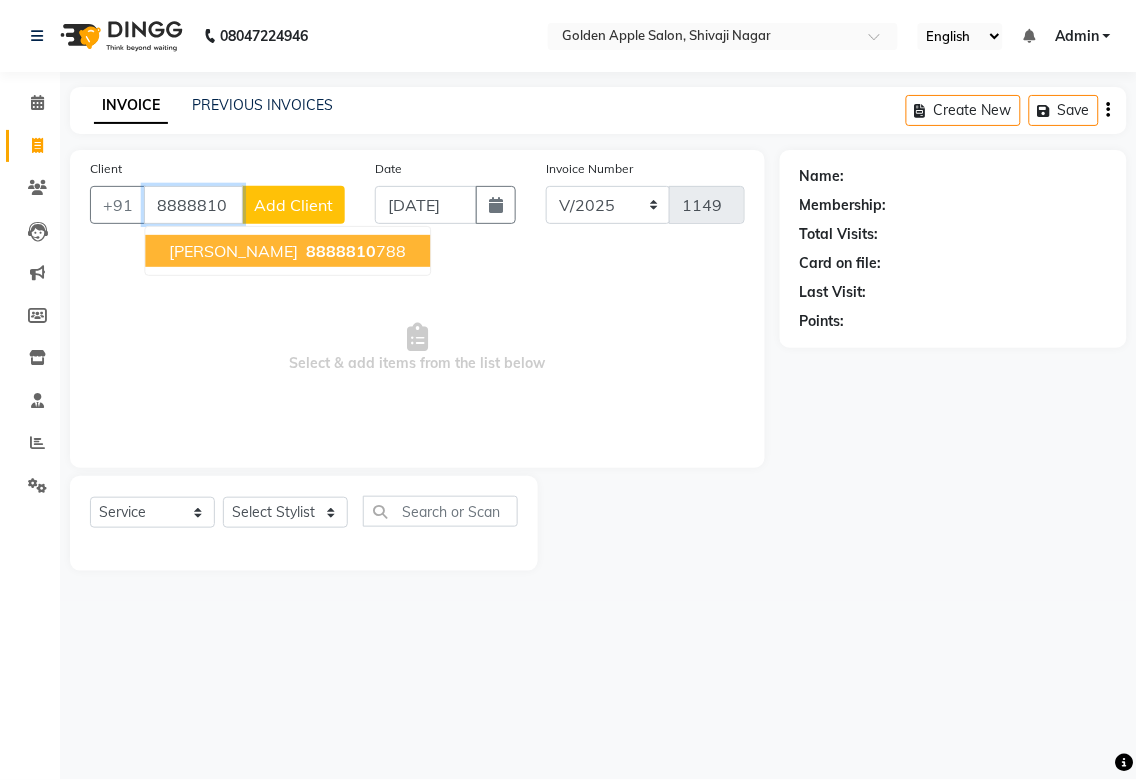 click on "[PERSON_NAME]" at bounding box center (233, 251) 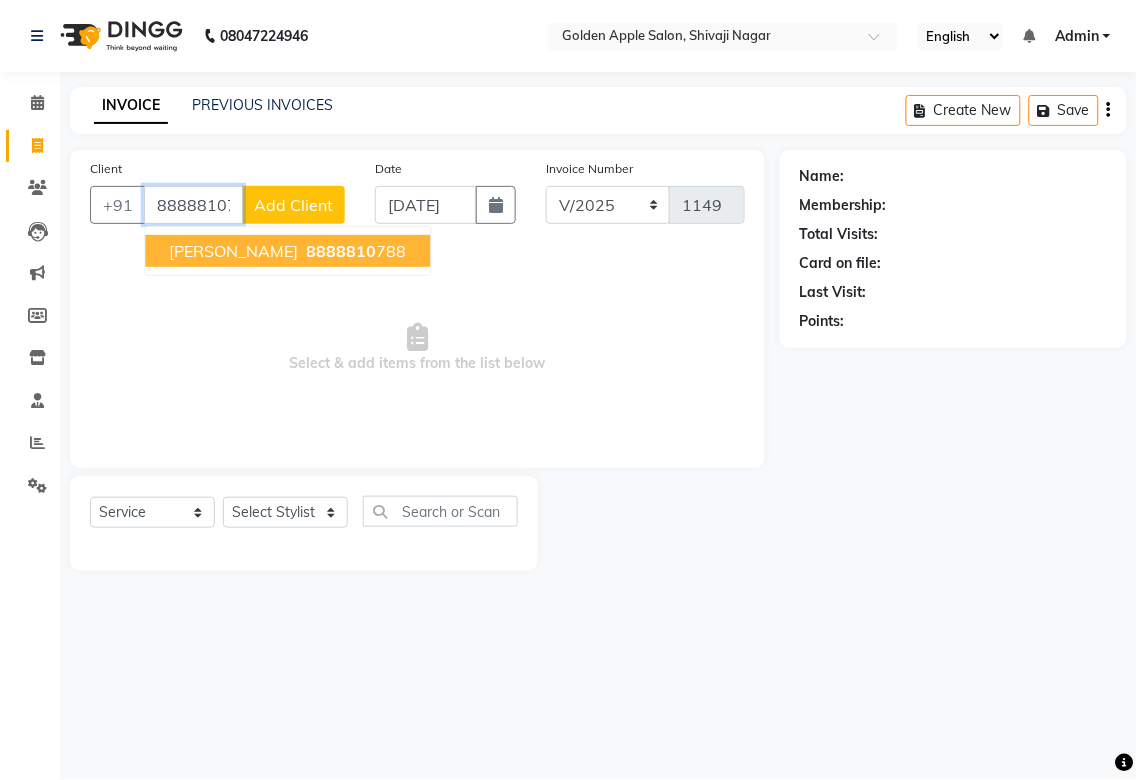 type on "8888810788" 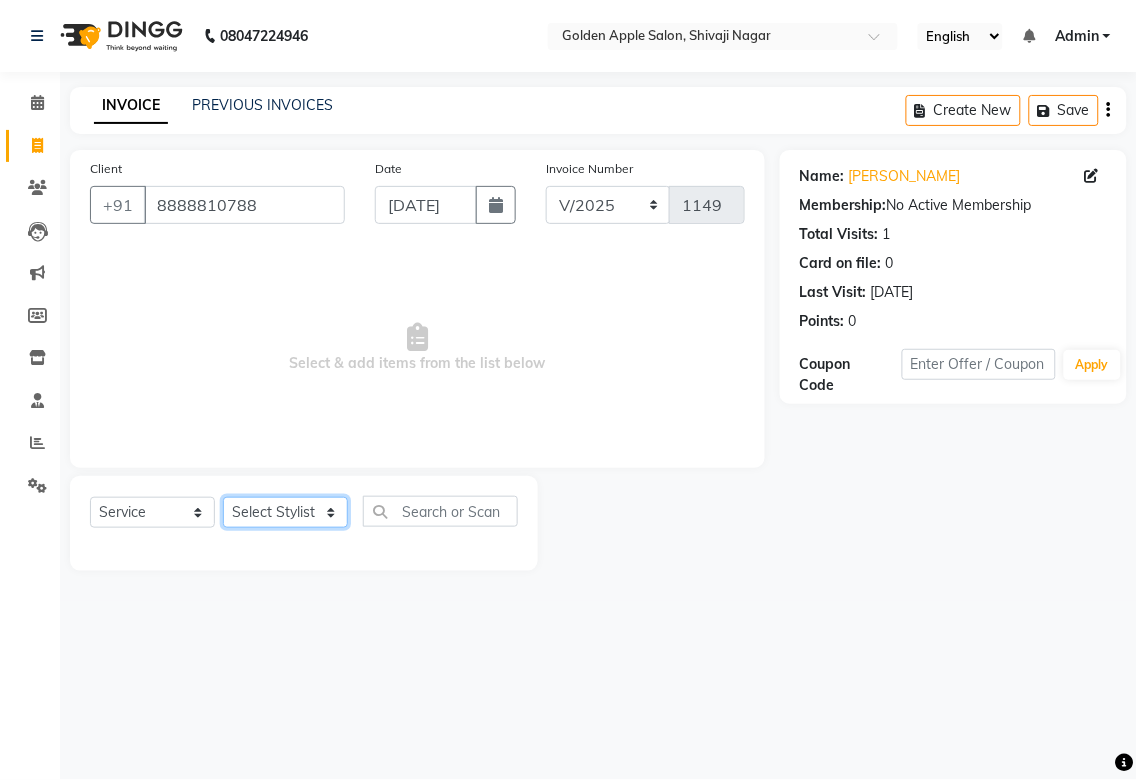 click on "Select Stylist [PERSON_NAME] Satarrdekar ashwini [PERSON_NAME] Hire operator" 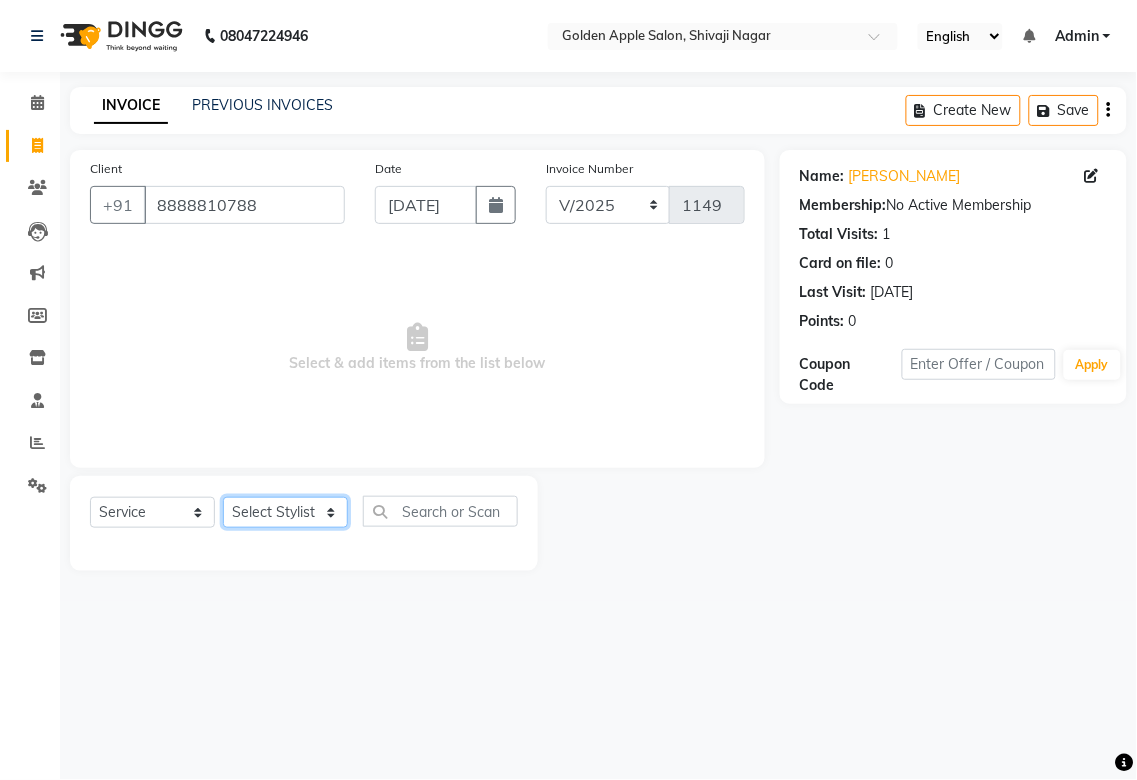 select on "54411" 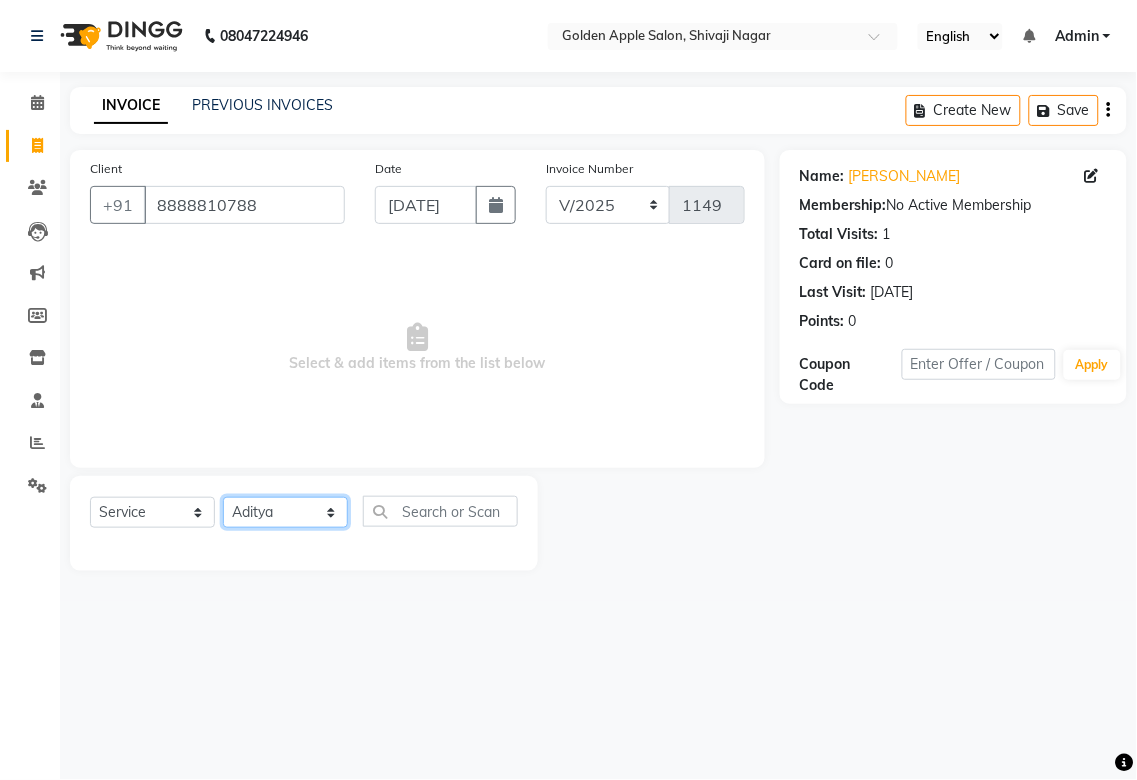 click on "Select Stylist [PERSON_NAME] Satarrdekar ashwini [PERSON_NAME] Hire operator" 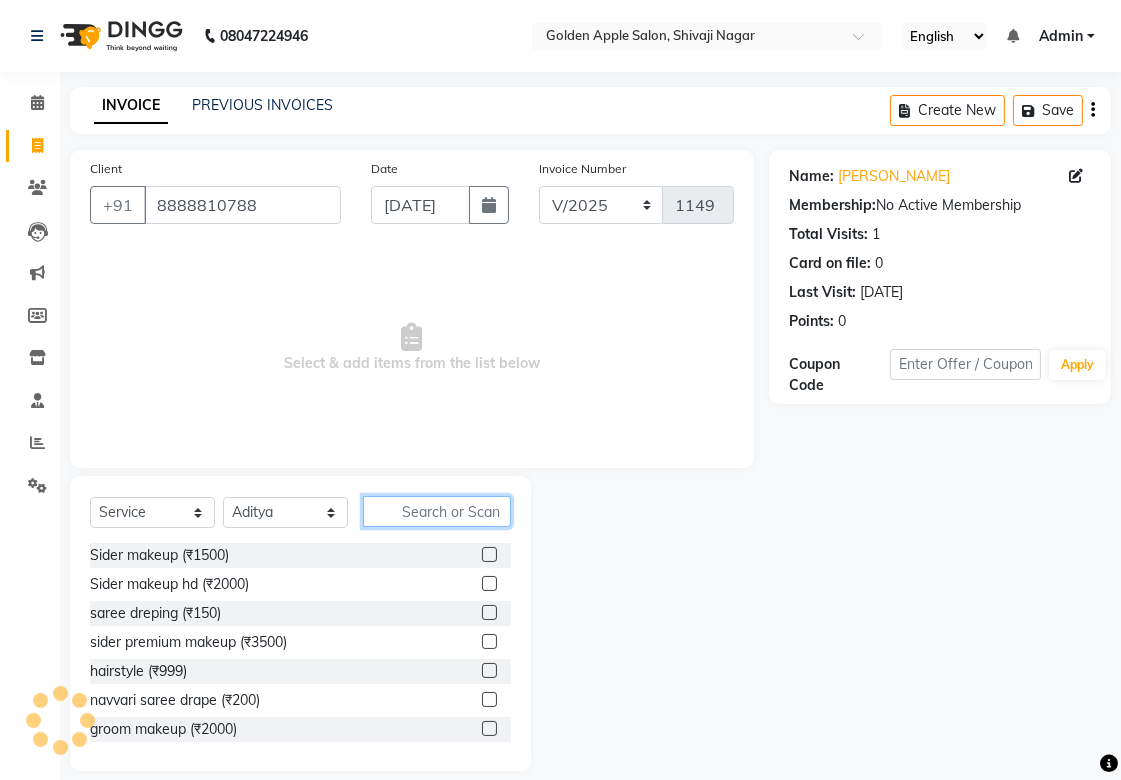 click 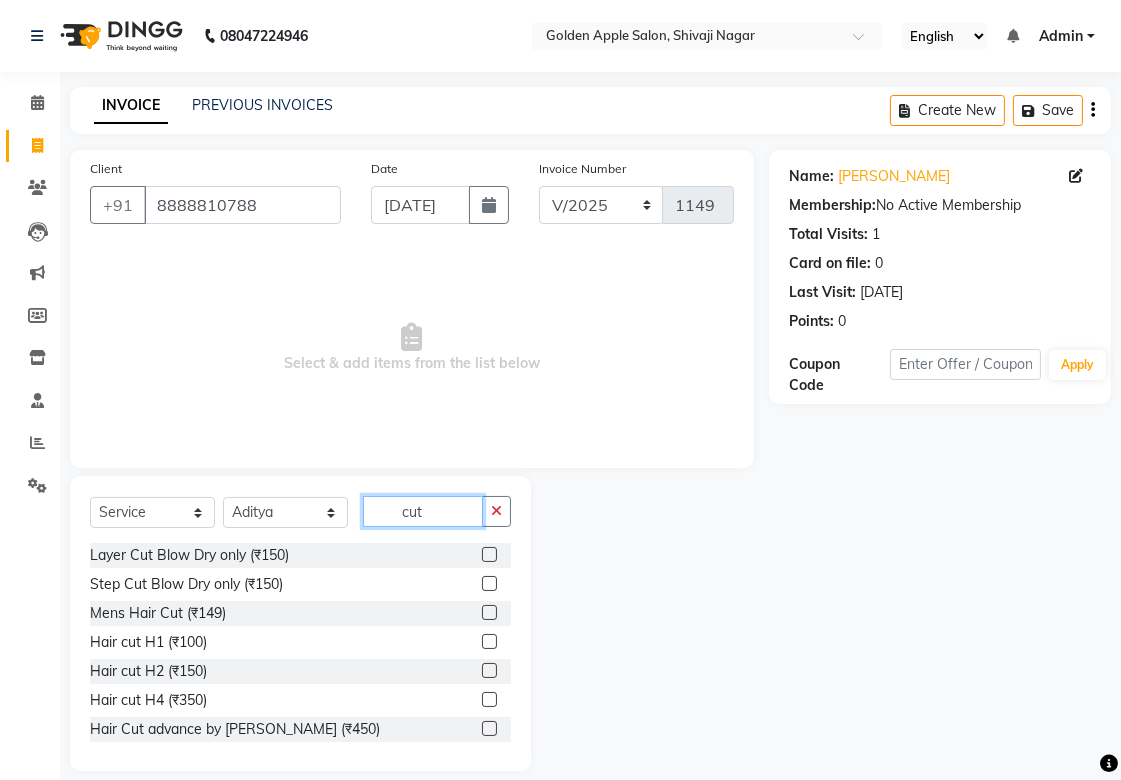 type on "cut" 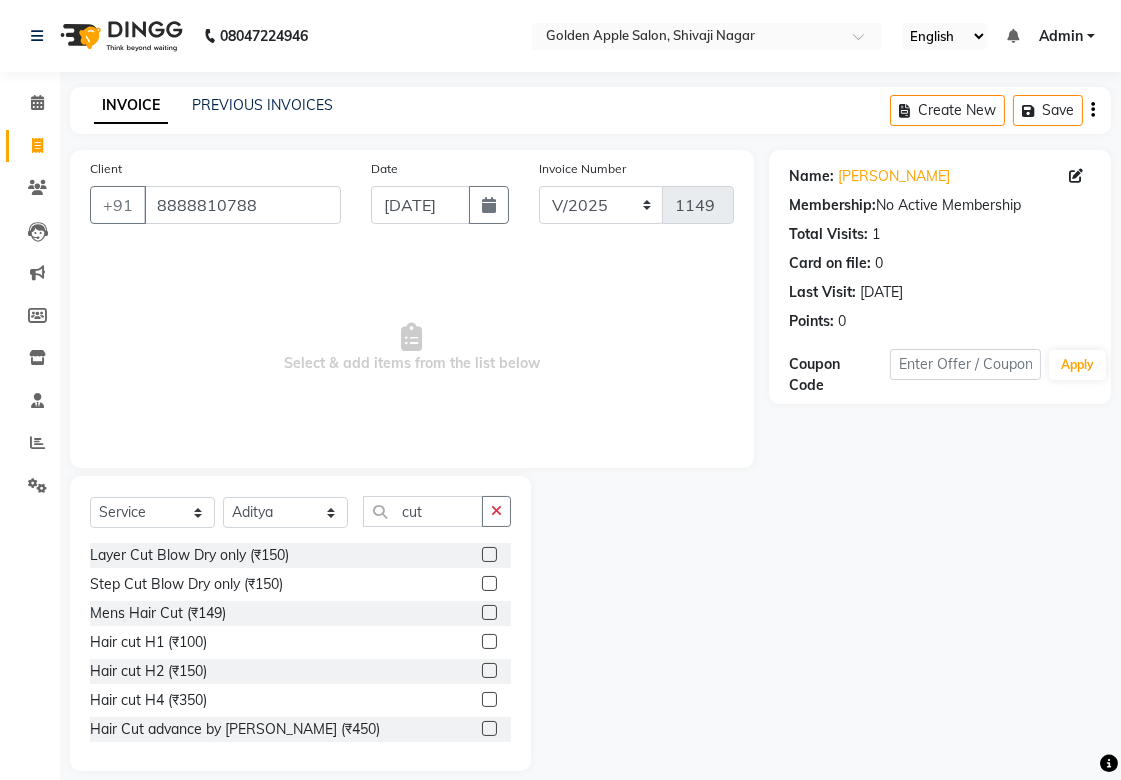 click 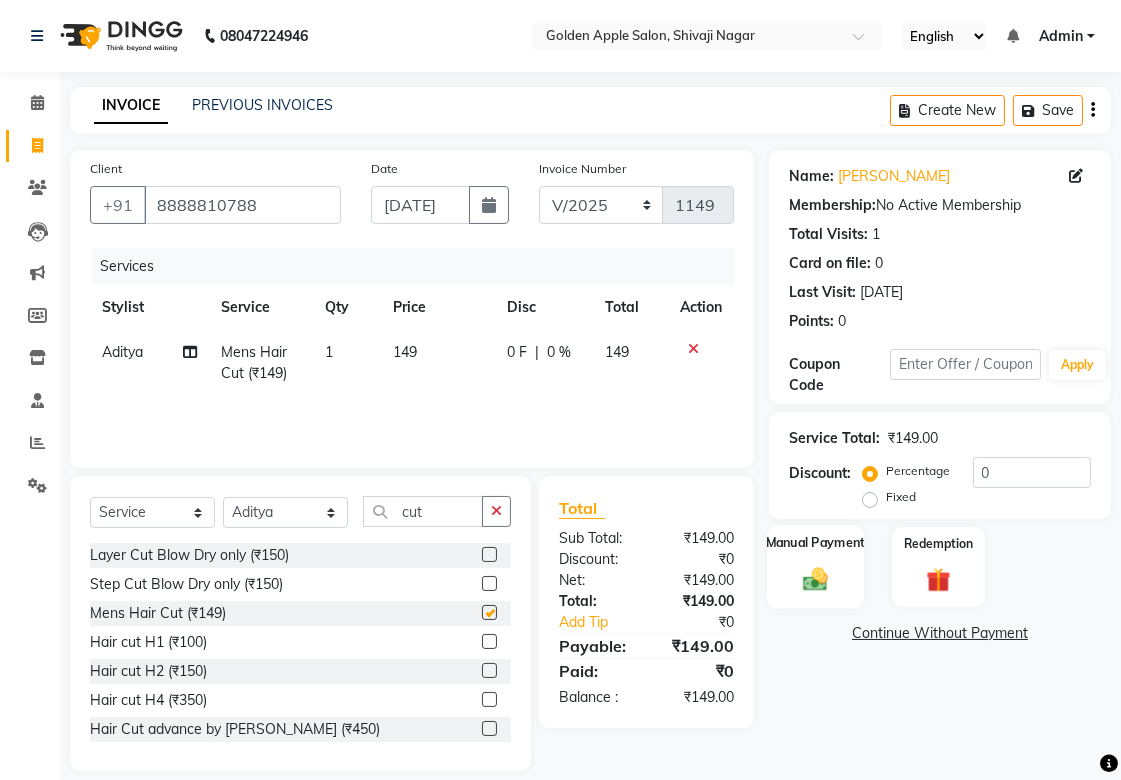 checkbox on "false" 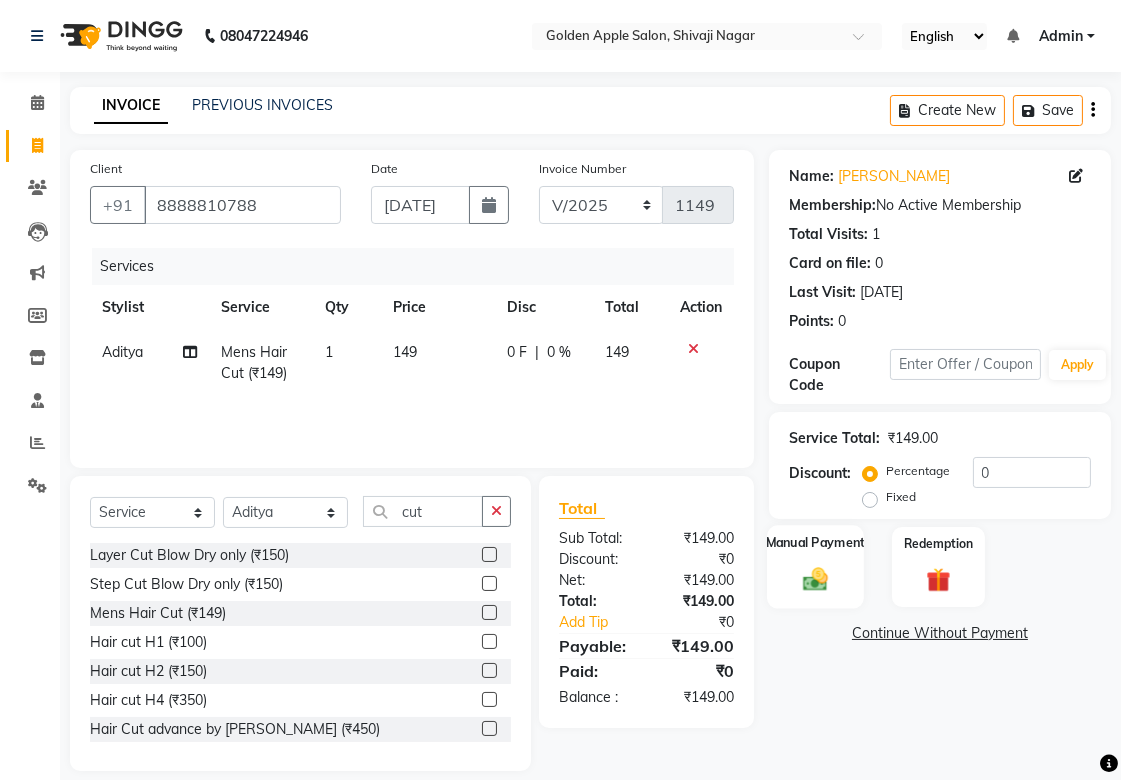 click on "Manual Payment" 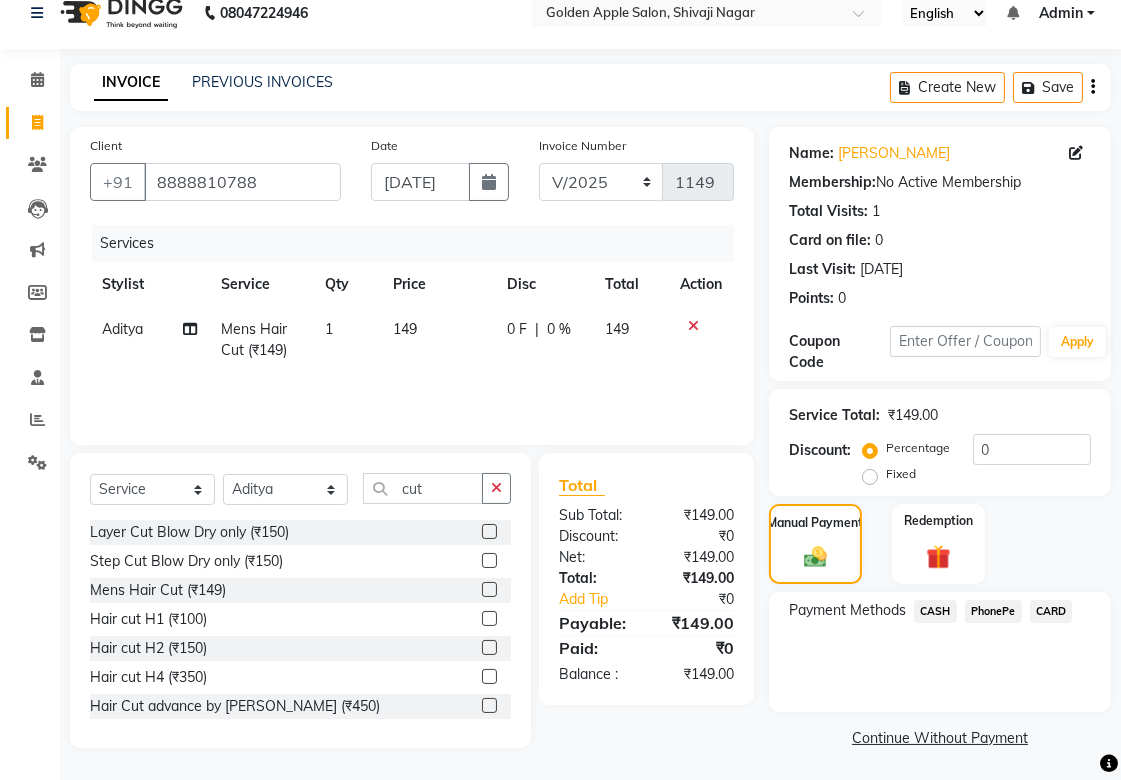 scroll, scrollTop: 25, scrollLeft: 0, axis: vertical 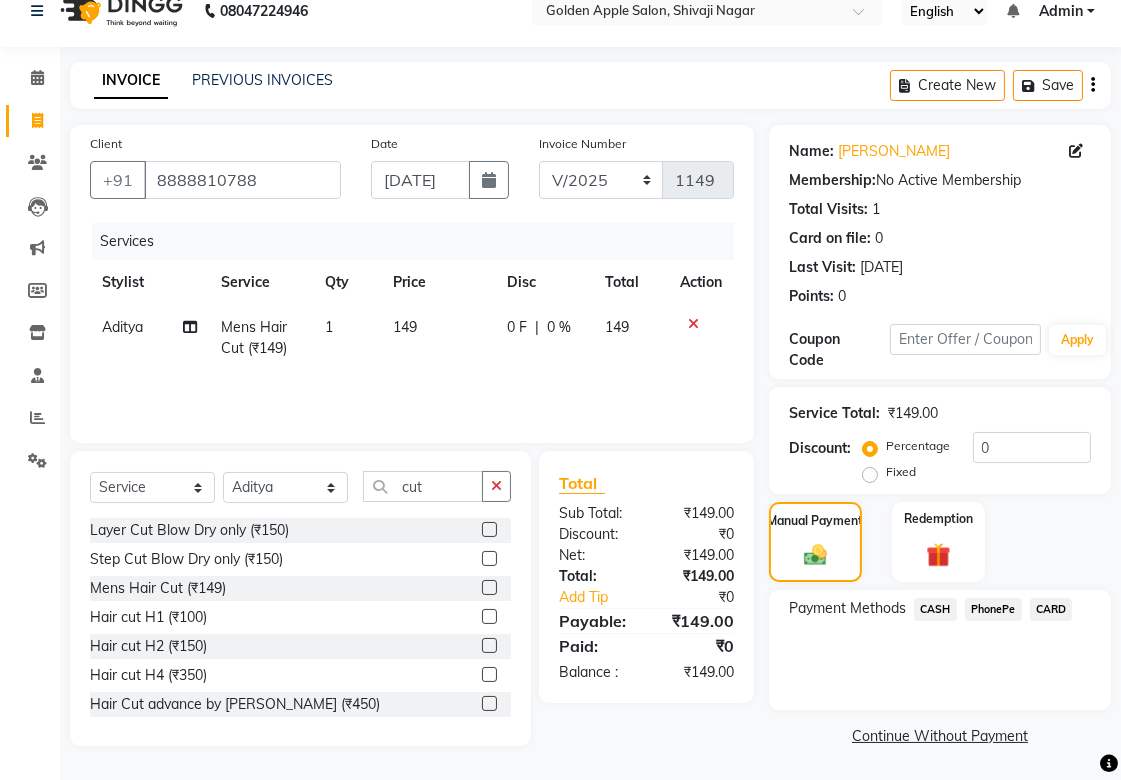 click on "CASH" 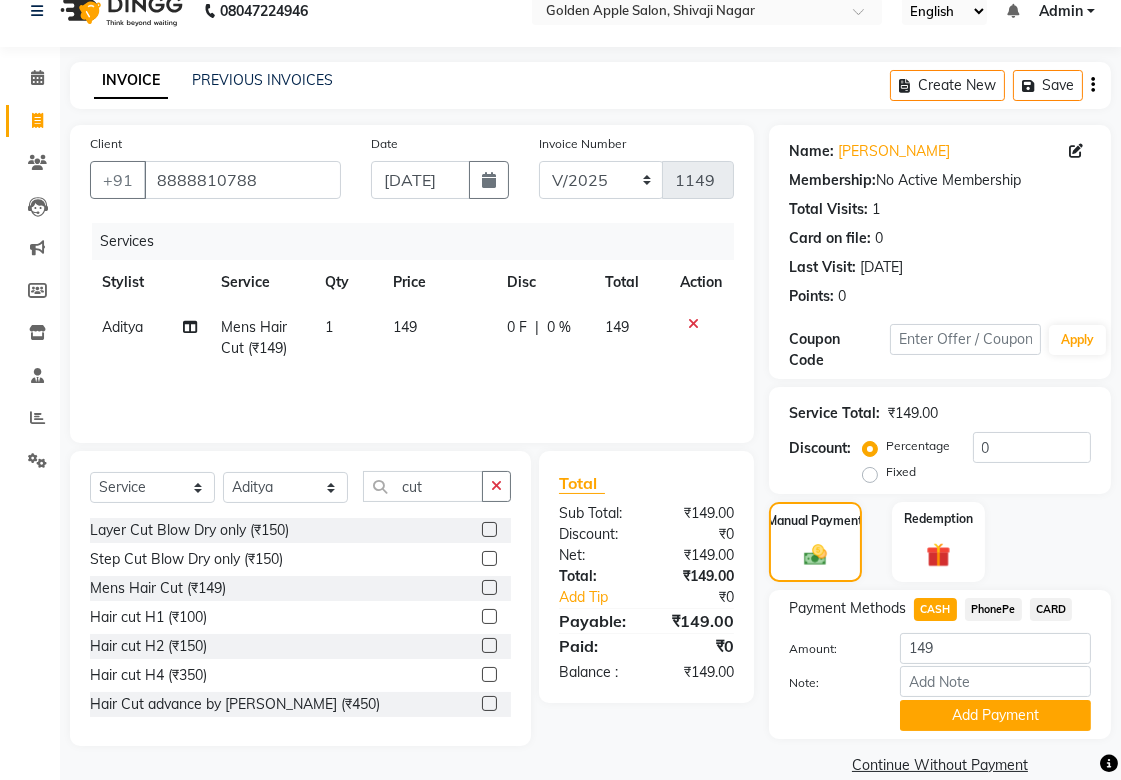 scroll, scrollTop: 55, scrollLeft: 0, axis: vertical 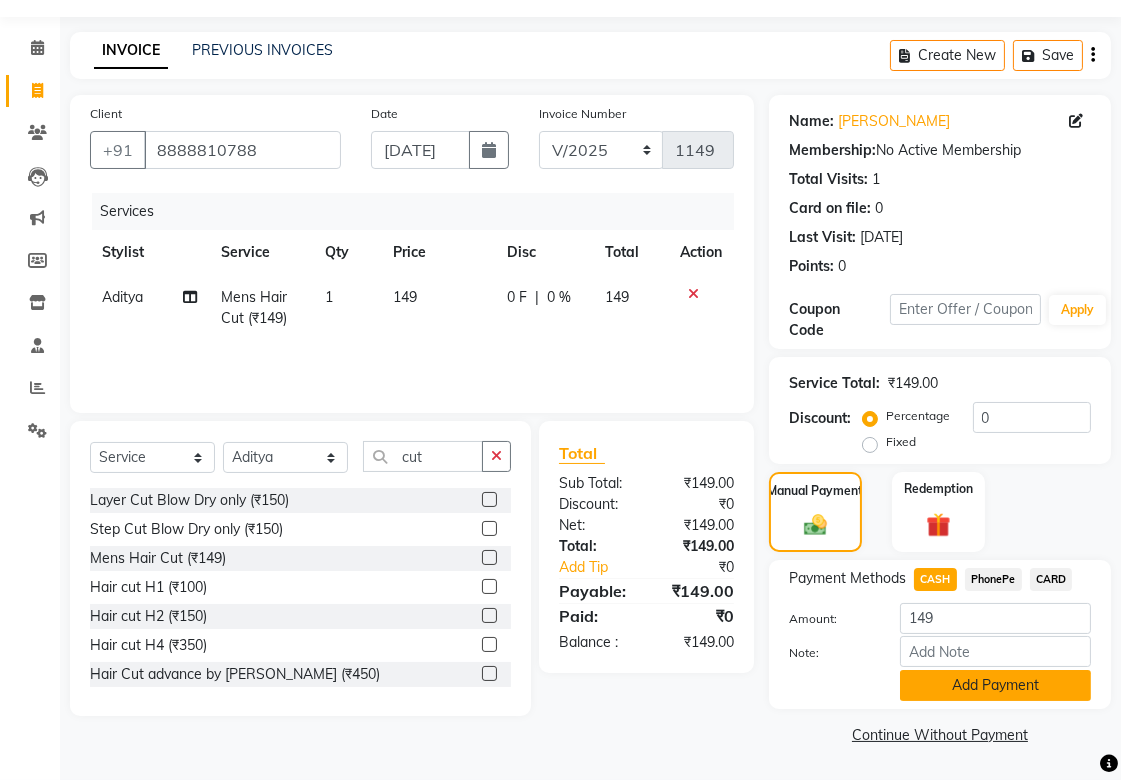 click on "Add Payment" 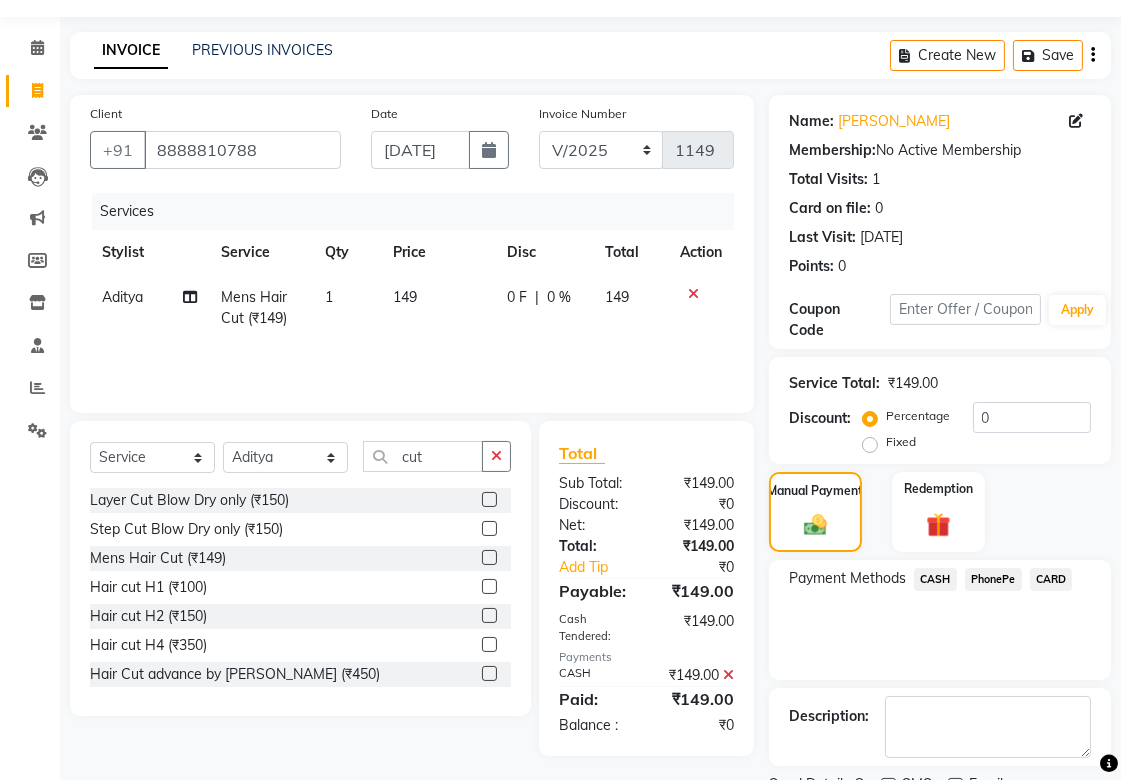 scroll, scrollTop: 138, scrollLeft: 0, axis: vertical 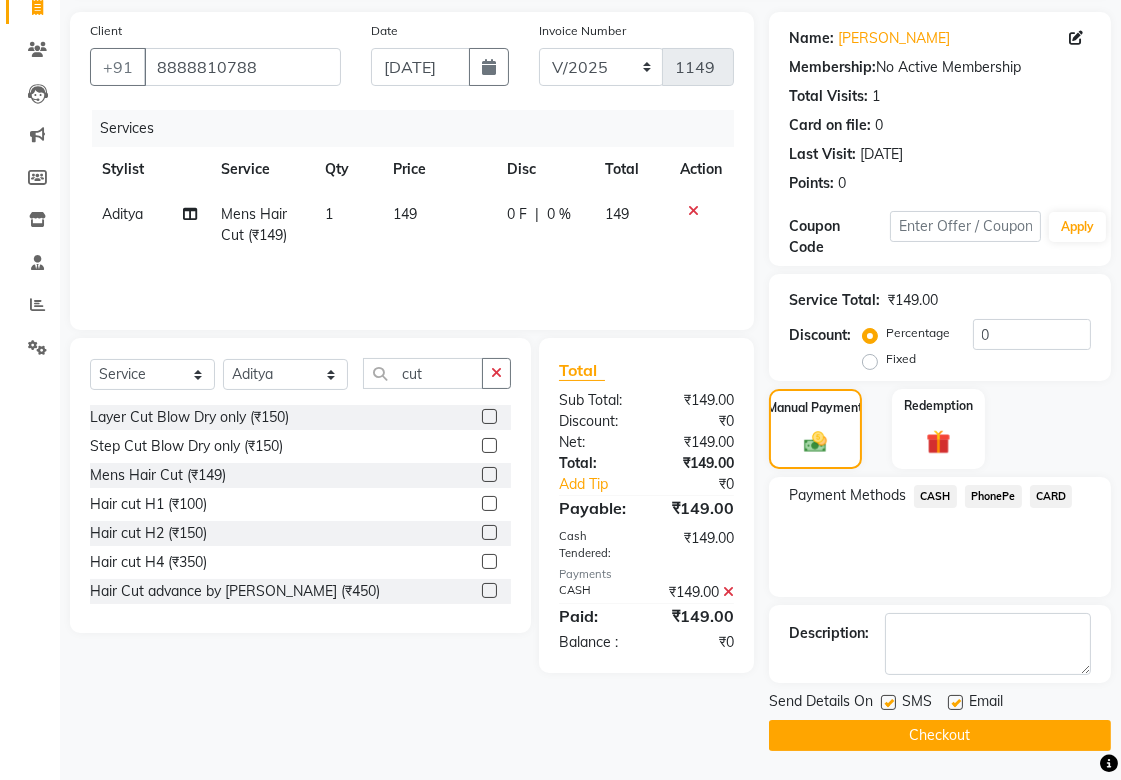 click on "Checkout" 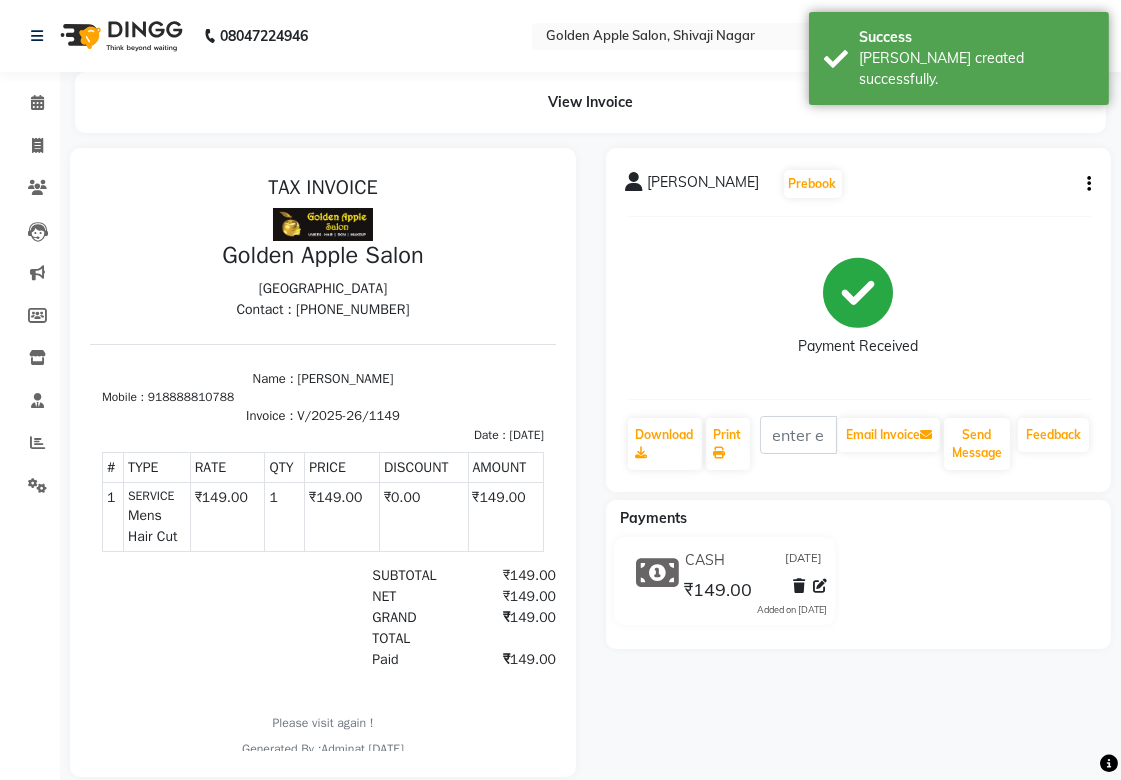 scroll, scrollTop: 0, scrollLeft: 0, axis: both 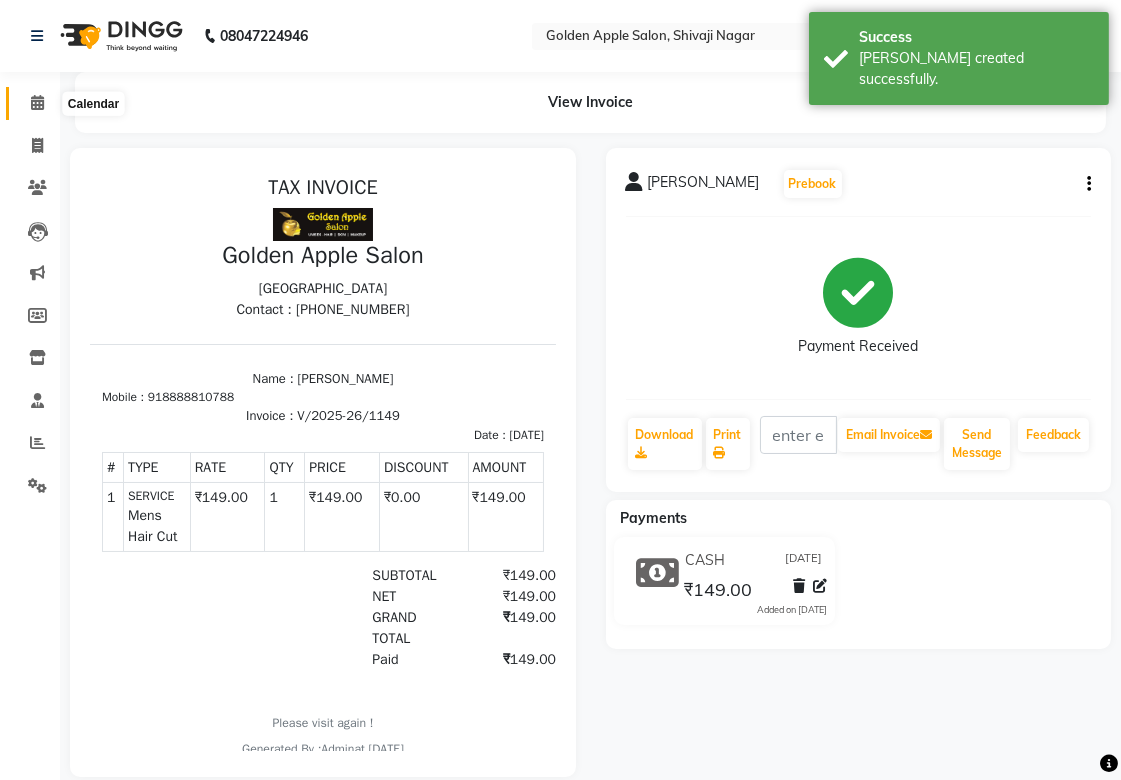 click 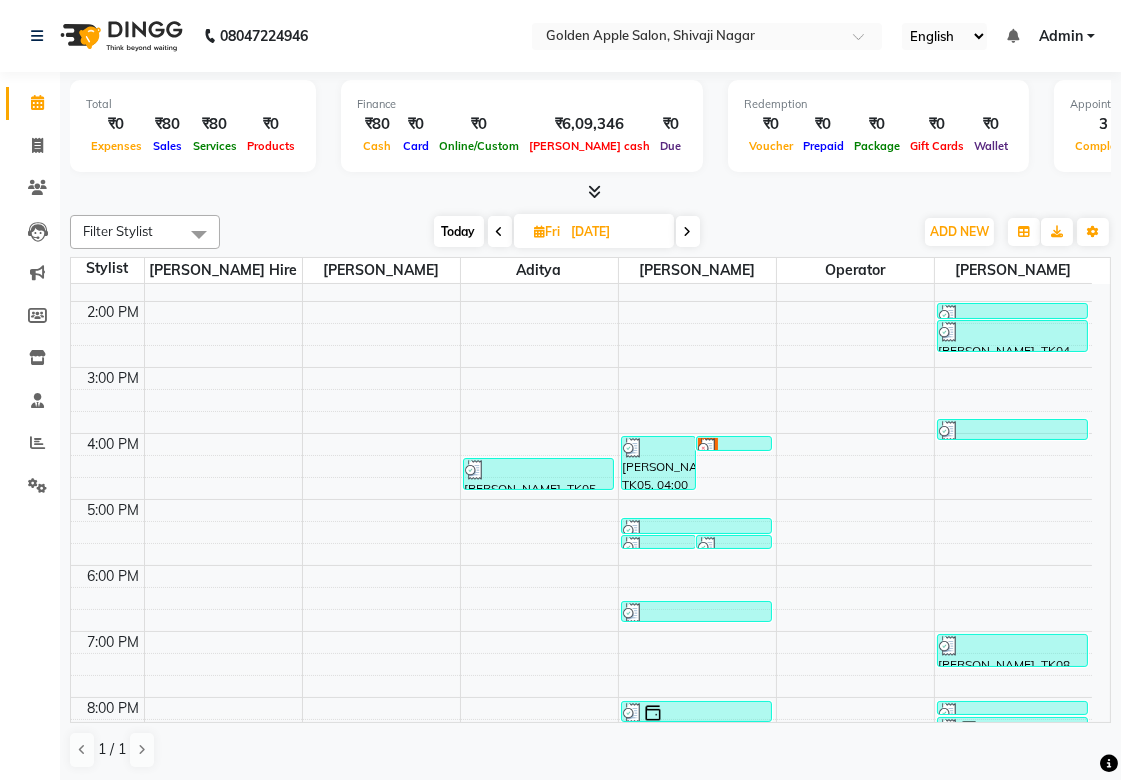 scroll, scrollTop: 423, scrollLeft: 0, axis: vertical 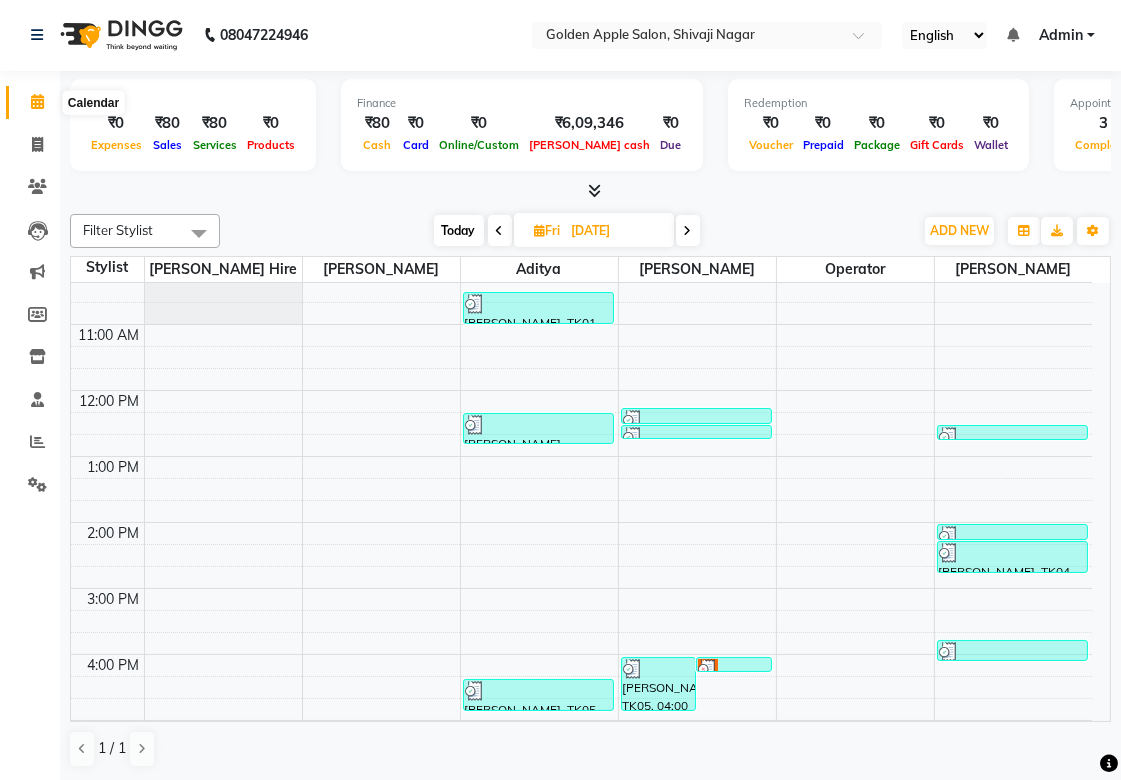 click 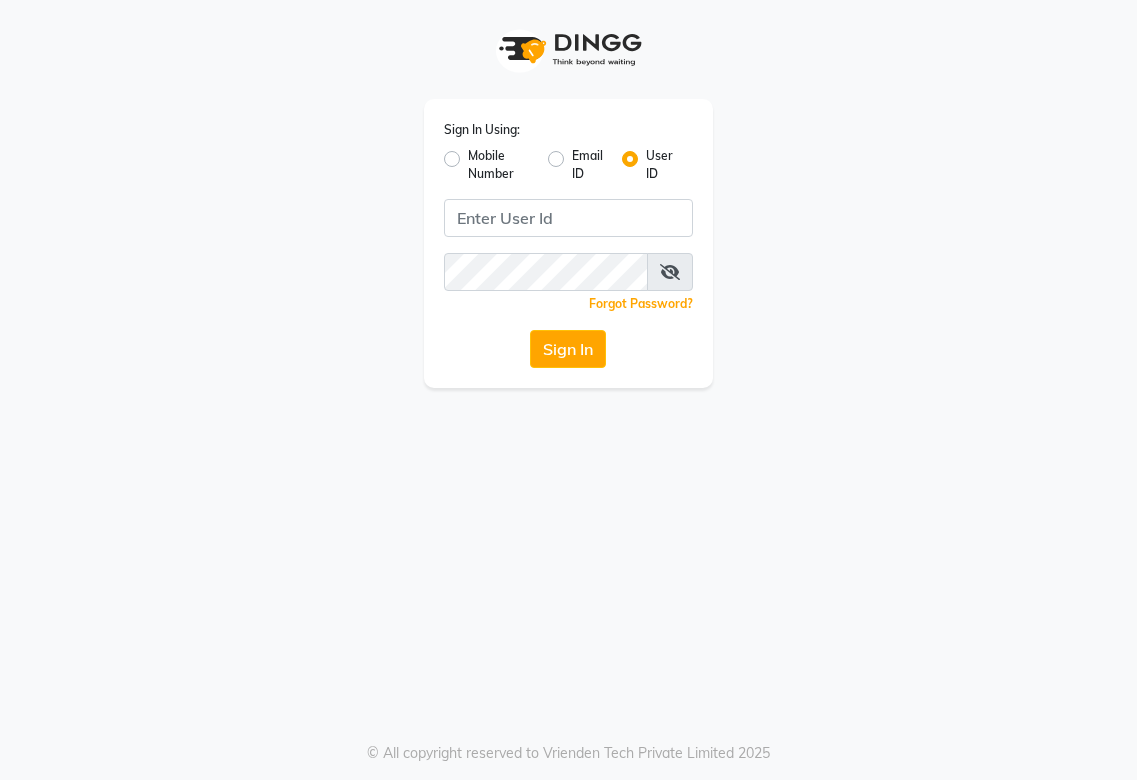 scroll, scrollTop: 0, scrollLeft: 0, axis: both 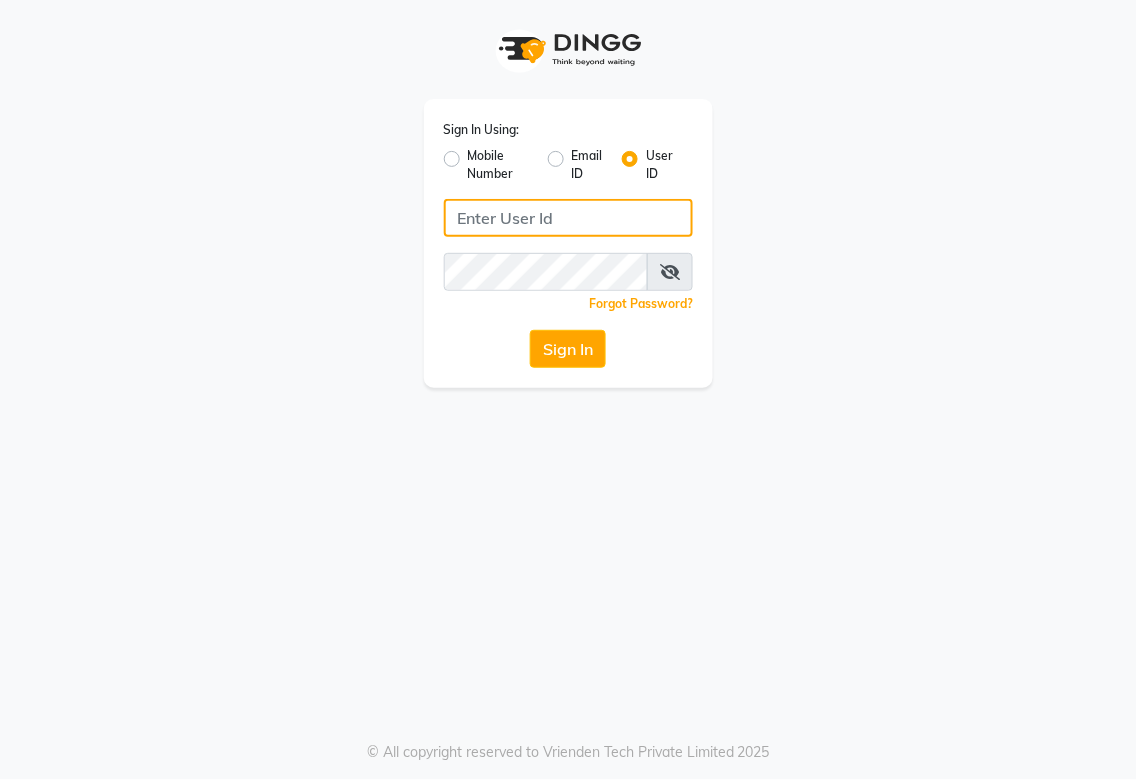 type on "987654321" 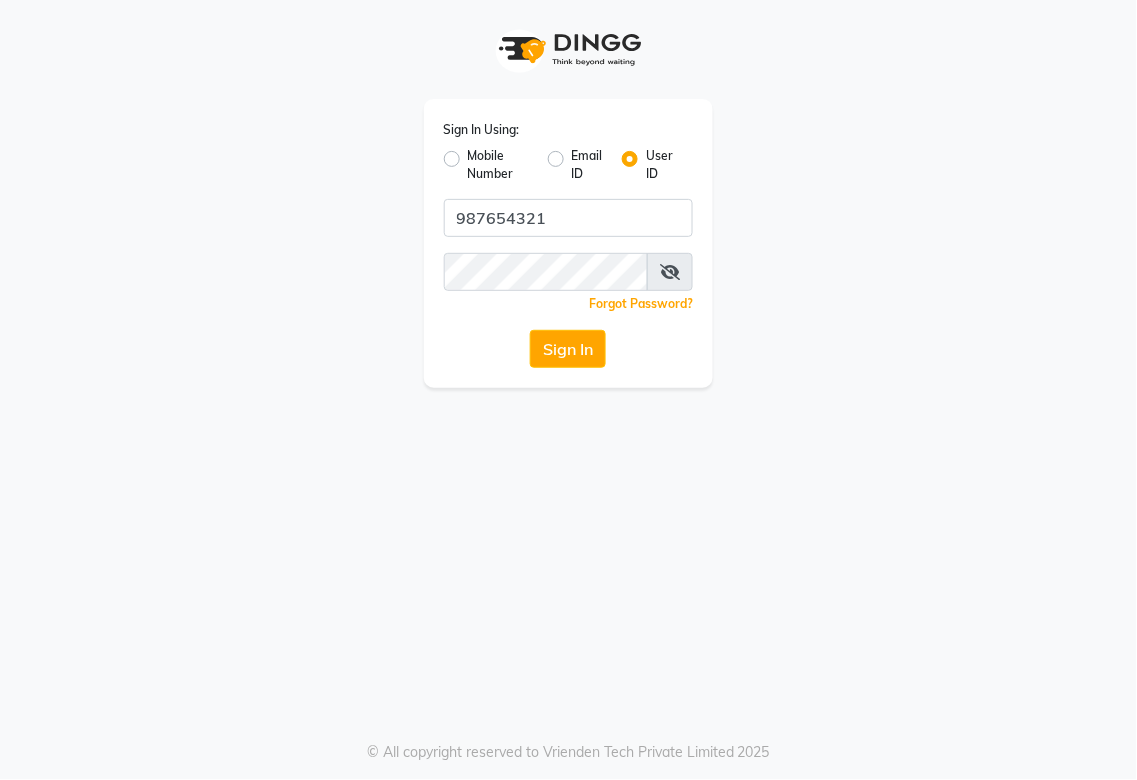 click on "Mobile Number" 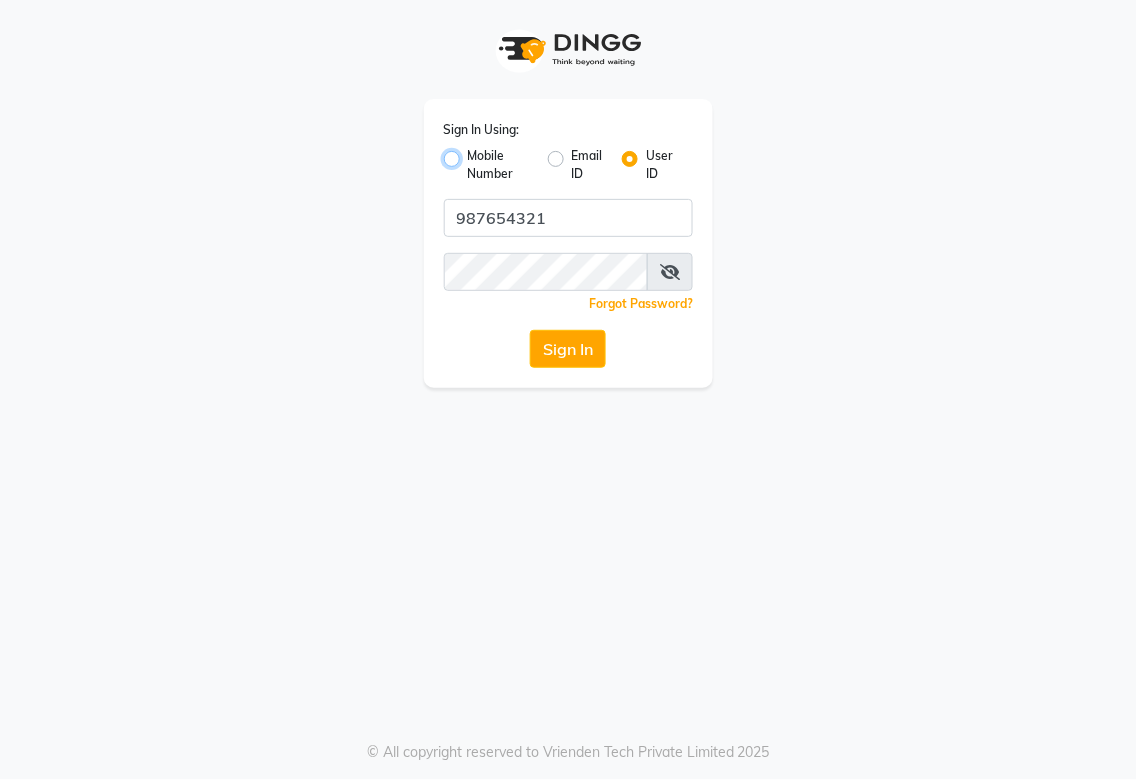 click on "Mobile Number" at bounding box center [474, 153] 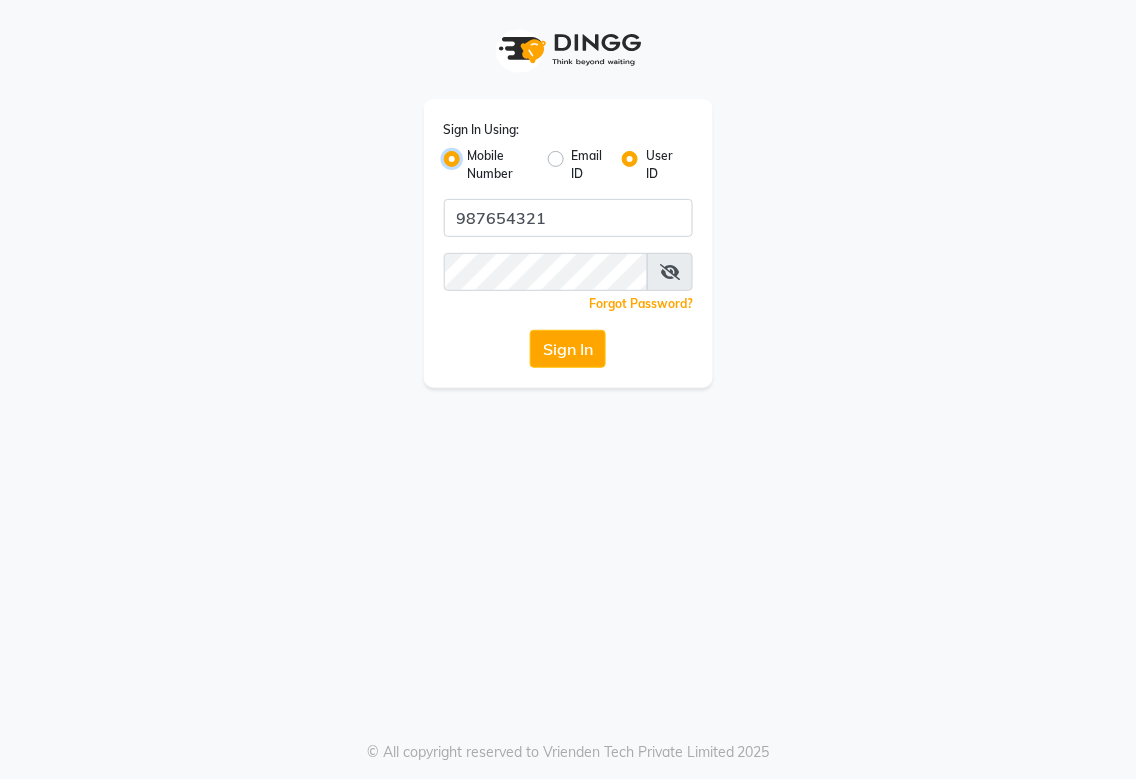 radio on "false" 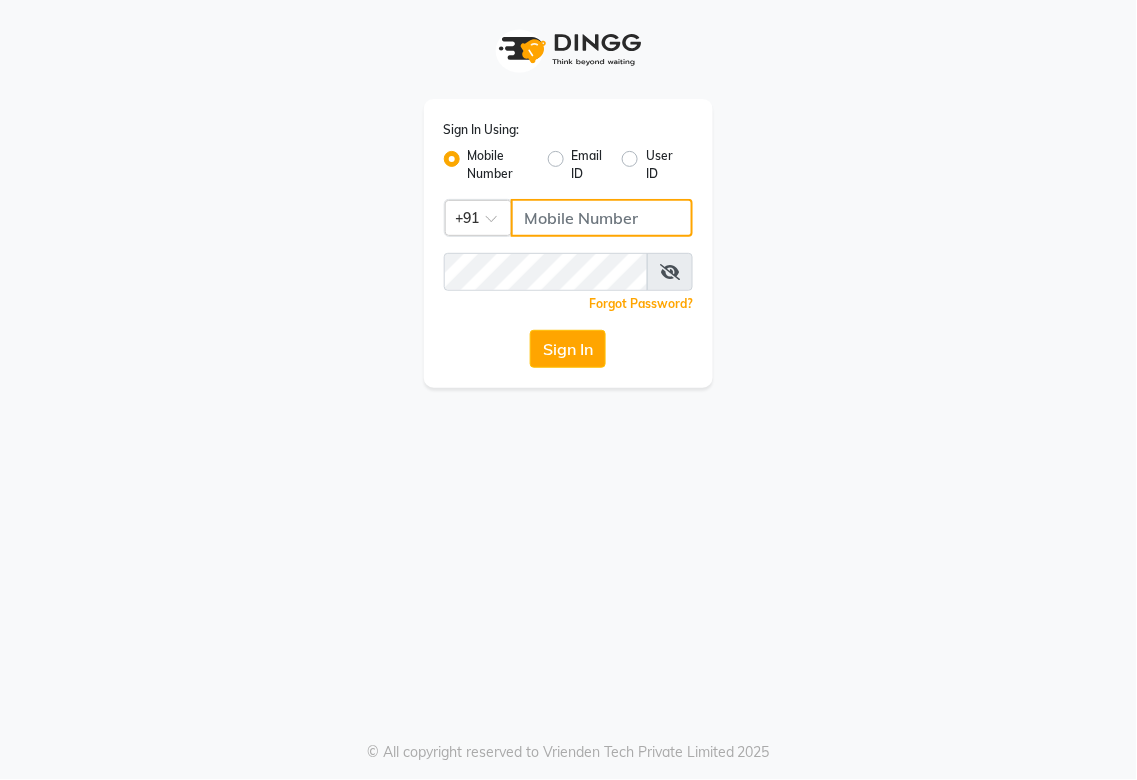 click 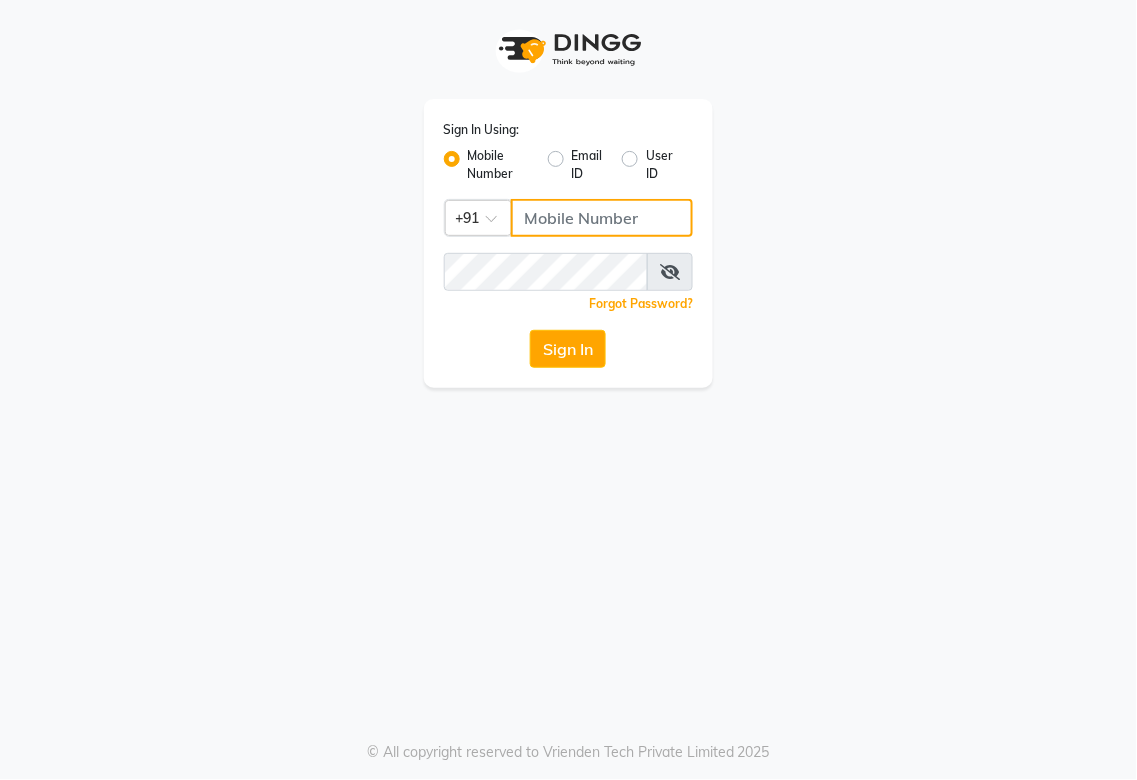 type on "987654321" 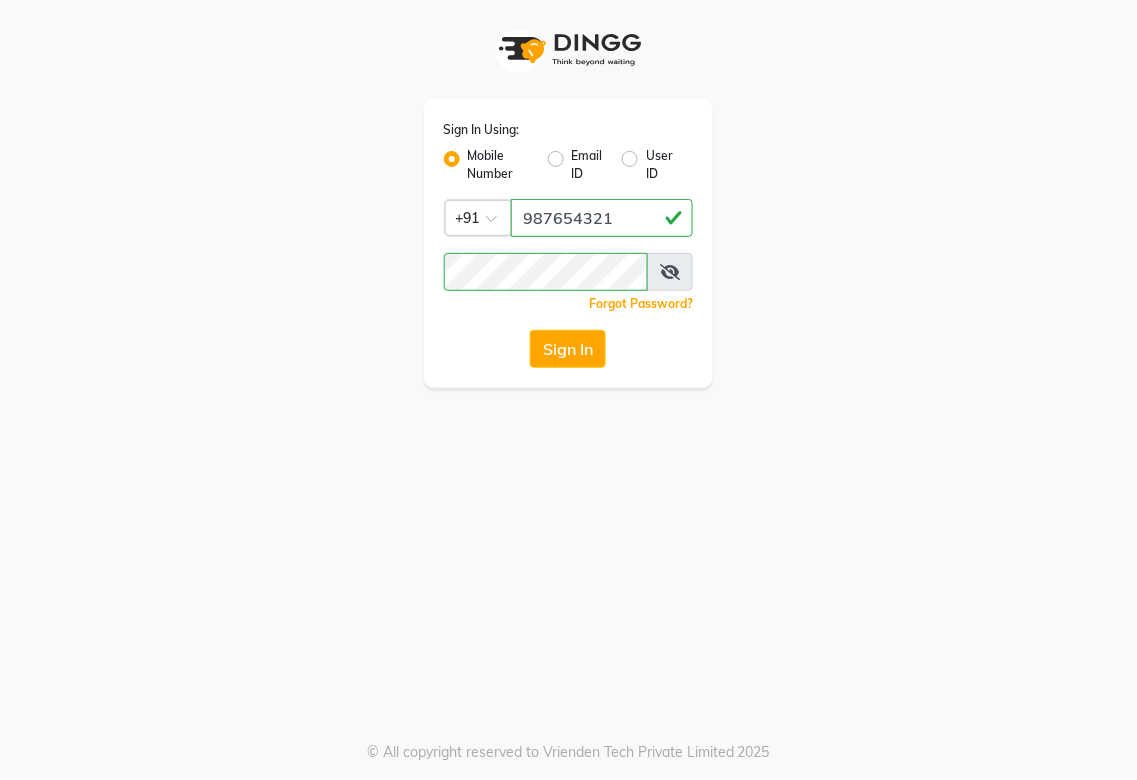 click on "Mobile Number" 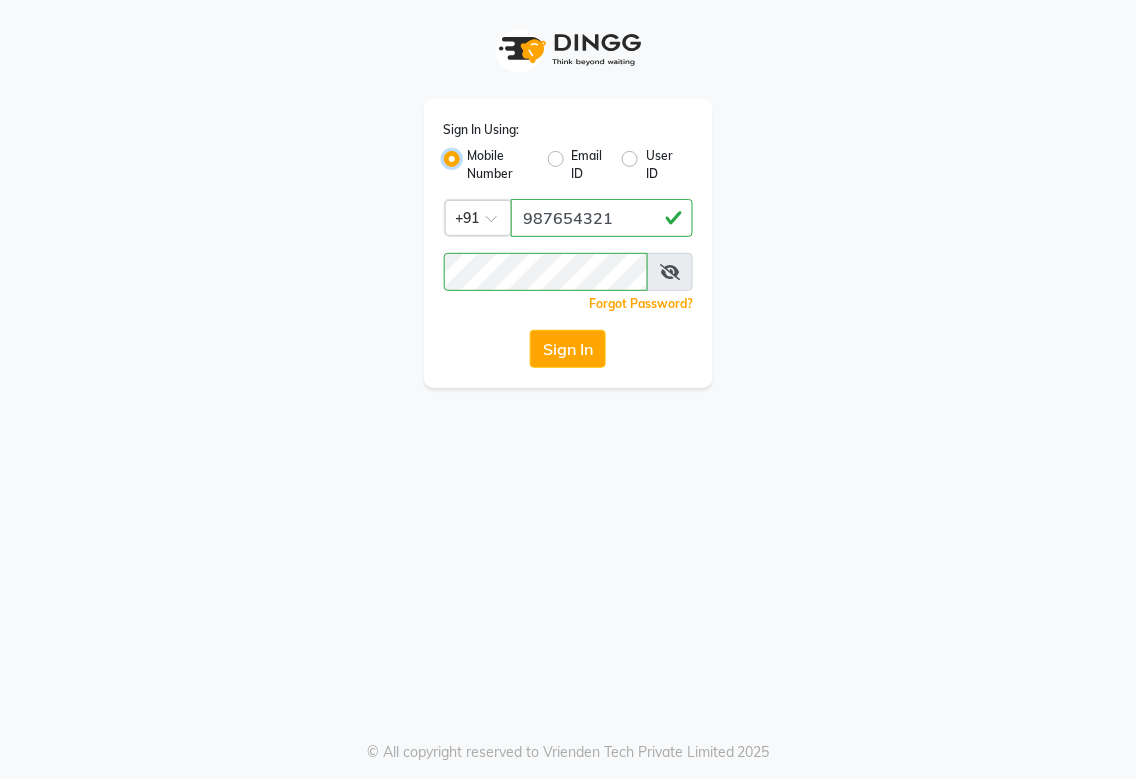 click on "Mobile Number" at bounding box center [474, 153] 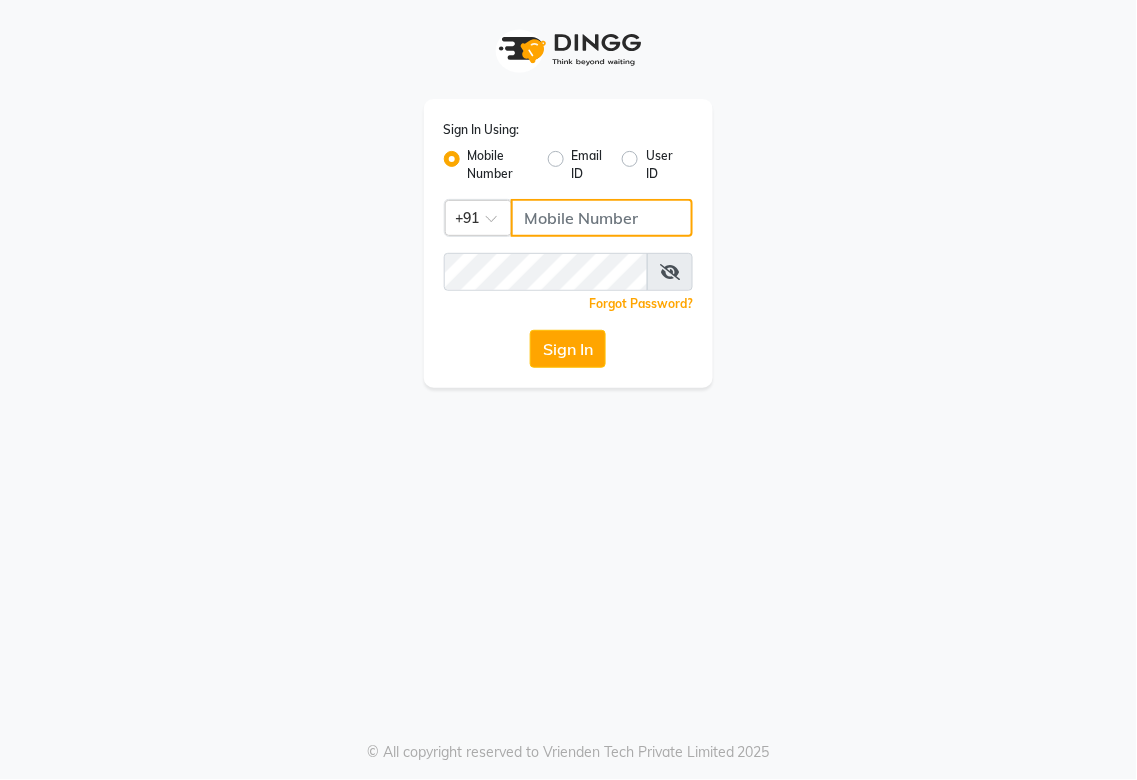click 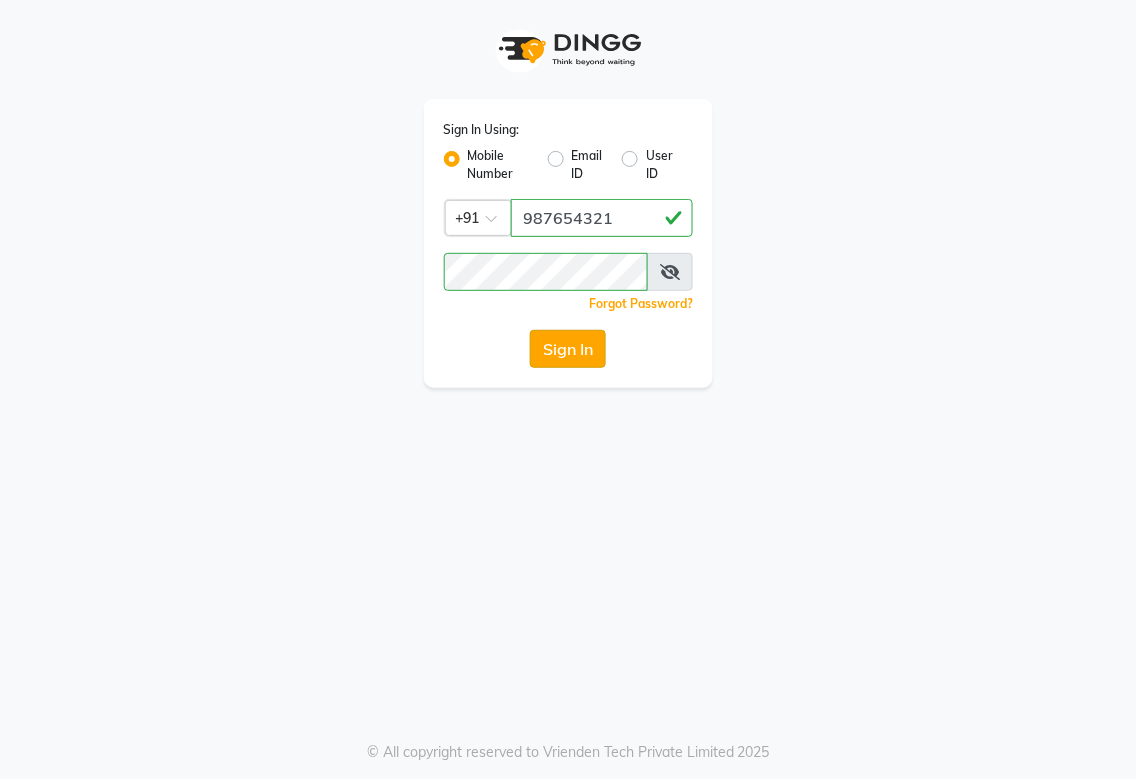 click on "Sign In" 